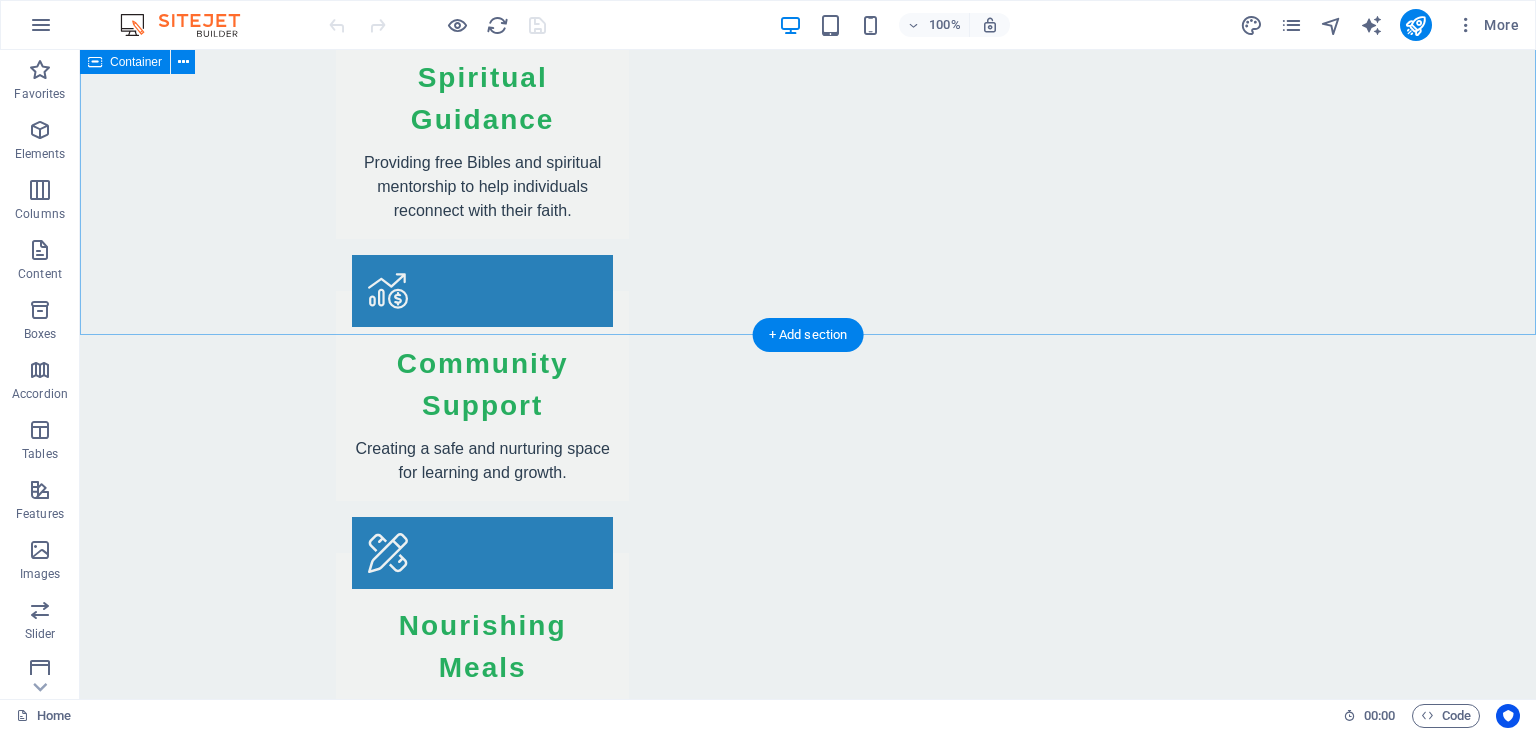 scroll, scrollTop: 3396, scrollLeft: 0, axis: vertical 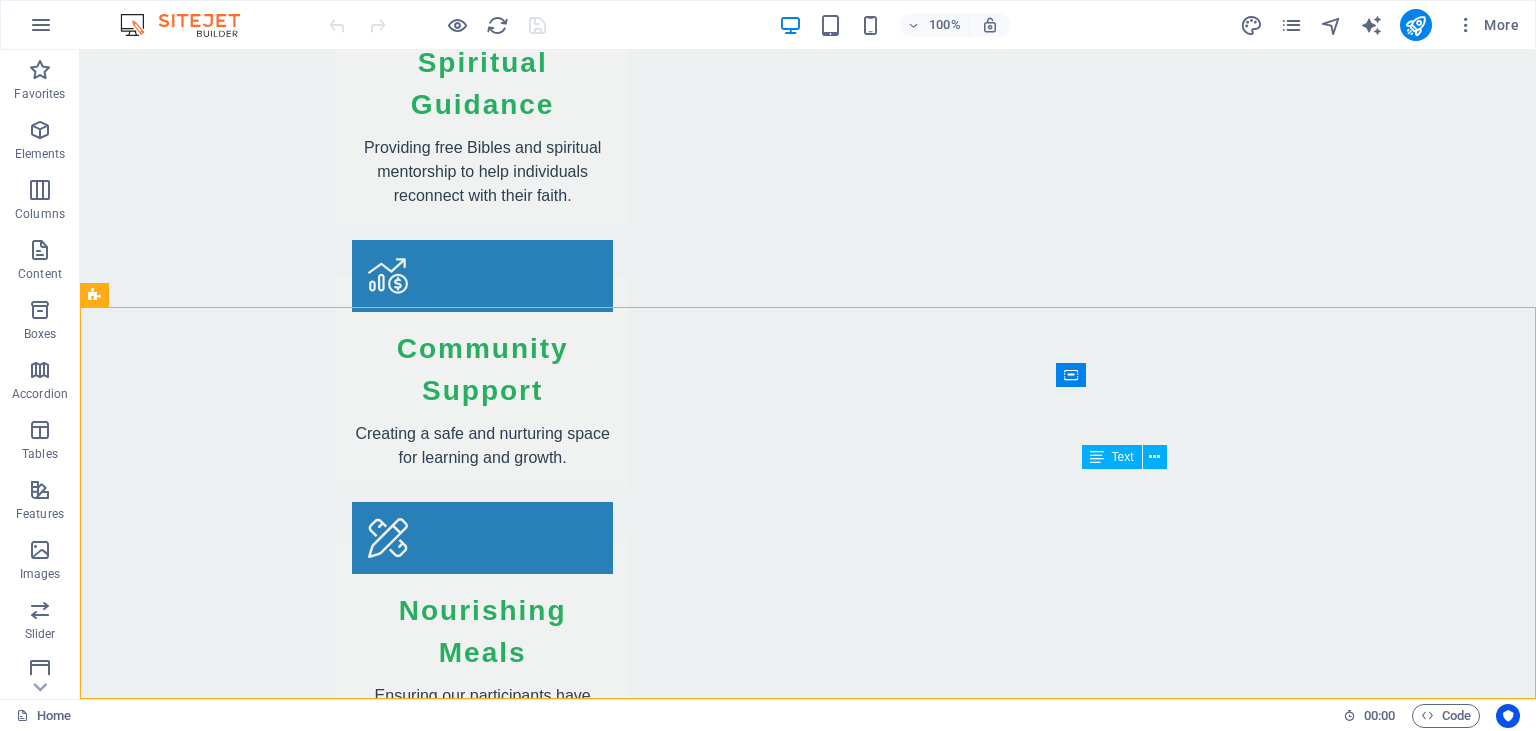 click on "Text" at bounding box center [1123, 457] 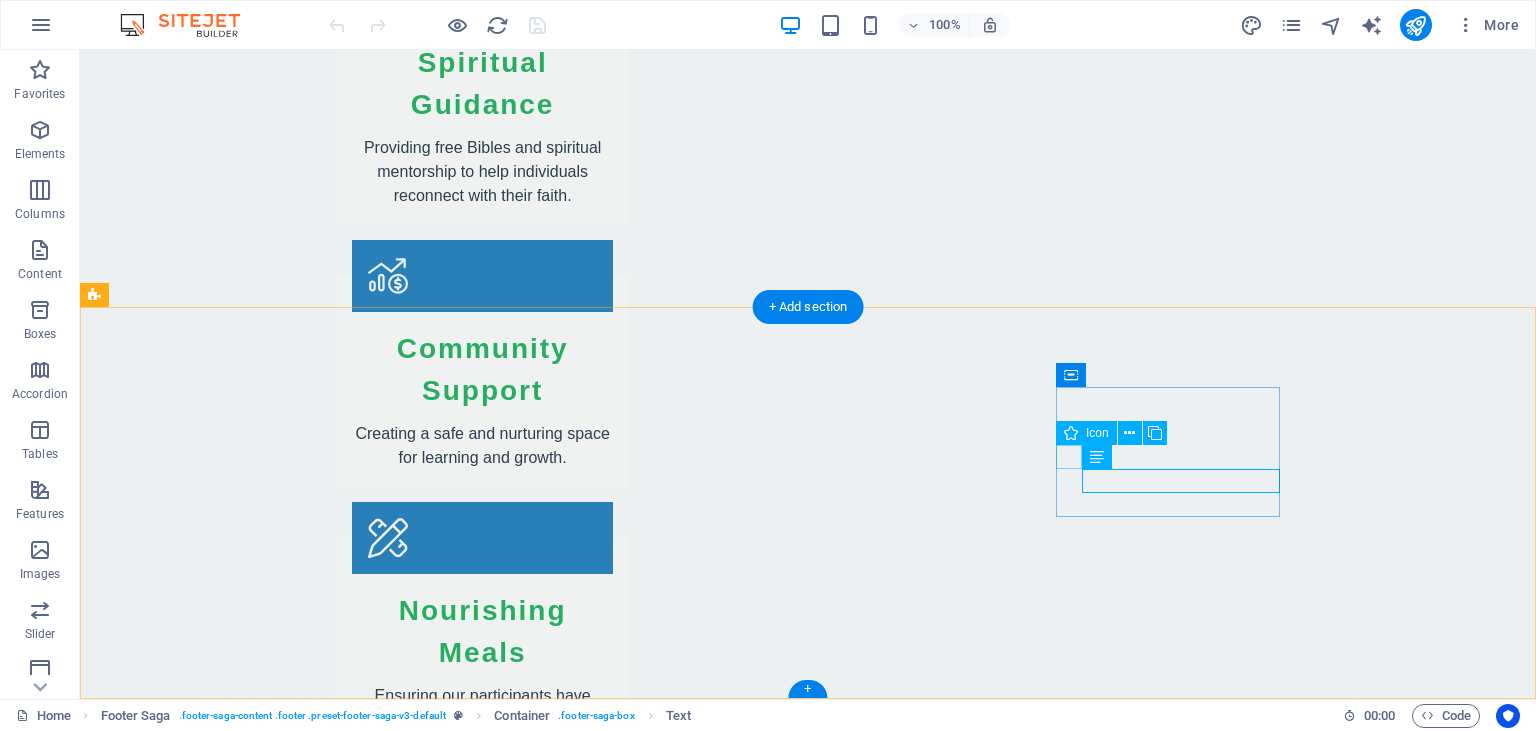 click at bounding box center [208, 3609] 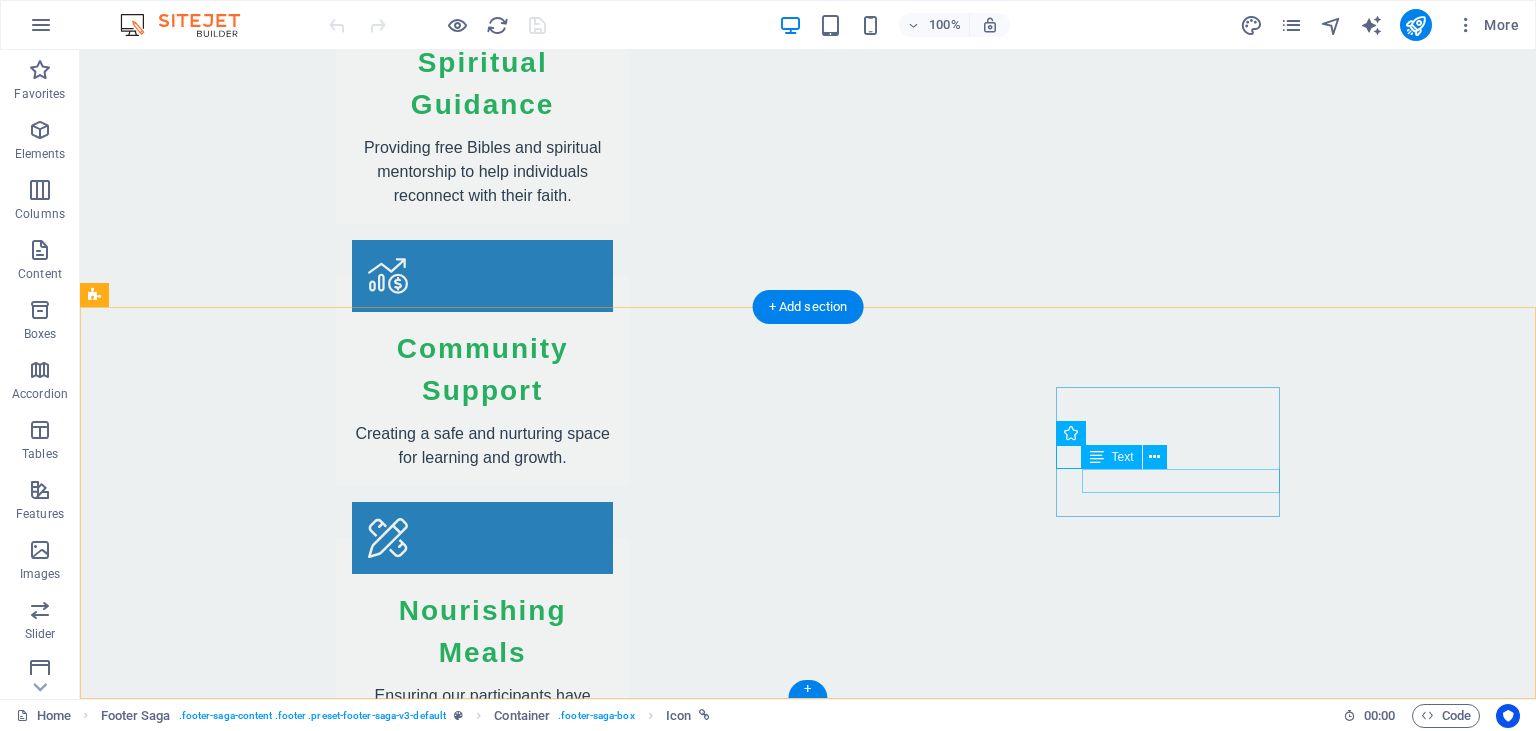 click on "X" at bounding box center [208, 3681] 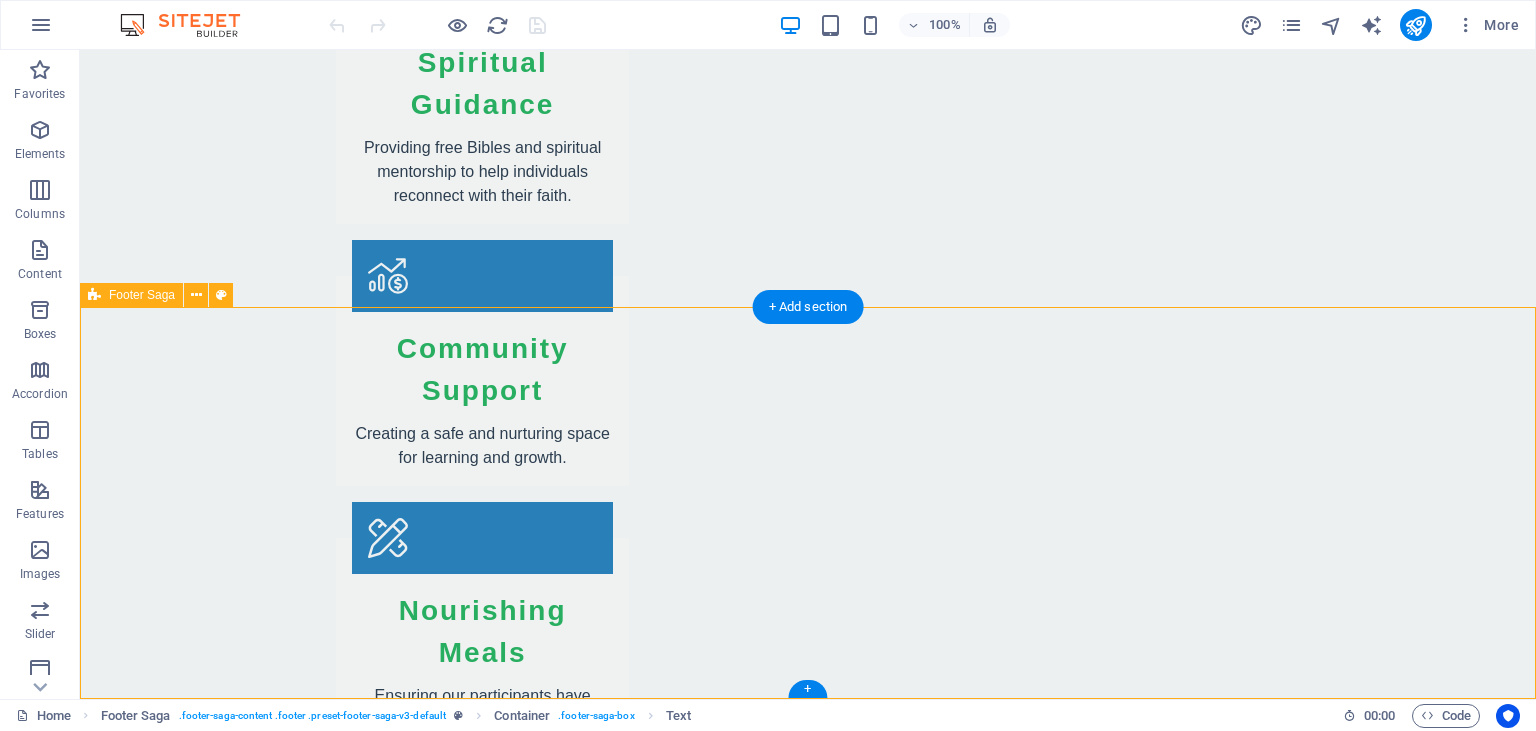 click on "Brood Vir Jesus Join us in our mission to transform lives at Brood Vir Jesus. Your support can make a difference. Contact 4 Padyn Road 1459   Boksburg Phone:  064 399 5449 Mobile:  061 809 9867 Email:  johan@broodvirjesus.org.za Navigation Home About Values Services Gallery Legal Notice Privacy Policy Social media Facebook X Instagram" at bounding box center (808, 3310) 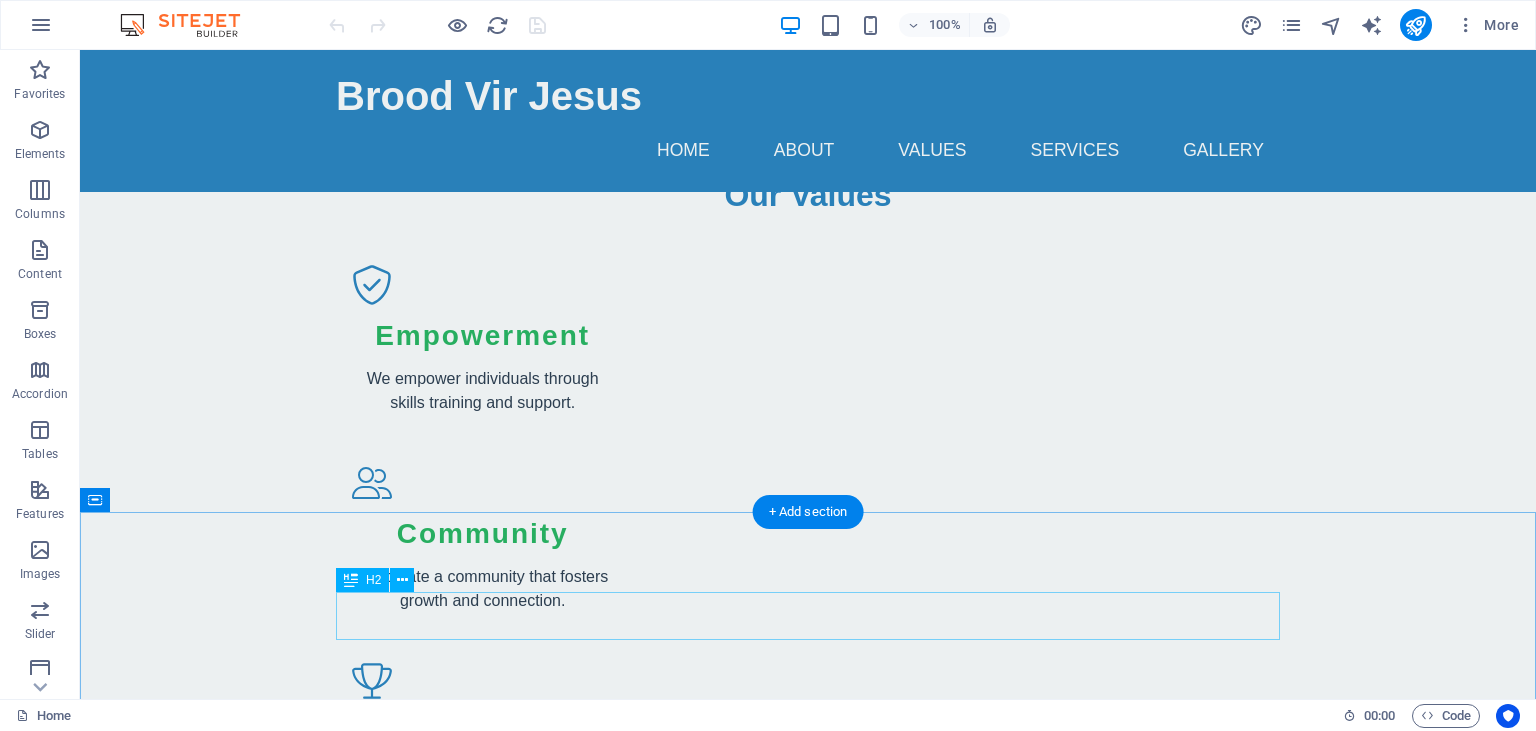 scroll, scrollTop: 1812, scrollLeft: 0, axis: vertical 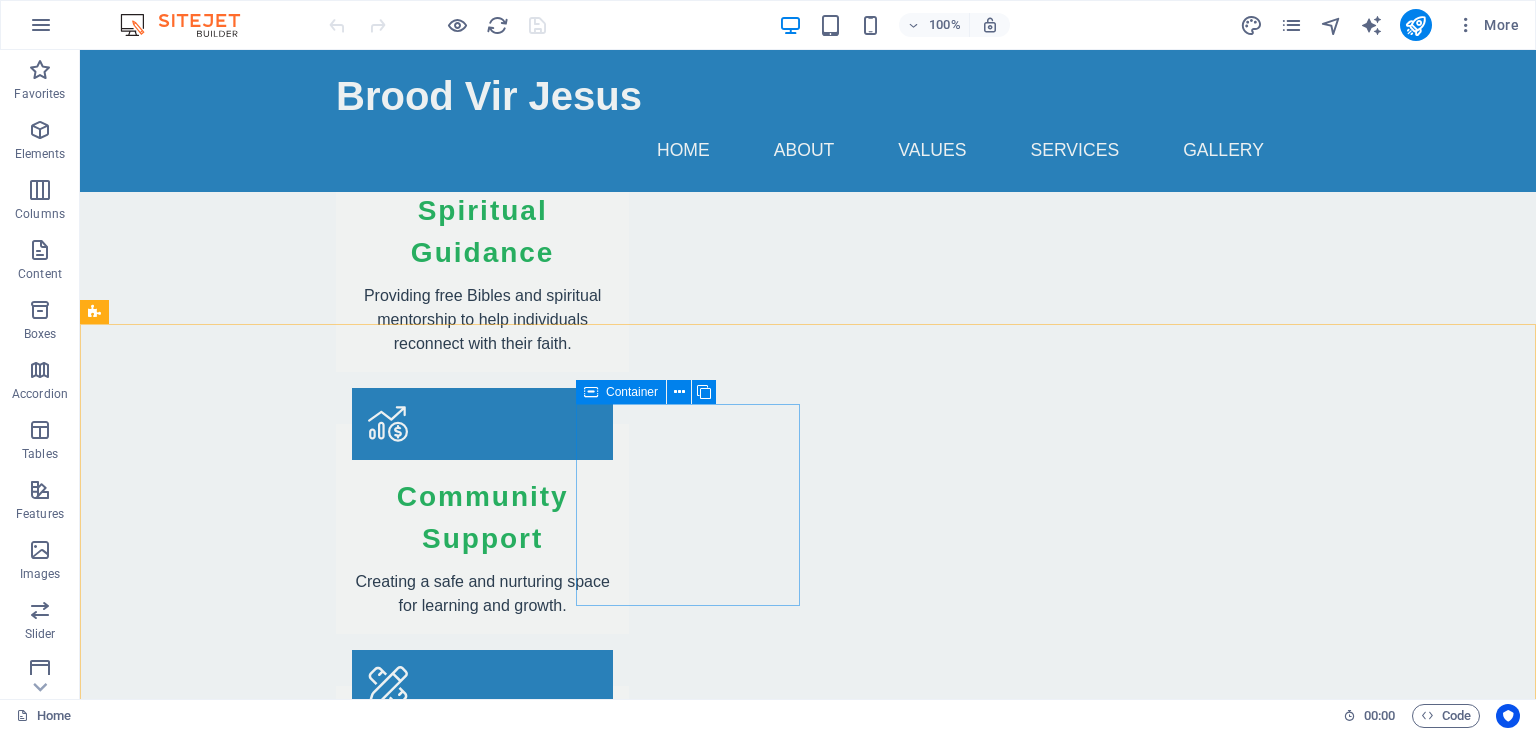 click at bounding box center (568, 2612) 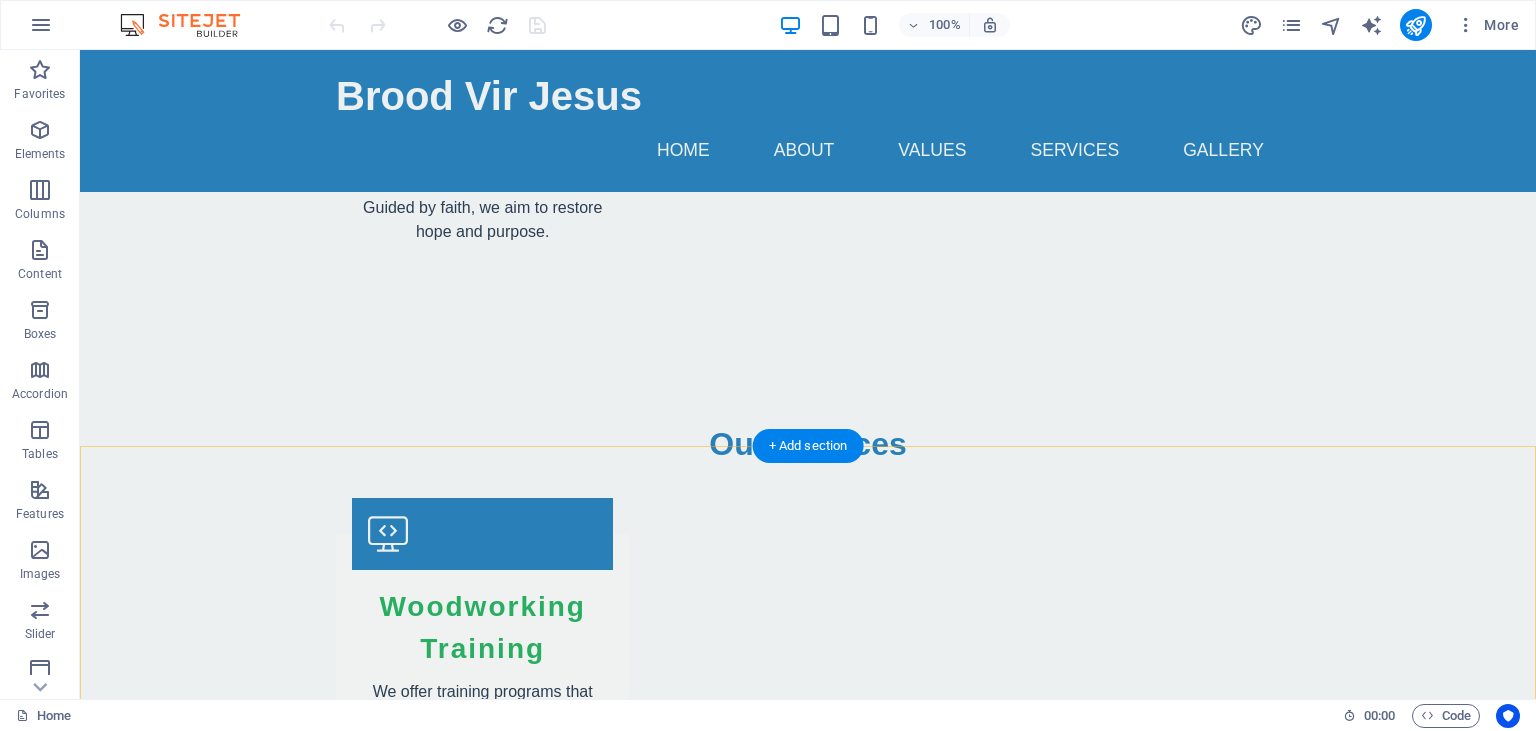 scroll, scrollTop: 2279, scrollLeft: 0, axis: vertical 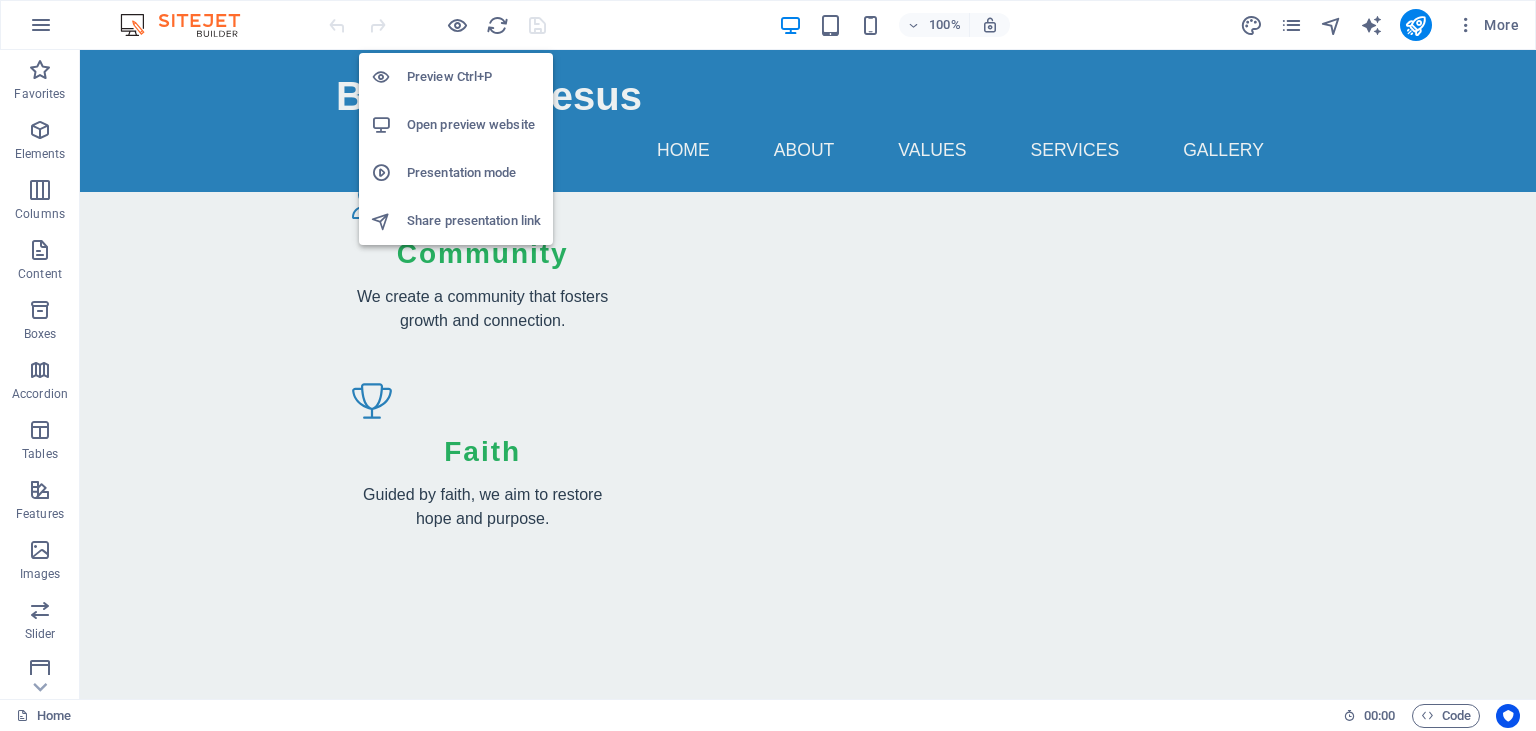 click on "Open preview website" at bounding box center [474, 125] 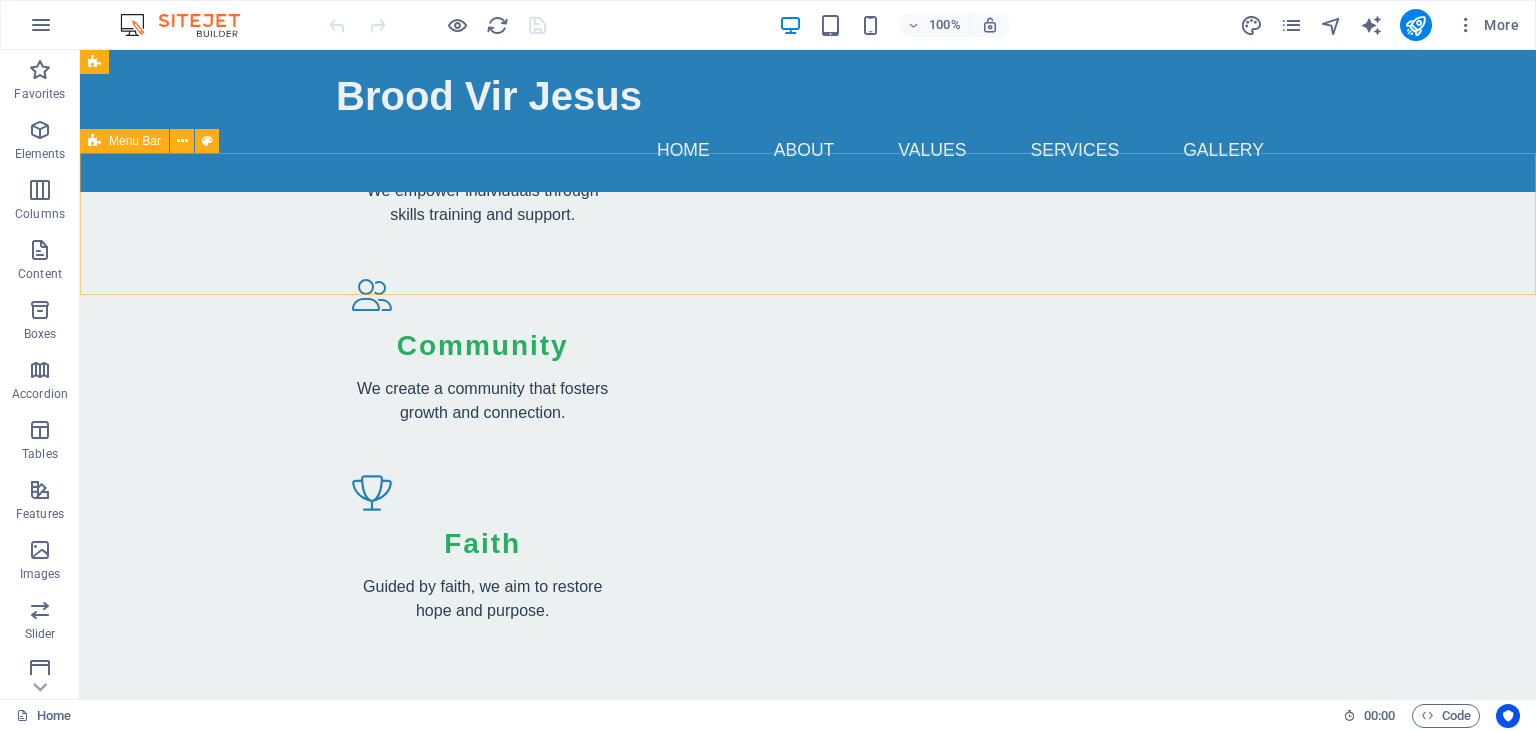 scroll, scrollTop: 2173, scrollLeft: 0, axis: vertical 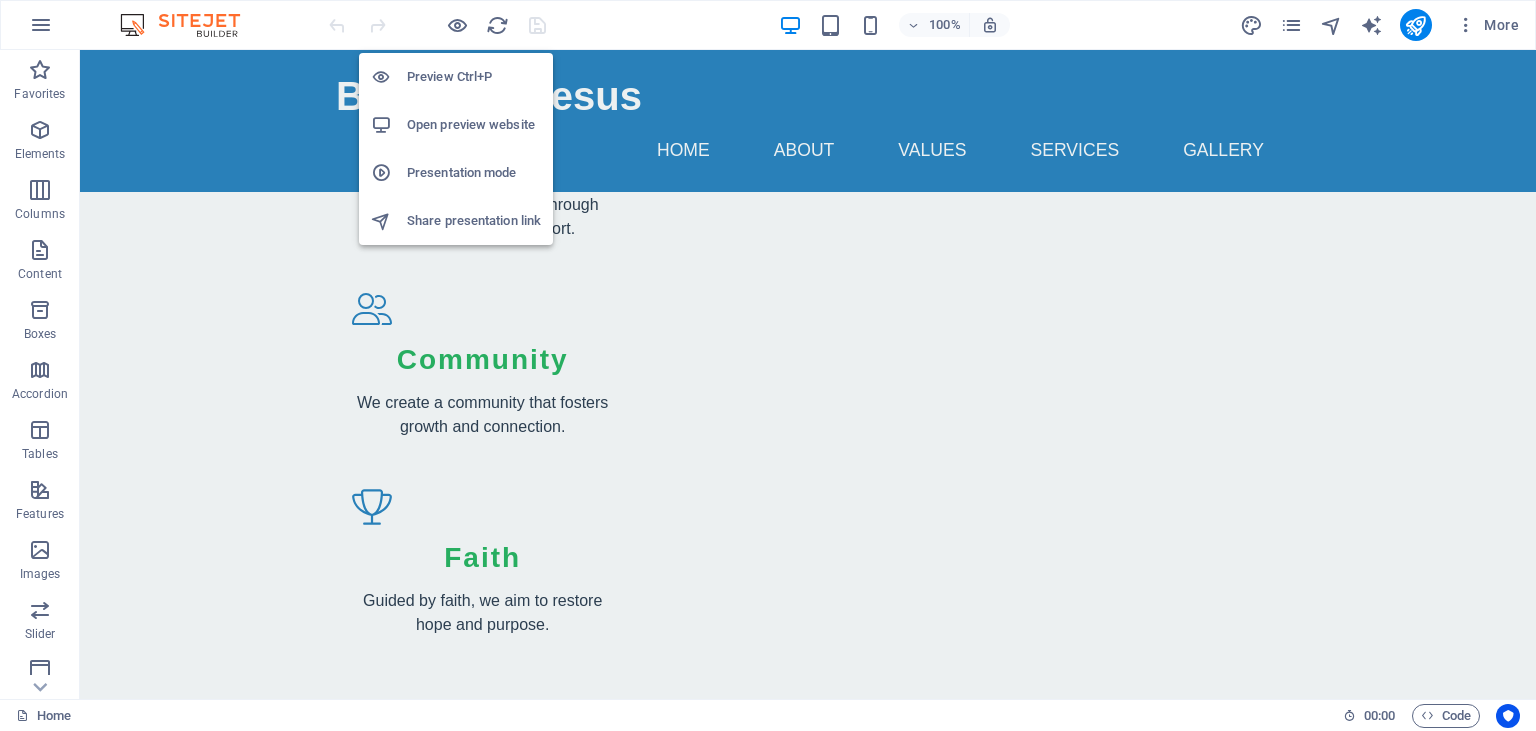 click on "Preview Ctrl+P" at bounding box center [474, 77] 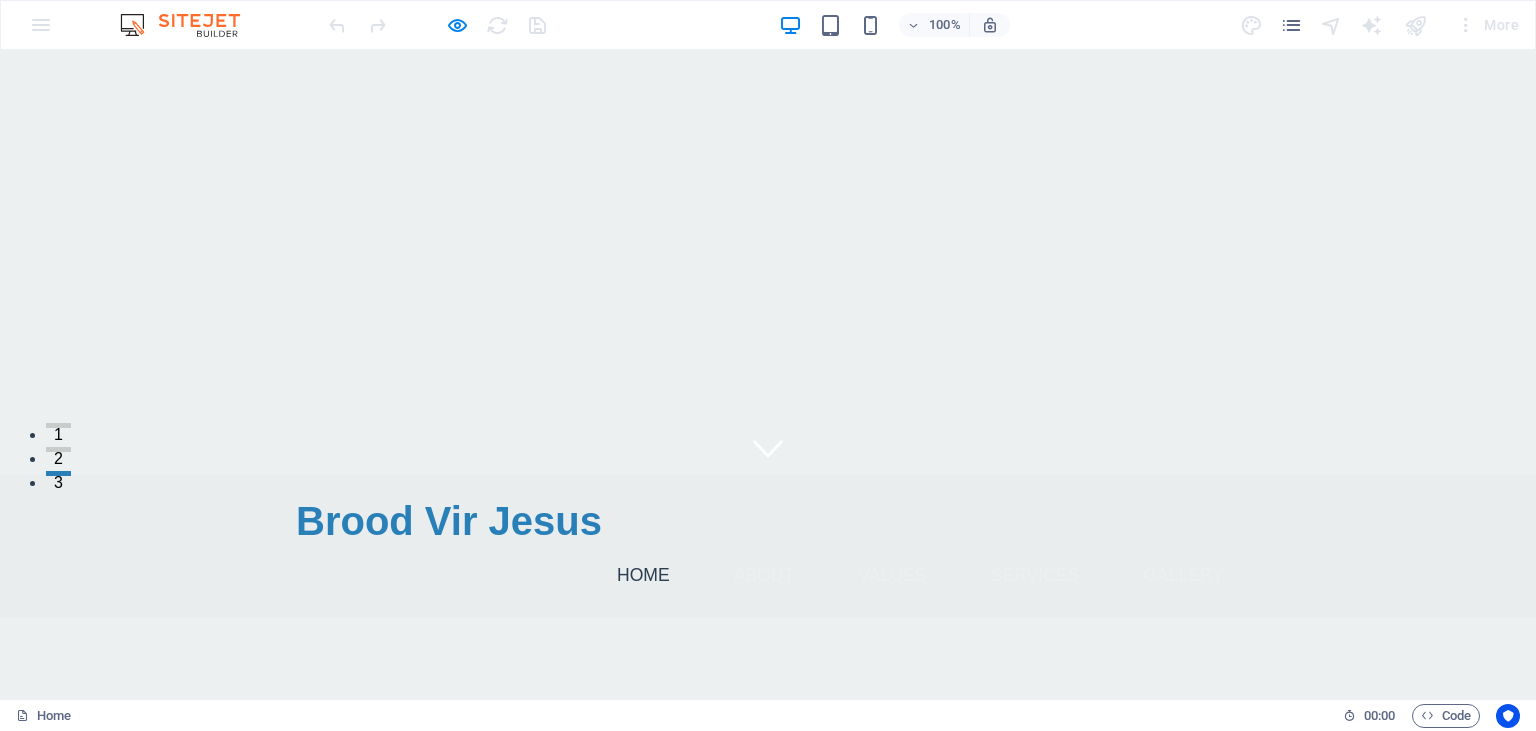 scroll, scrollTop: 272, scrollLeft: 0, axis: vertical 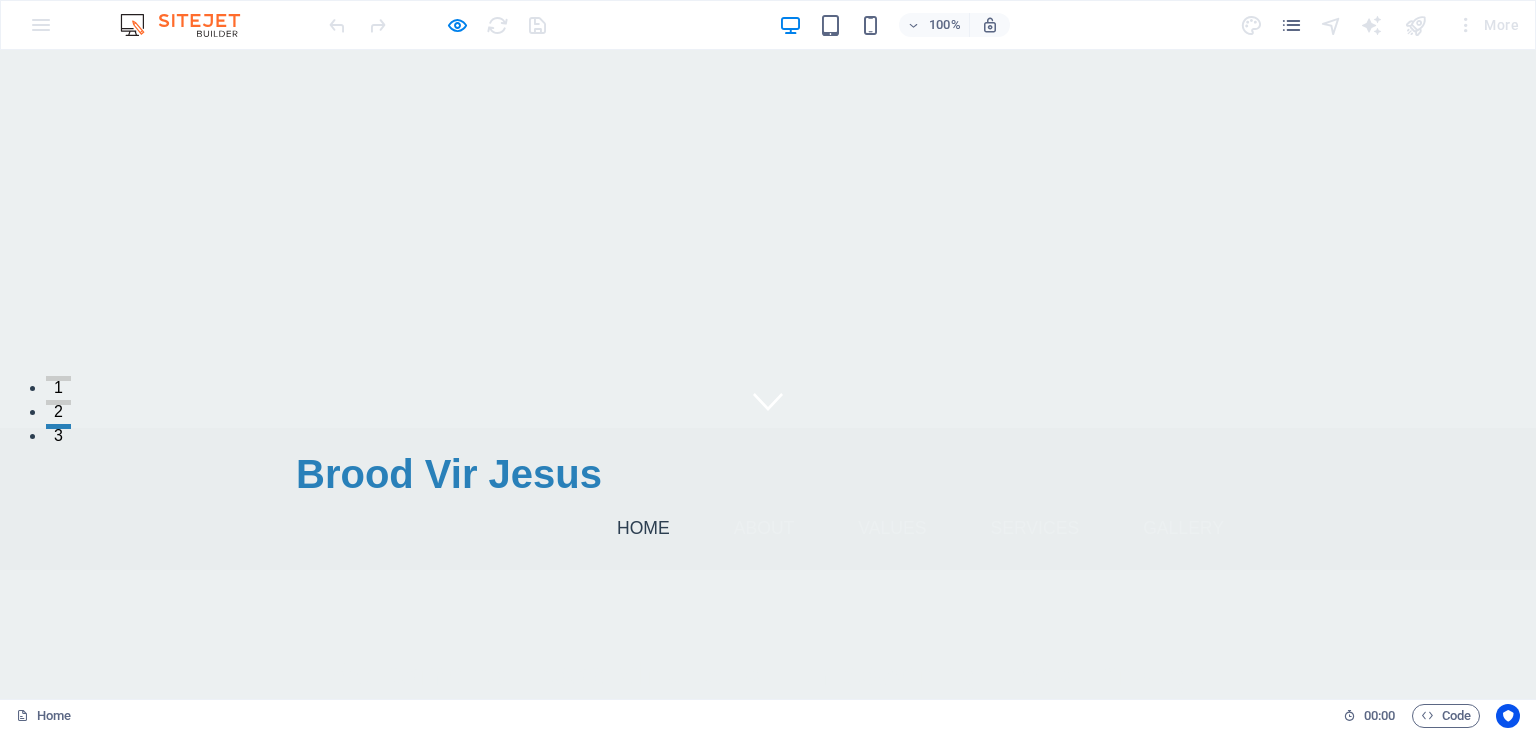 click at bounding box center [437, 25] 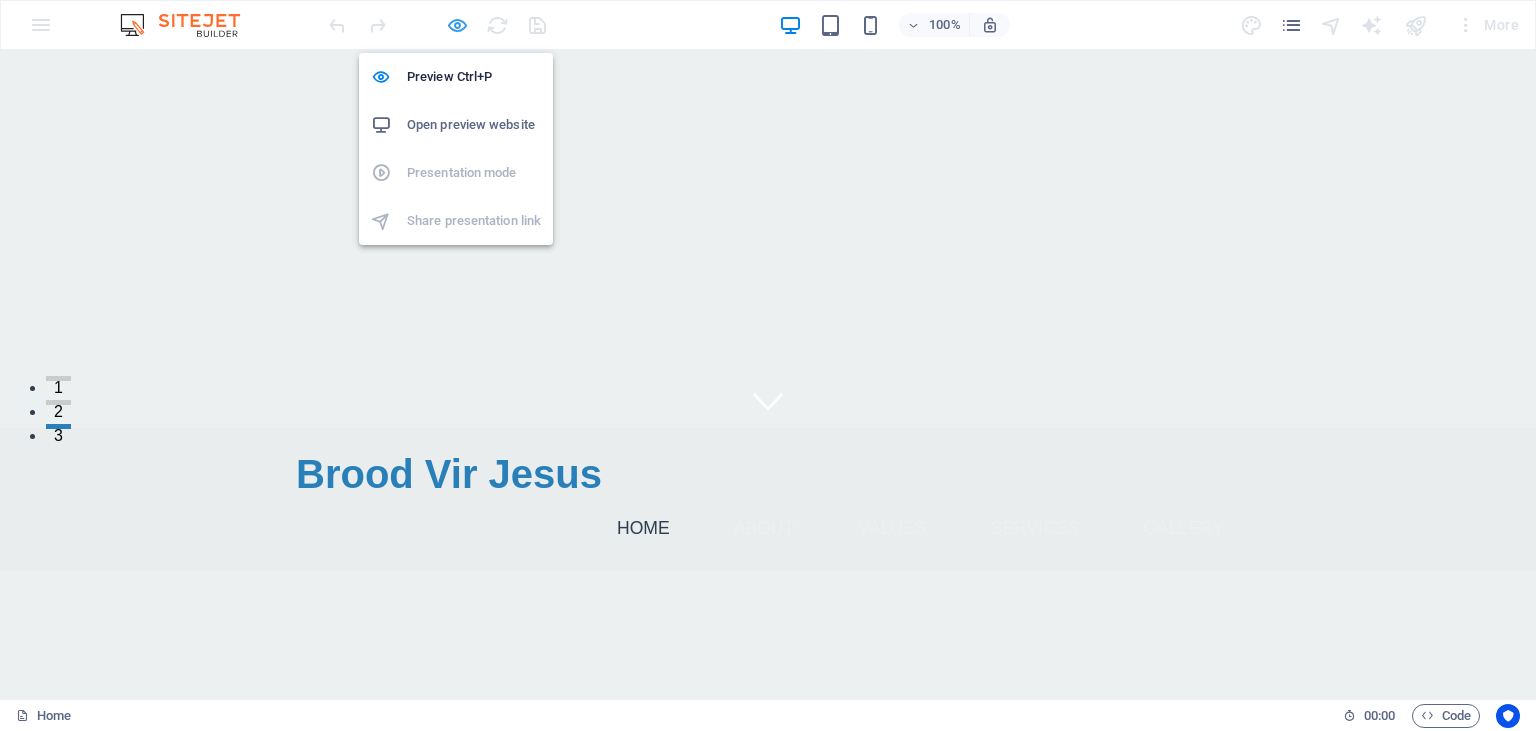 click at bounding box center [457, 25] 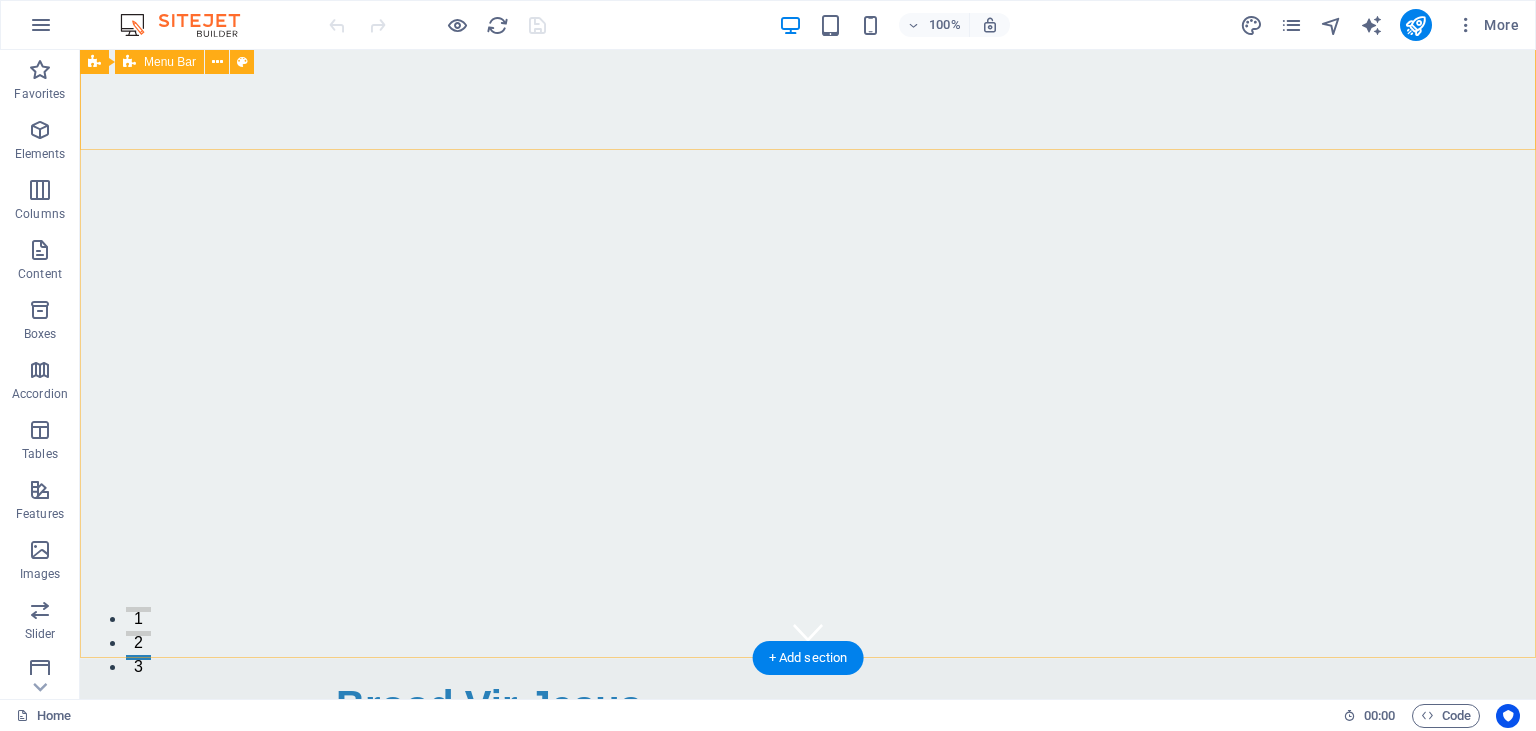 scroll, scrollTop: 0, scrollLeft: 0, axis: both 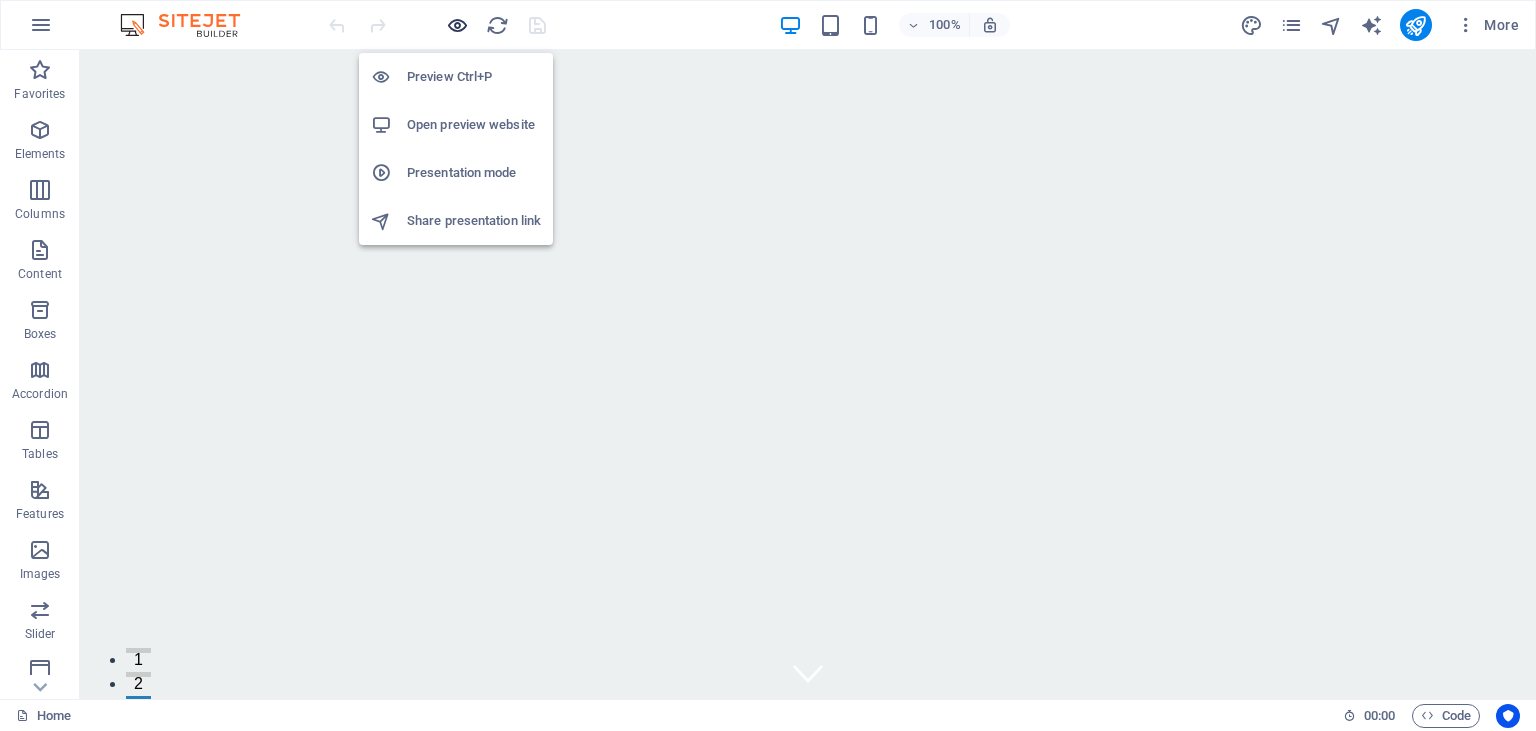 click at bounding box center (457, 25) 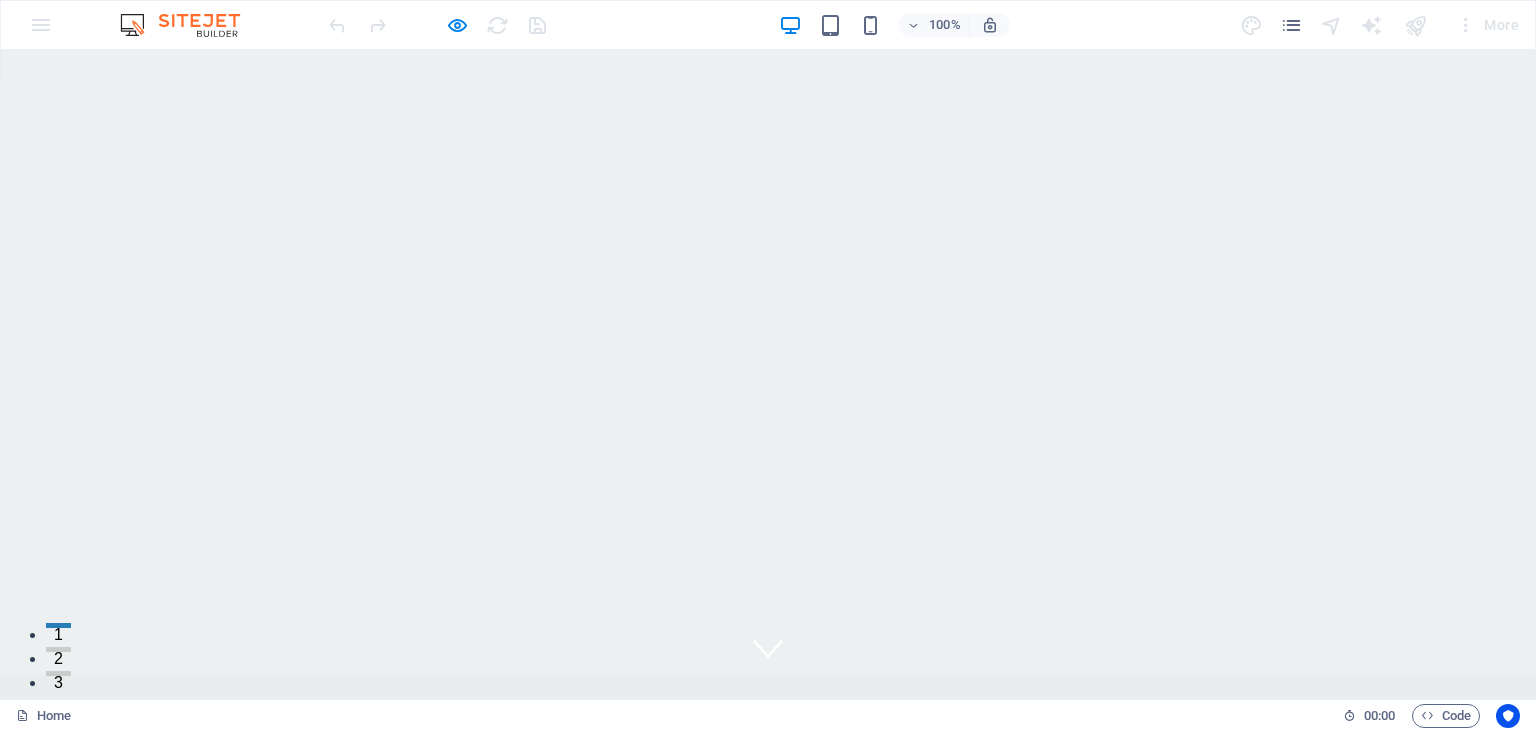 scroll, scrollTop: 0, scrollLeft: 0, axis: both 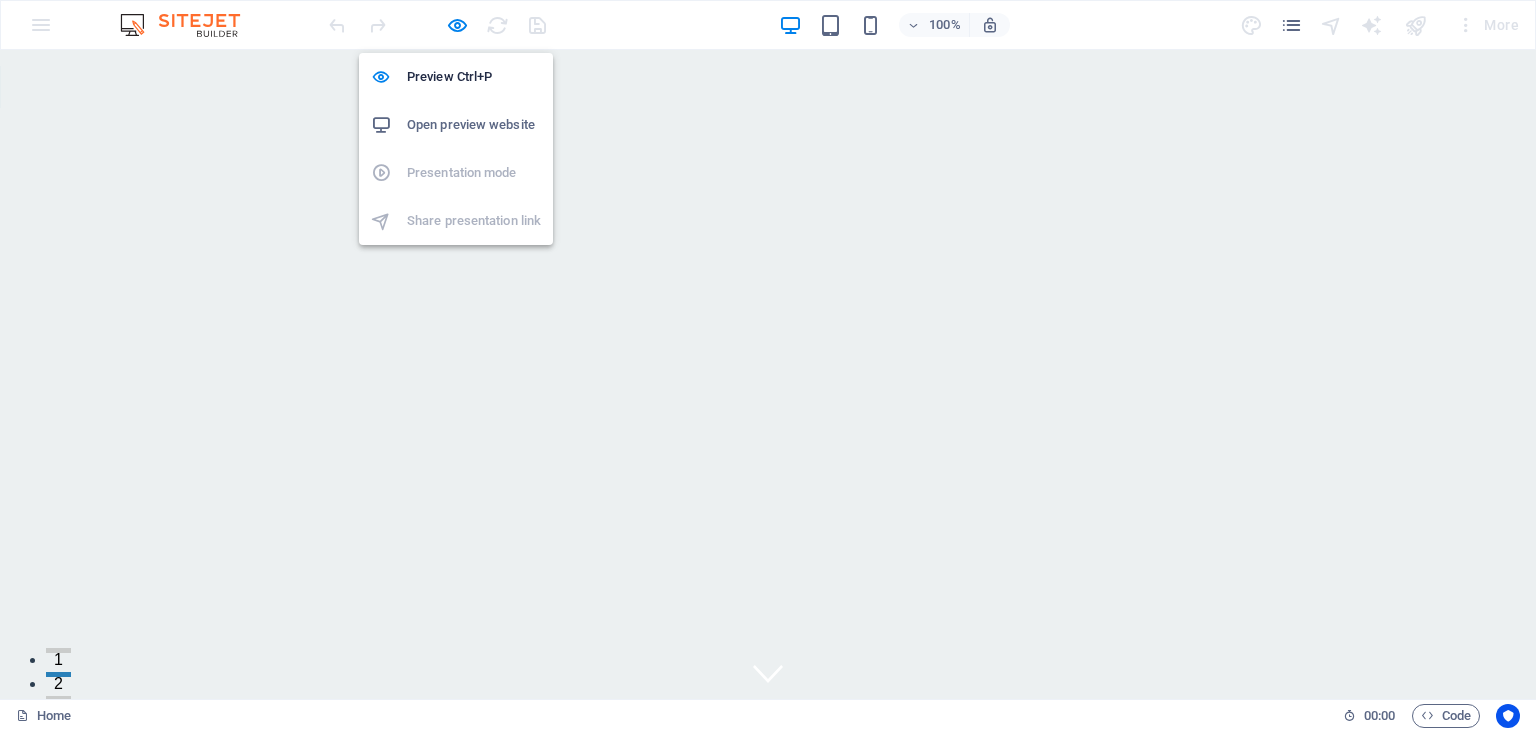 click on "Open preview website" at bounding box center (474, 125) 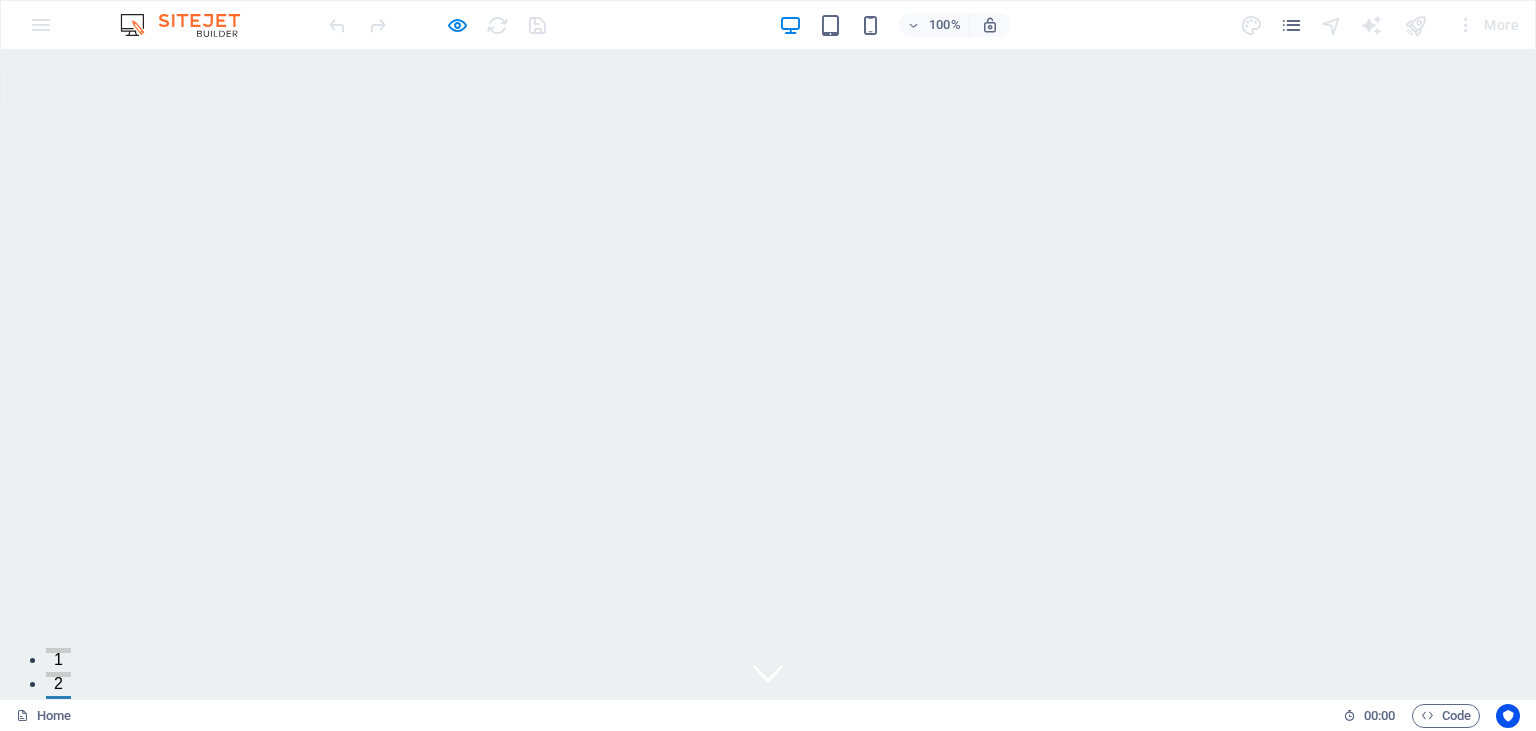 click on "100% More" at bounding box center [768, 25] 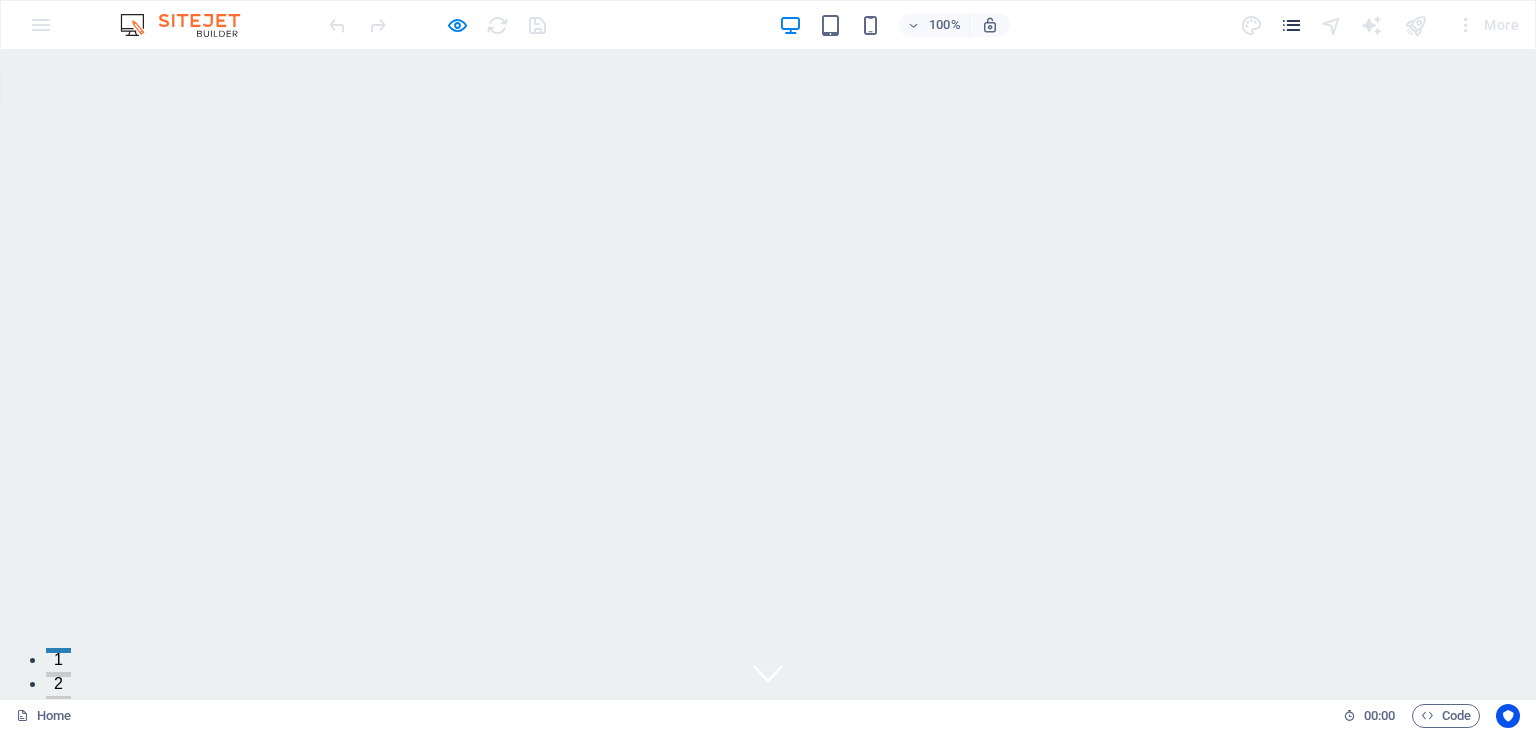 drag, startPoint x: 1310, startPoint y: 37, endPoint x: 1293, endPoint y: 24, distance: 21.400934 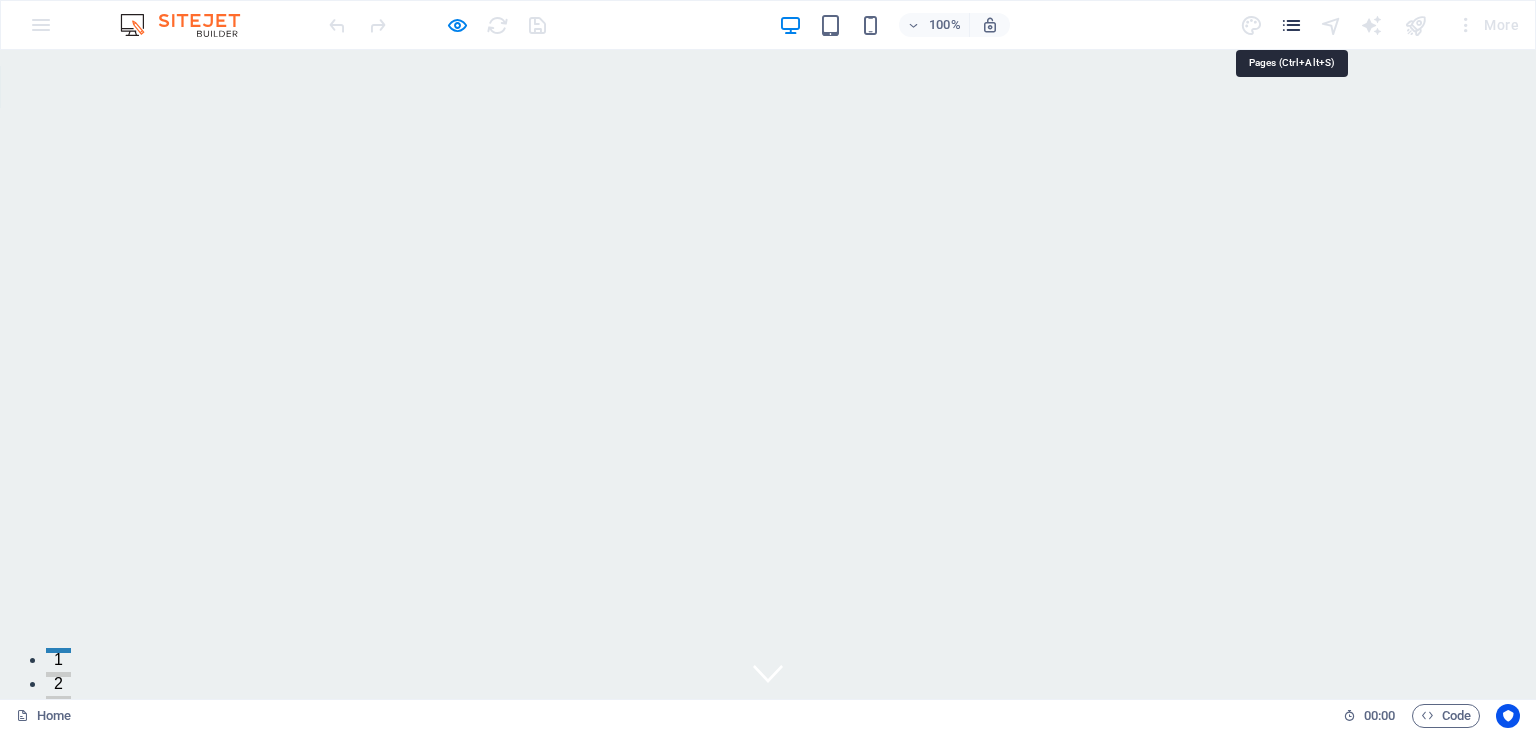click at bounding box center [1291, 25] 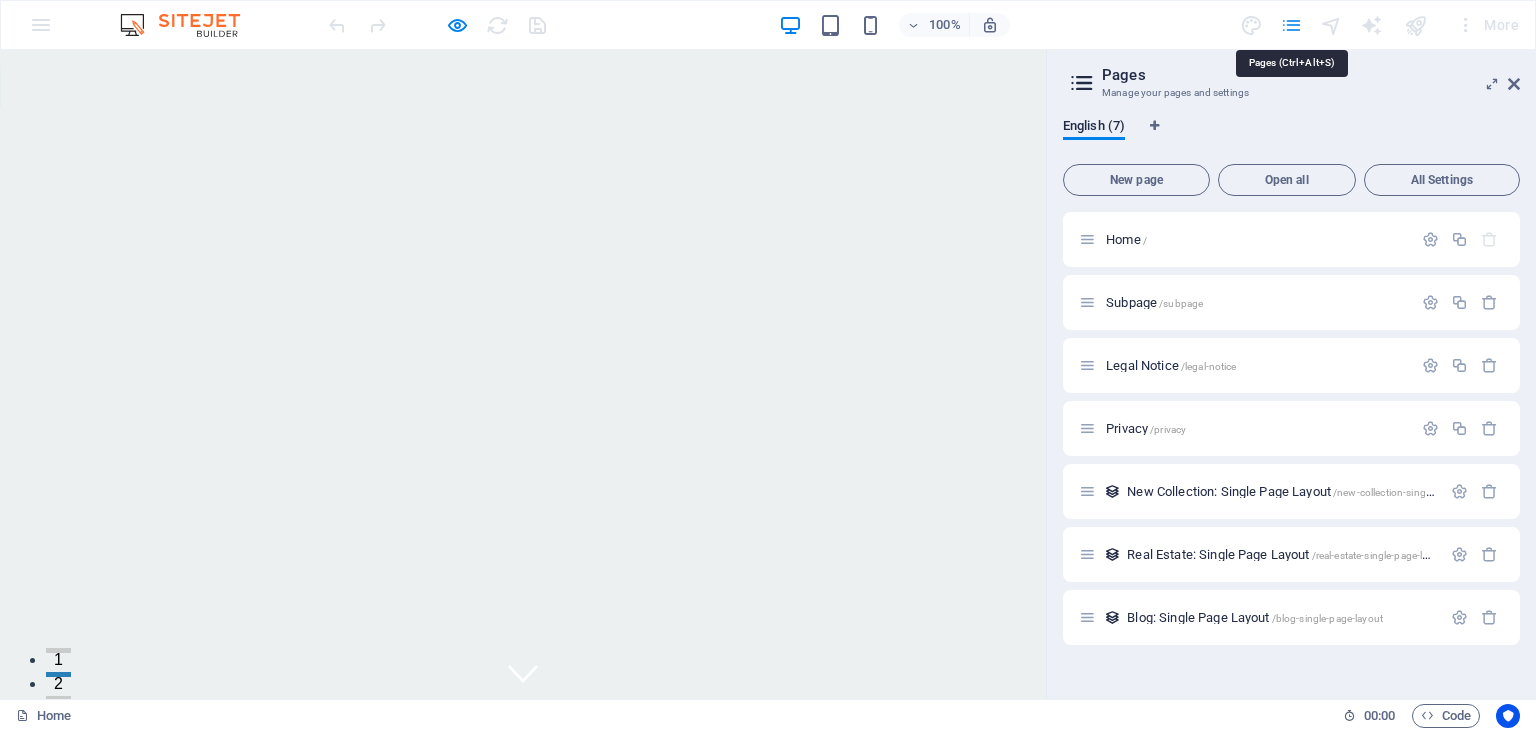 click at bounding box center [1291, 25] 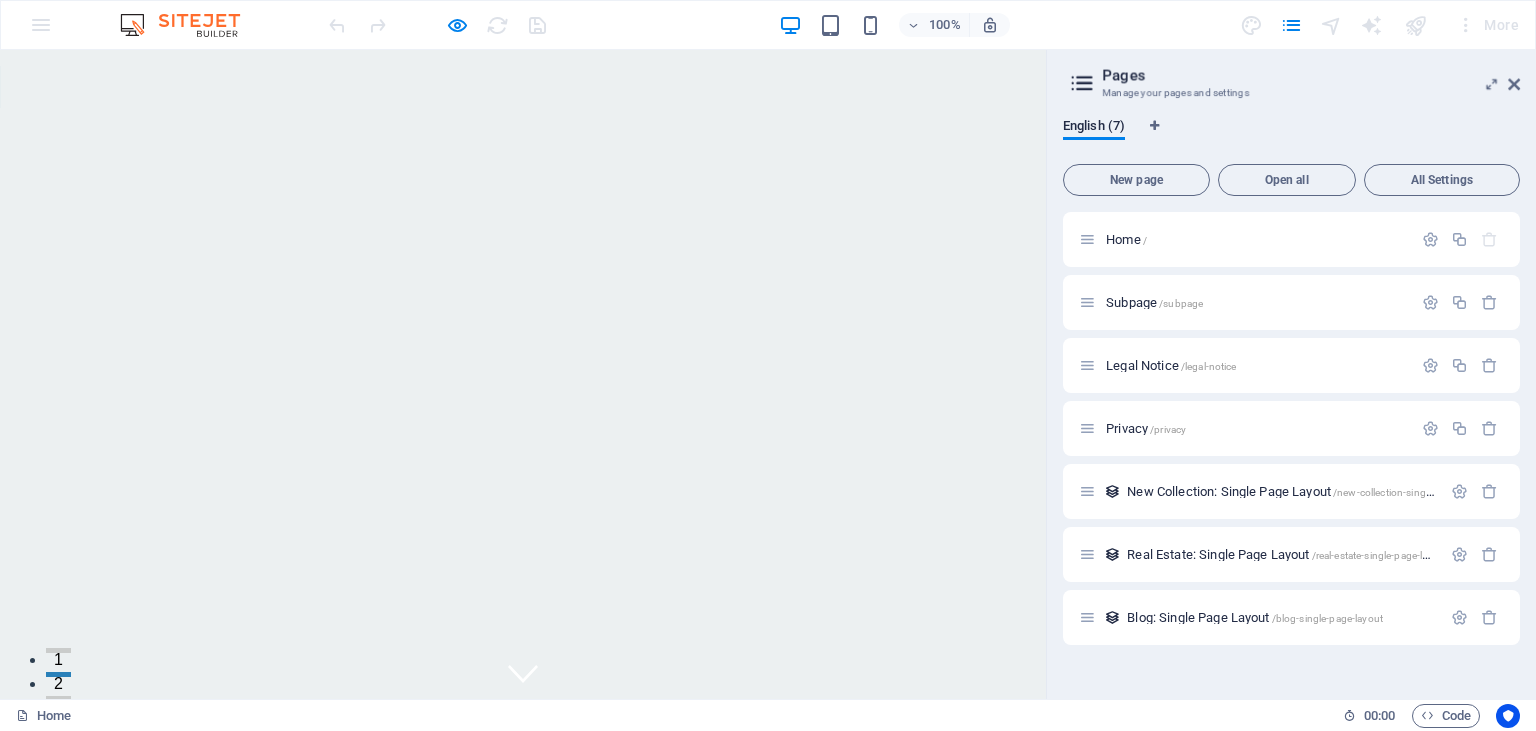 click at bounding box center (1514, 84) 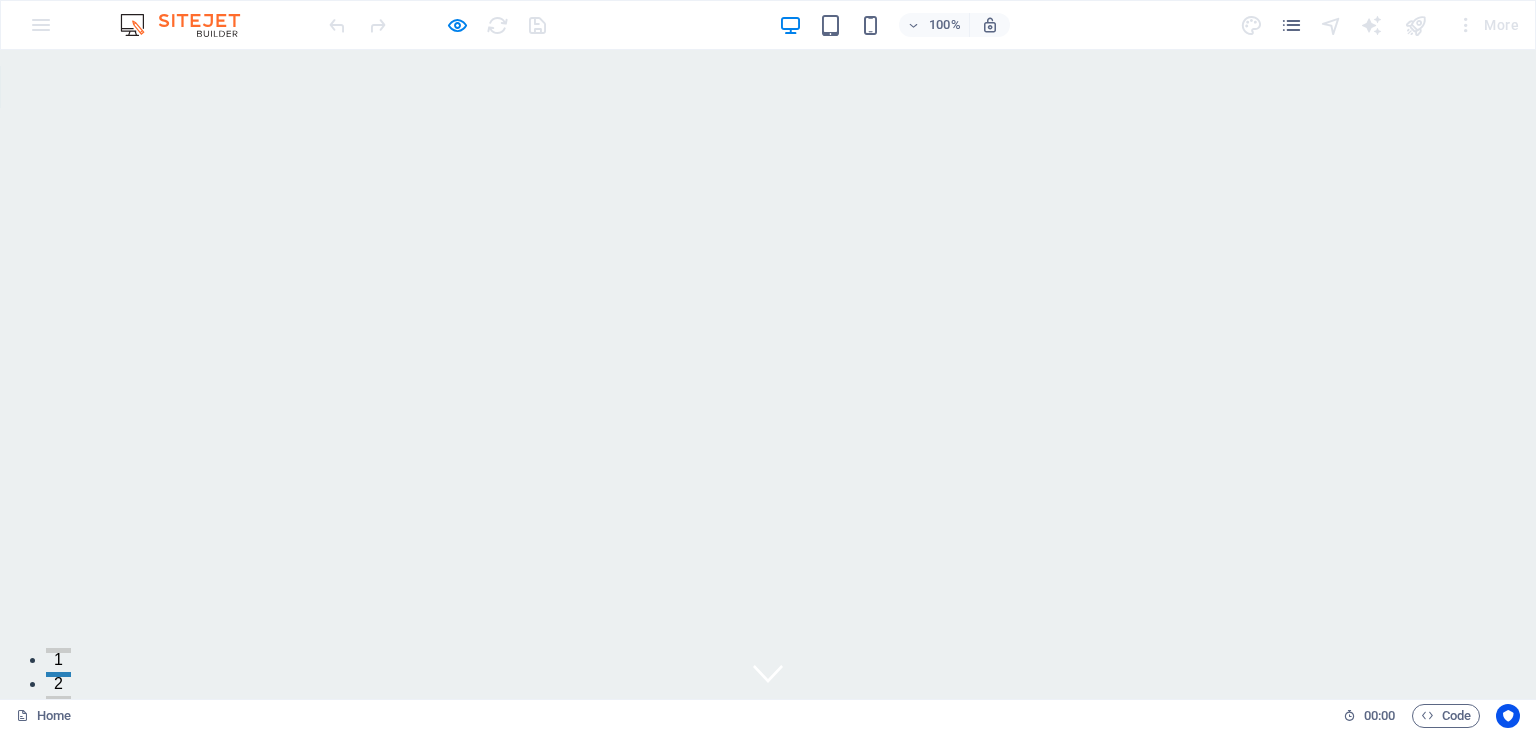 drag, startPoint x: 139, startPoint y: 28, endPoint x: 105, endPoint y: 30, distance: 34.058773 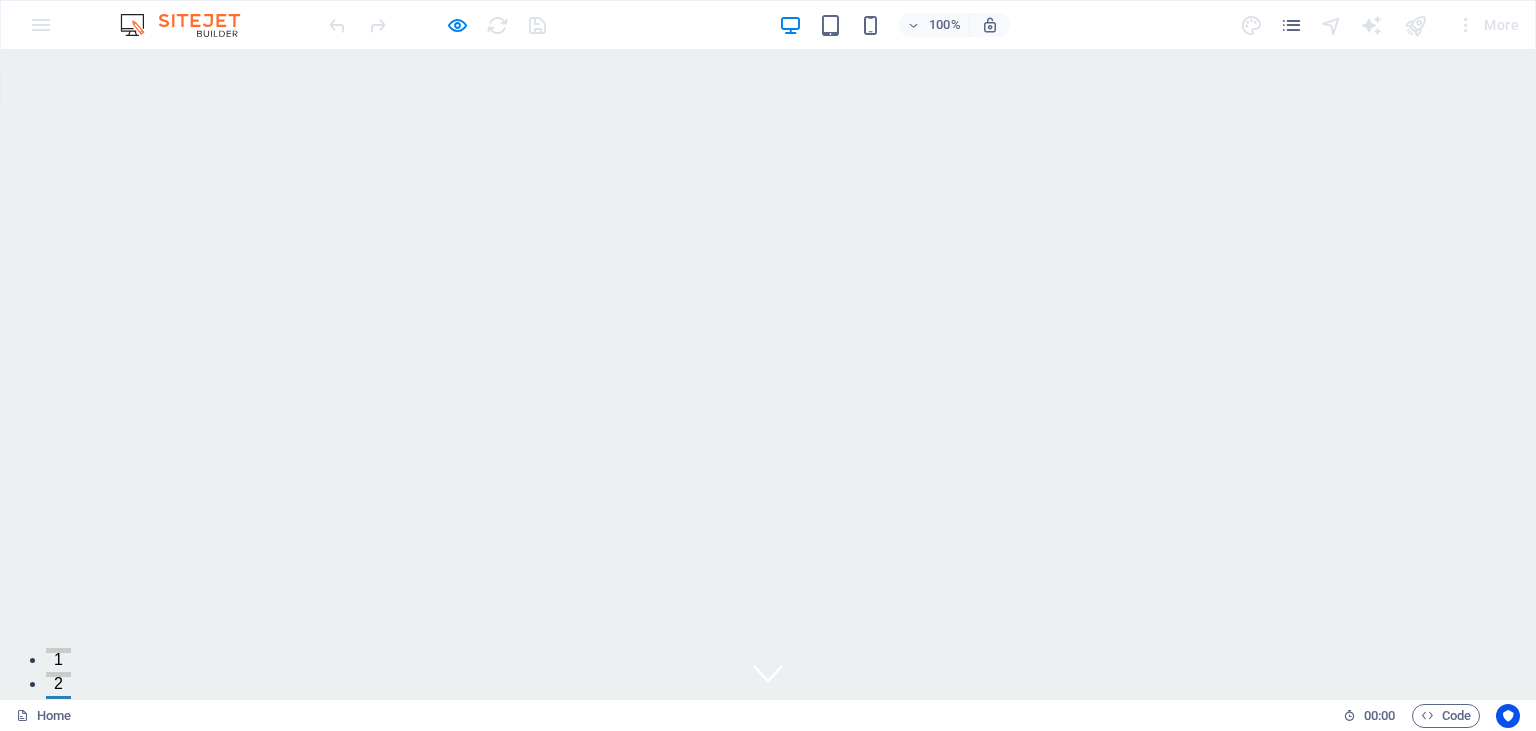 drag, startPoint x: 422, startPoint y: 78, endPoint x: 382, endPoint y: 56, distance: 45.65085 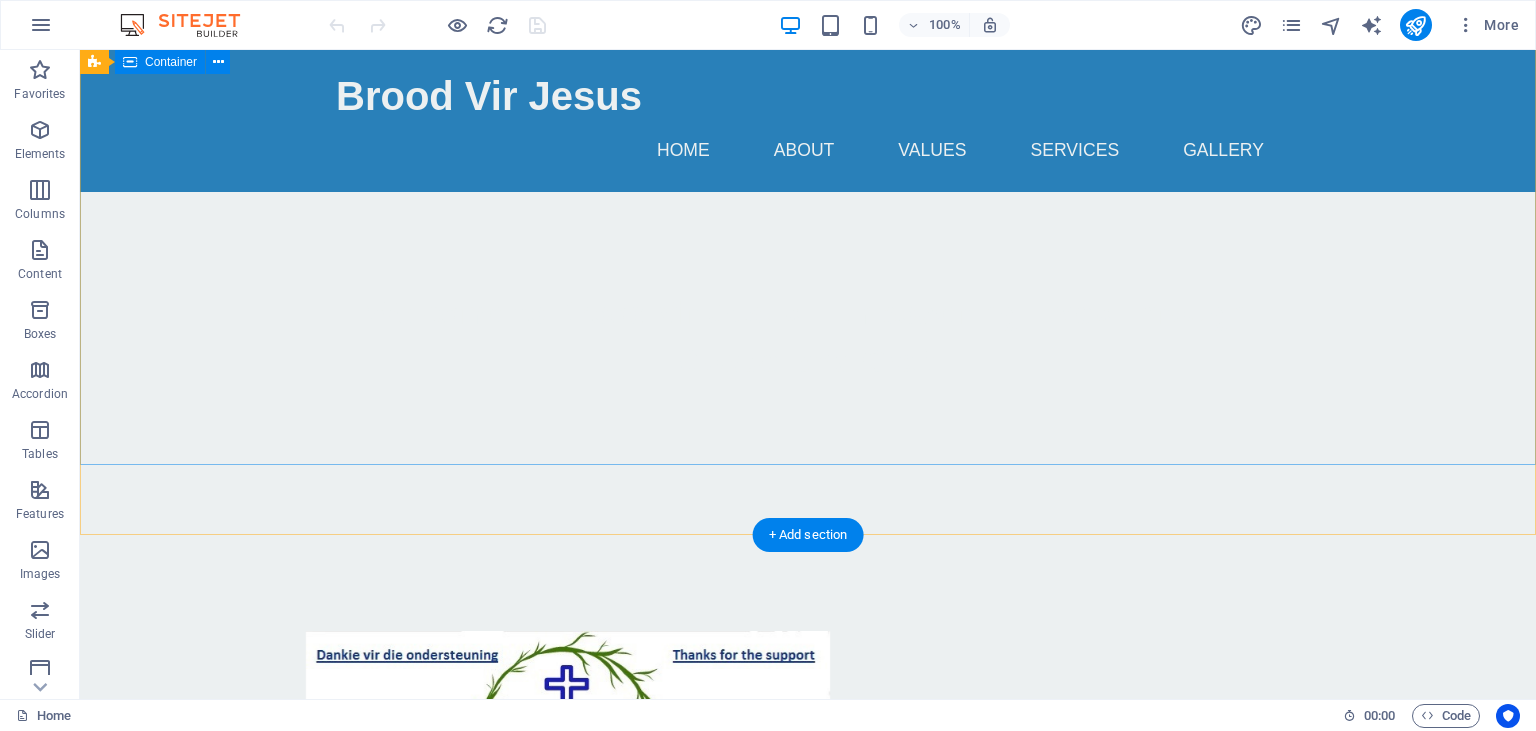 scroll, scrollTop: 105, scrollLeft: 0, axis: vertical 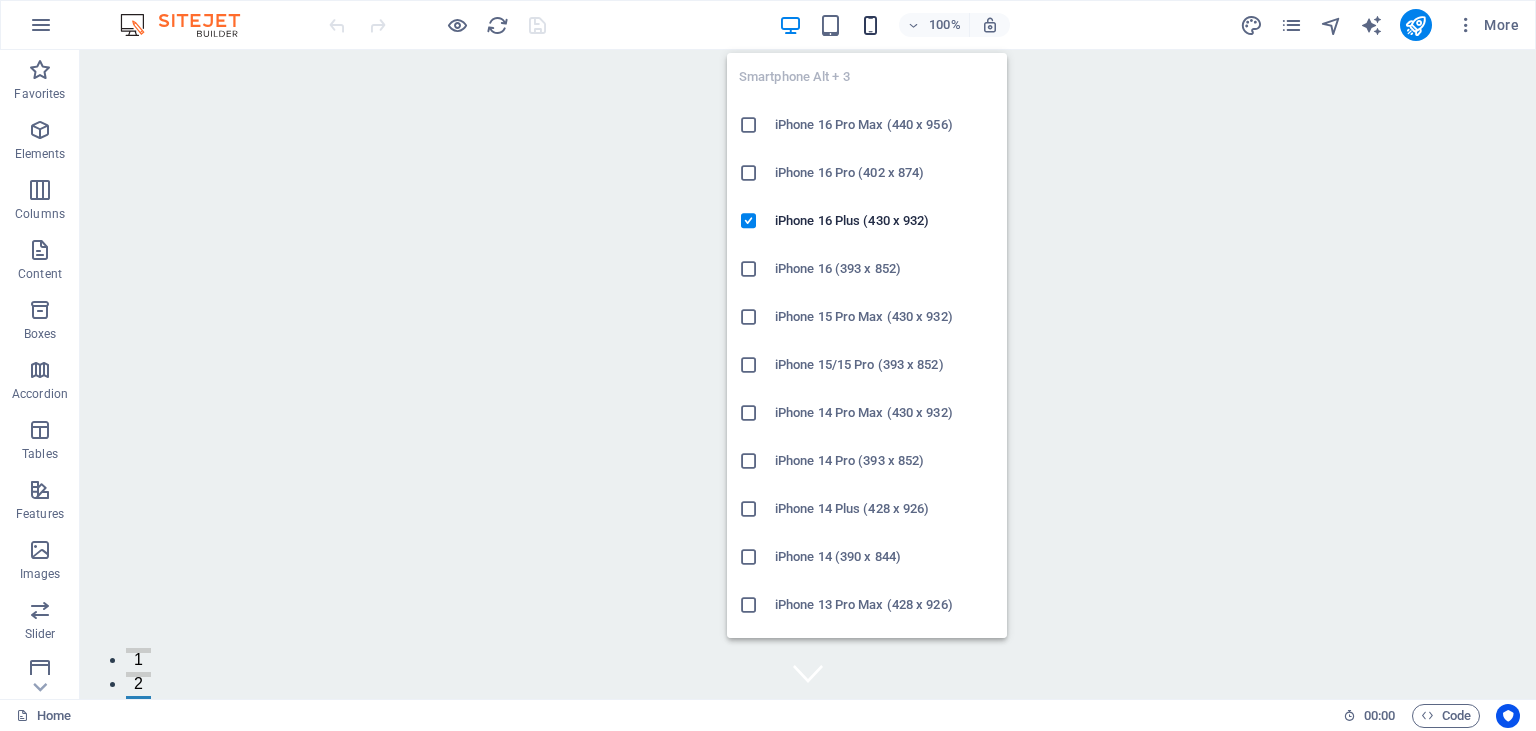 click at bounding box center [870, 25] 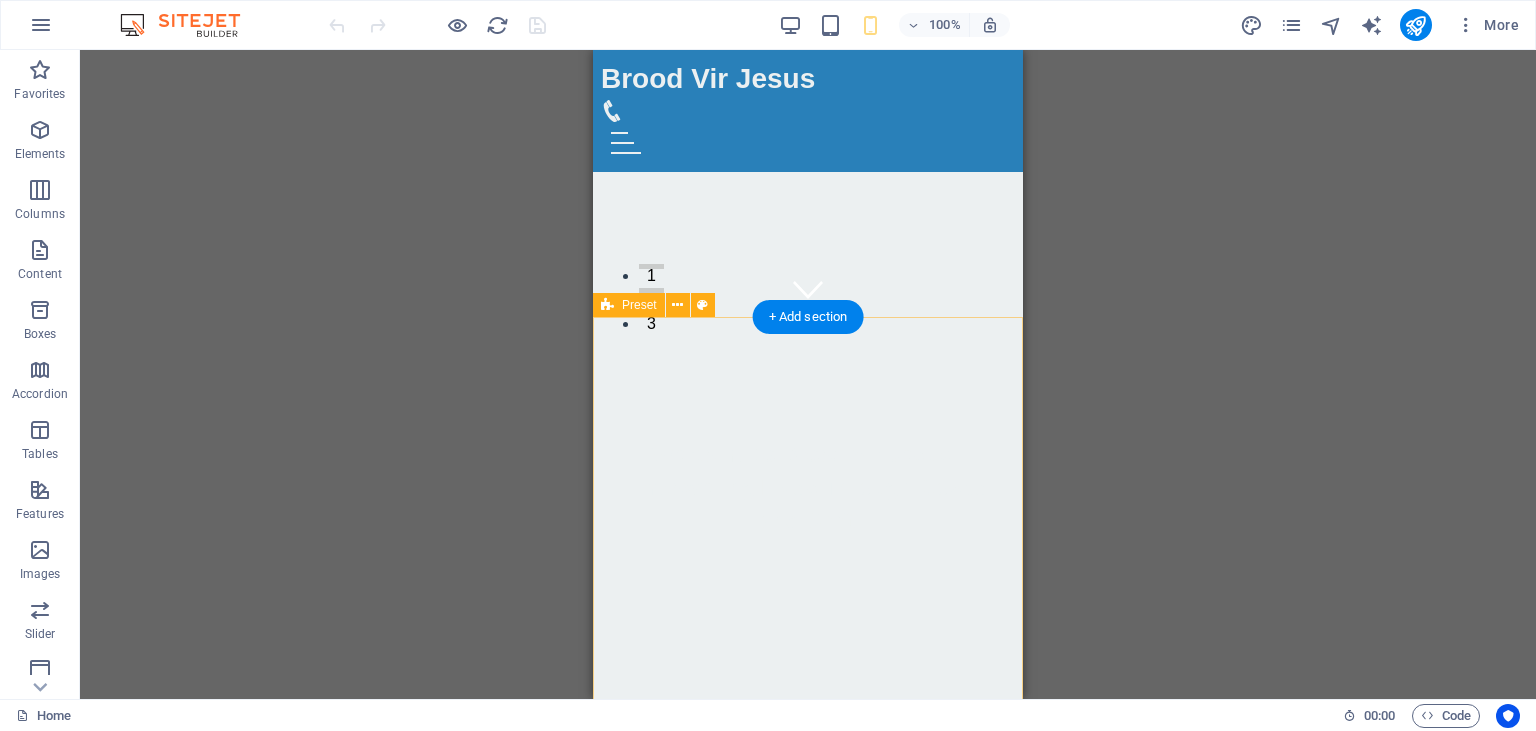 scroll, scrollTop: 0, scrollLeft: 0, axis: both 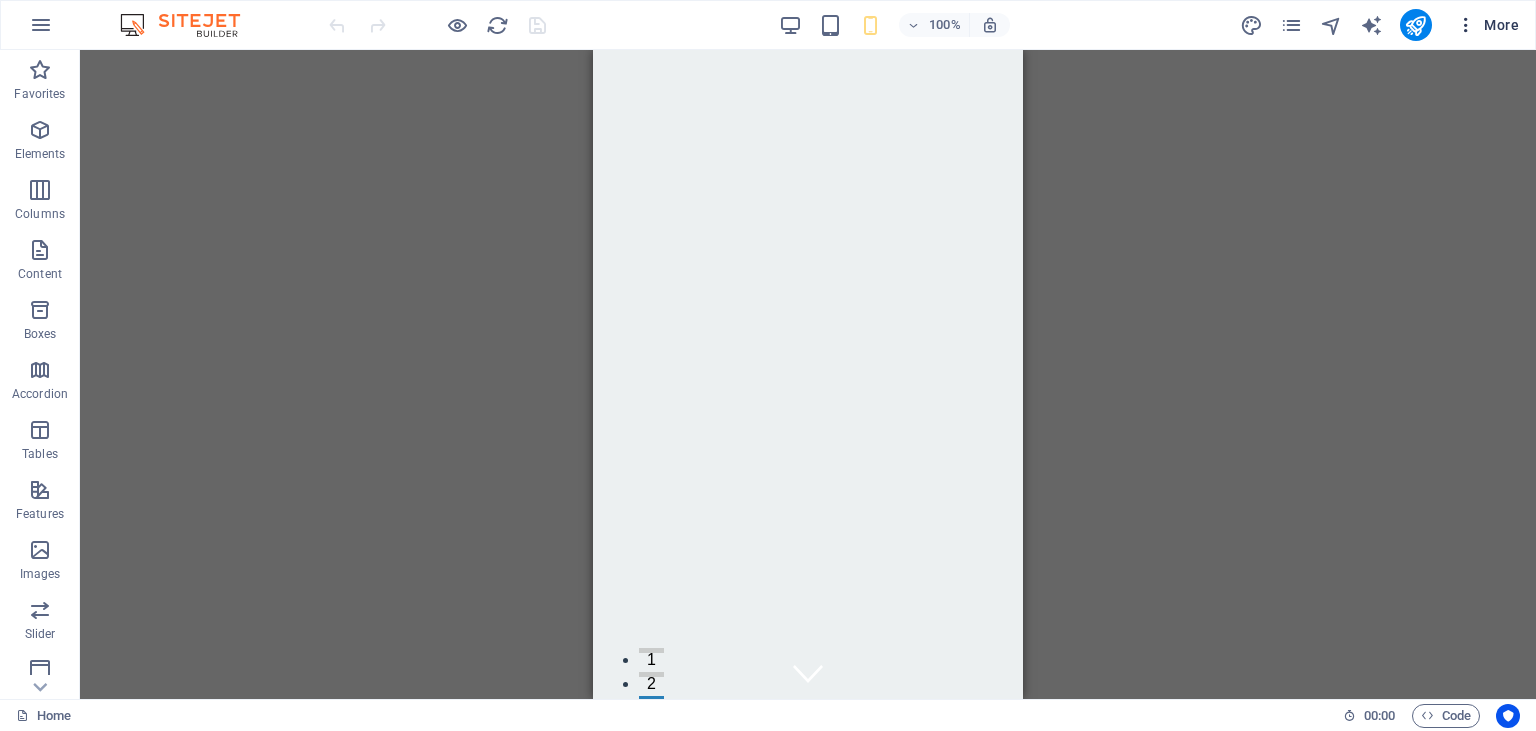 click on "More" at bounding box center [1487, 25] 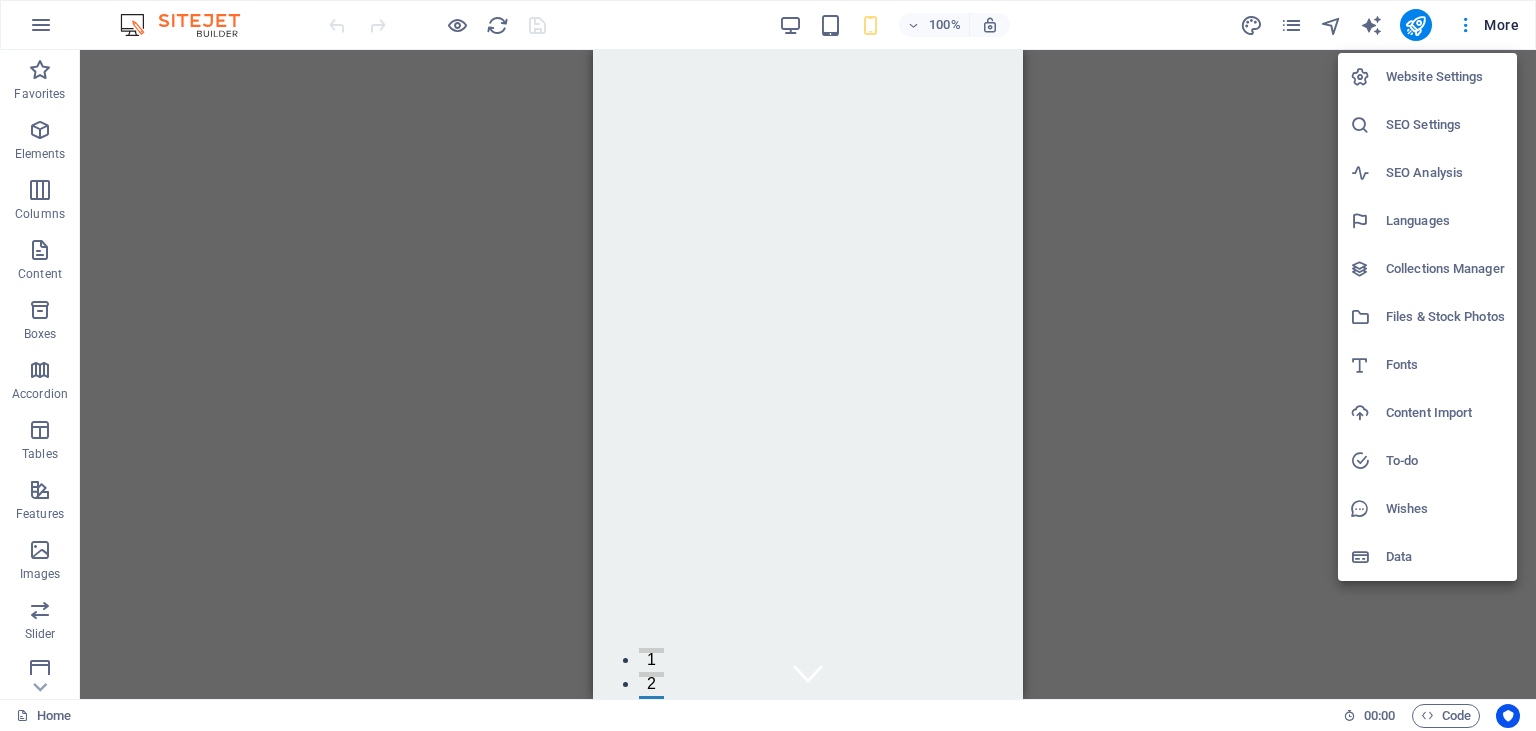 click on "Files & Stock Photos" at bounding box center [1445, 317] 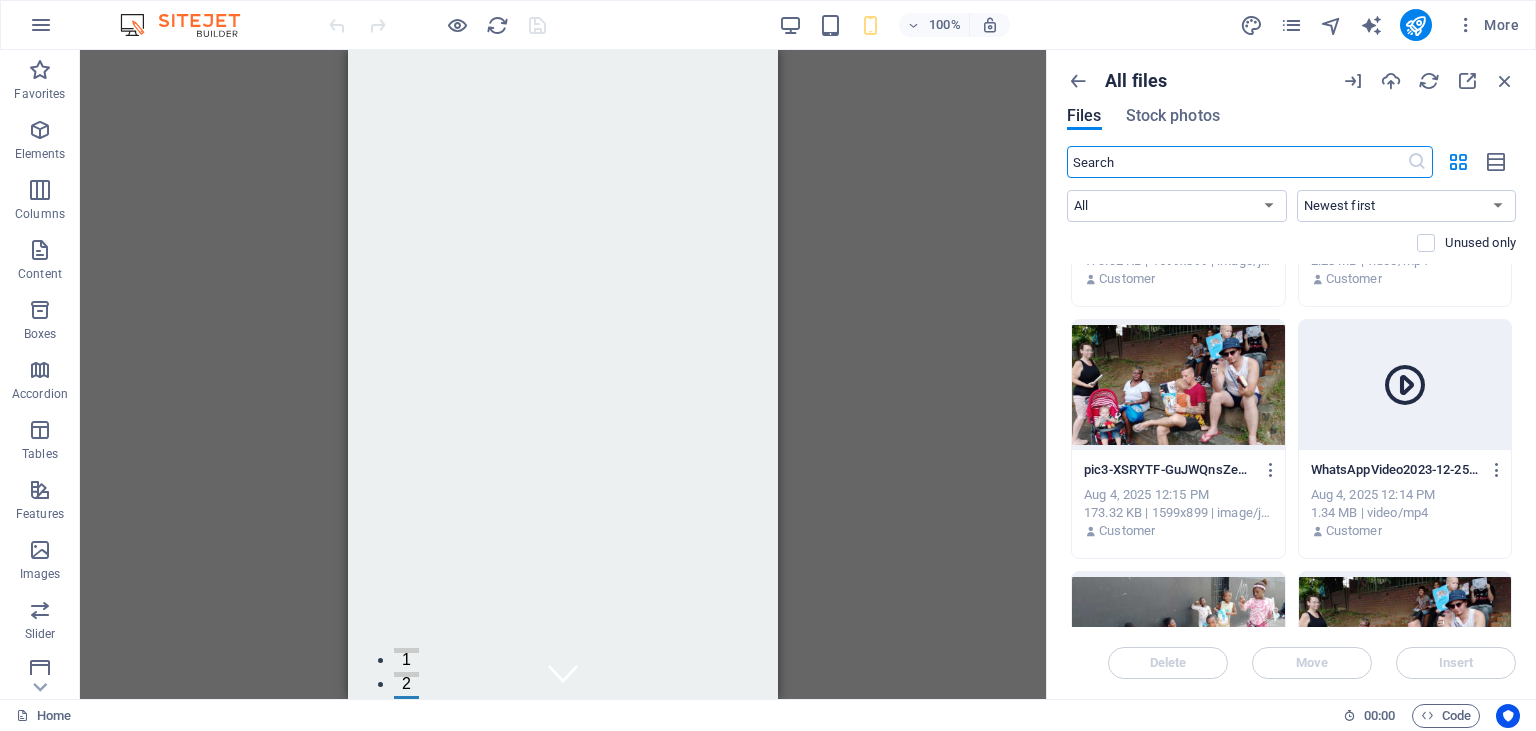 scroll, scrollTop: 750, scrollLeft: 0, axis: vertical 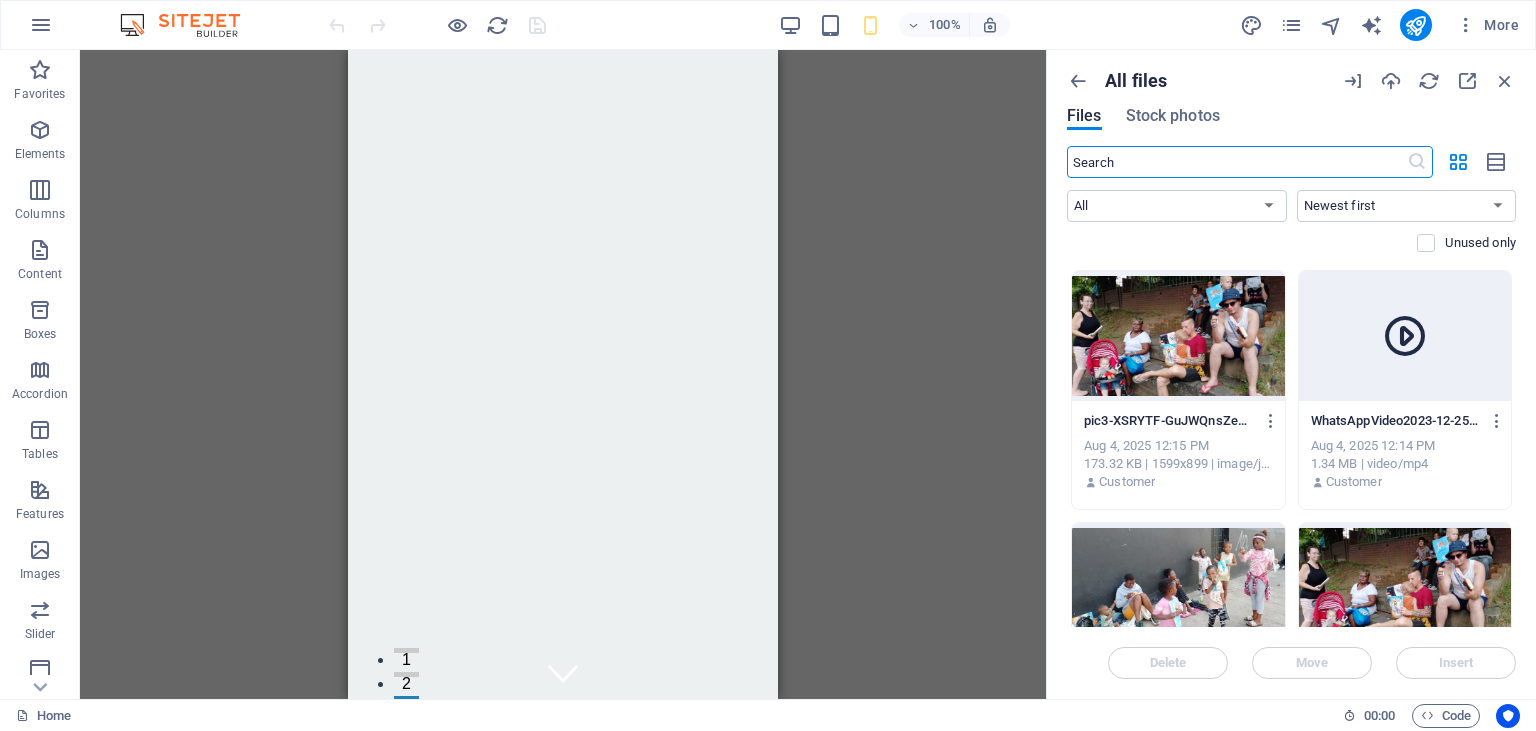 click at bounding box center [1405, 336] 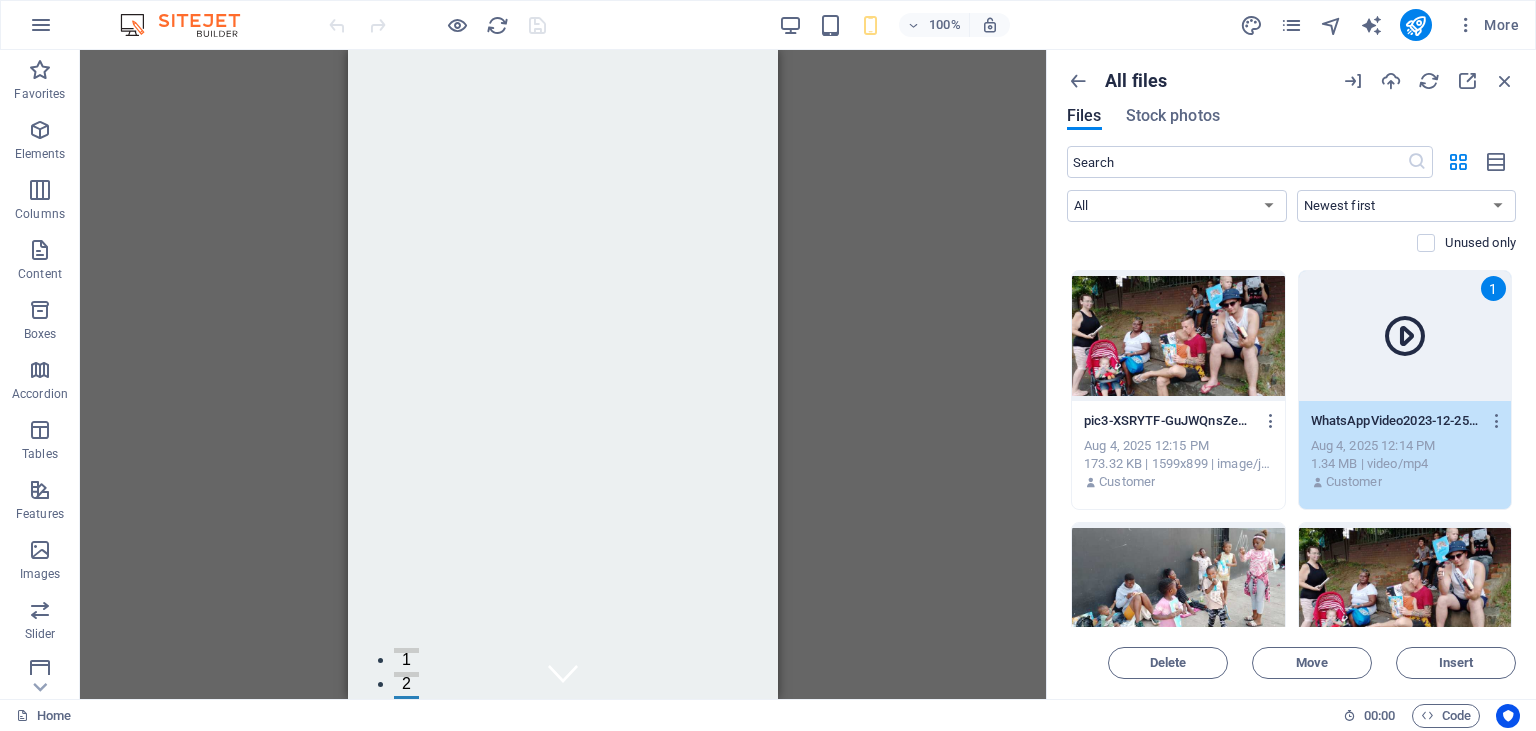 click at bounding box center (1405, 336) 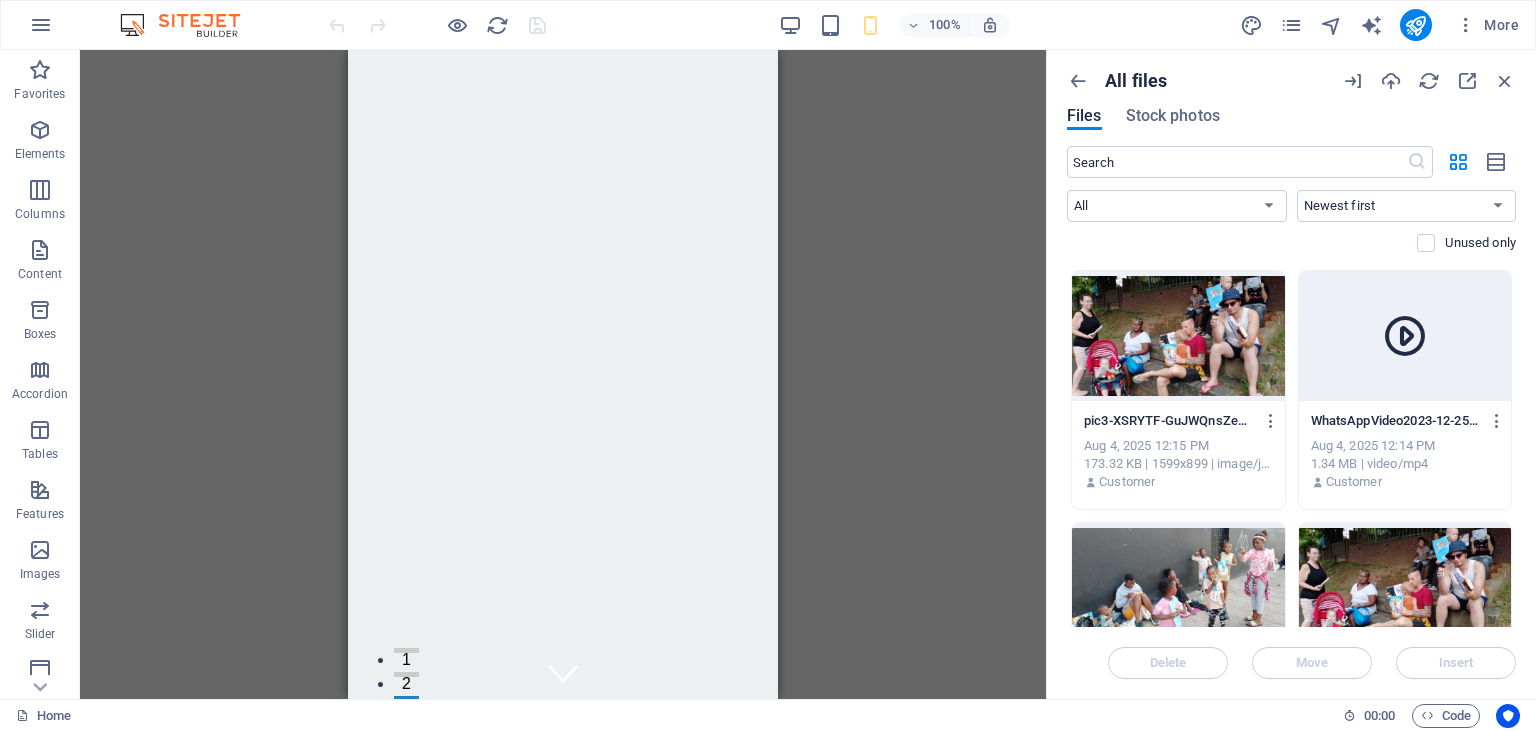 click at bounding box center [1405, 336] 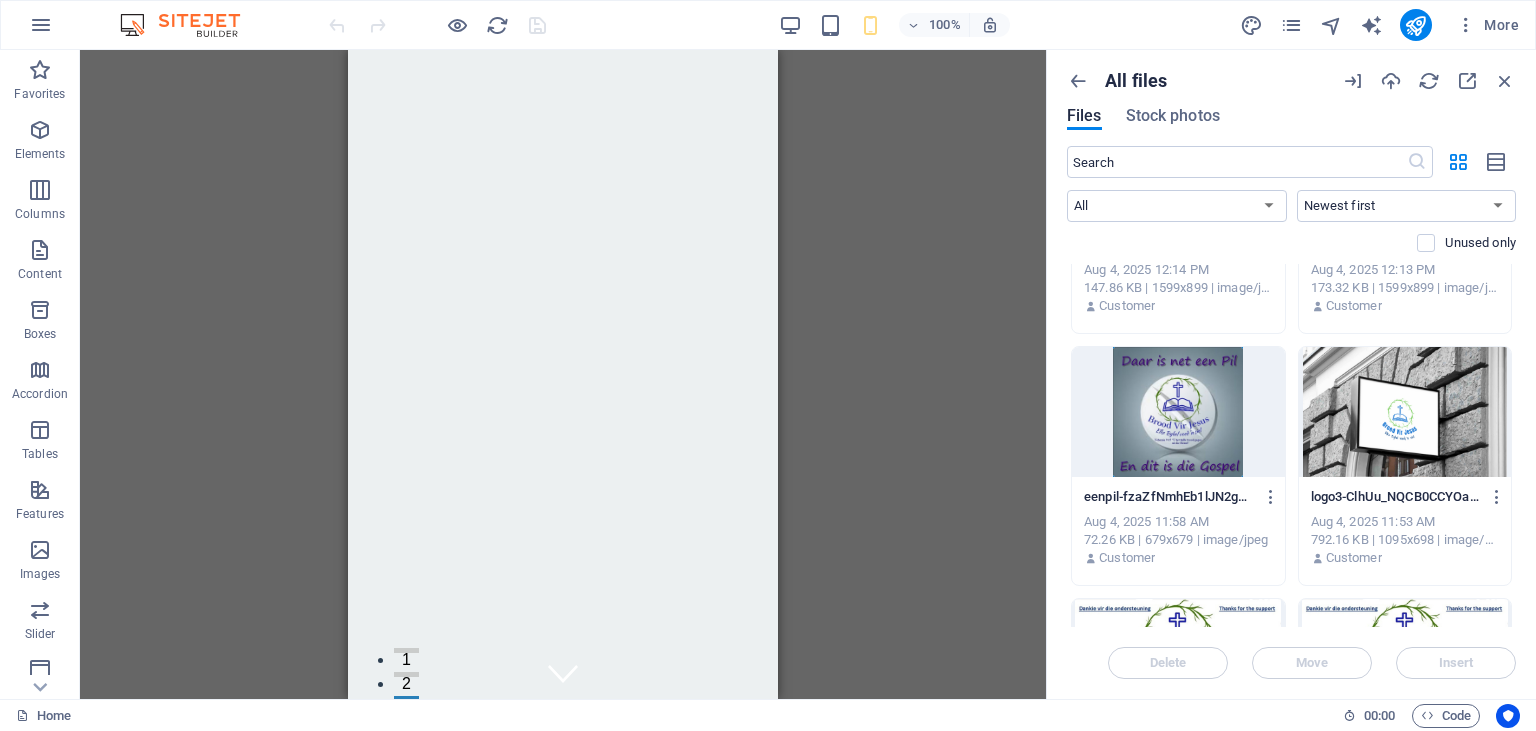 scroll, scrollTop: 1206, scrollLeft: 0, axis: vertical 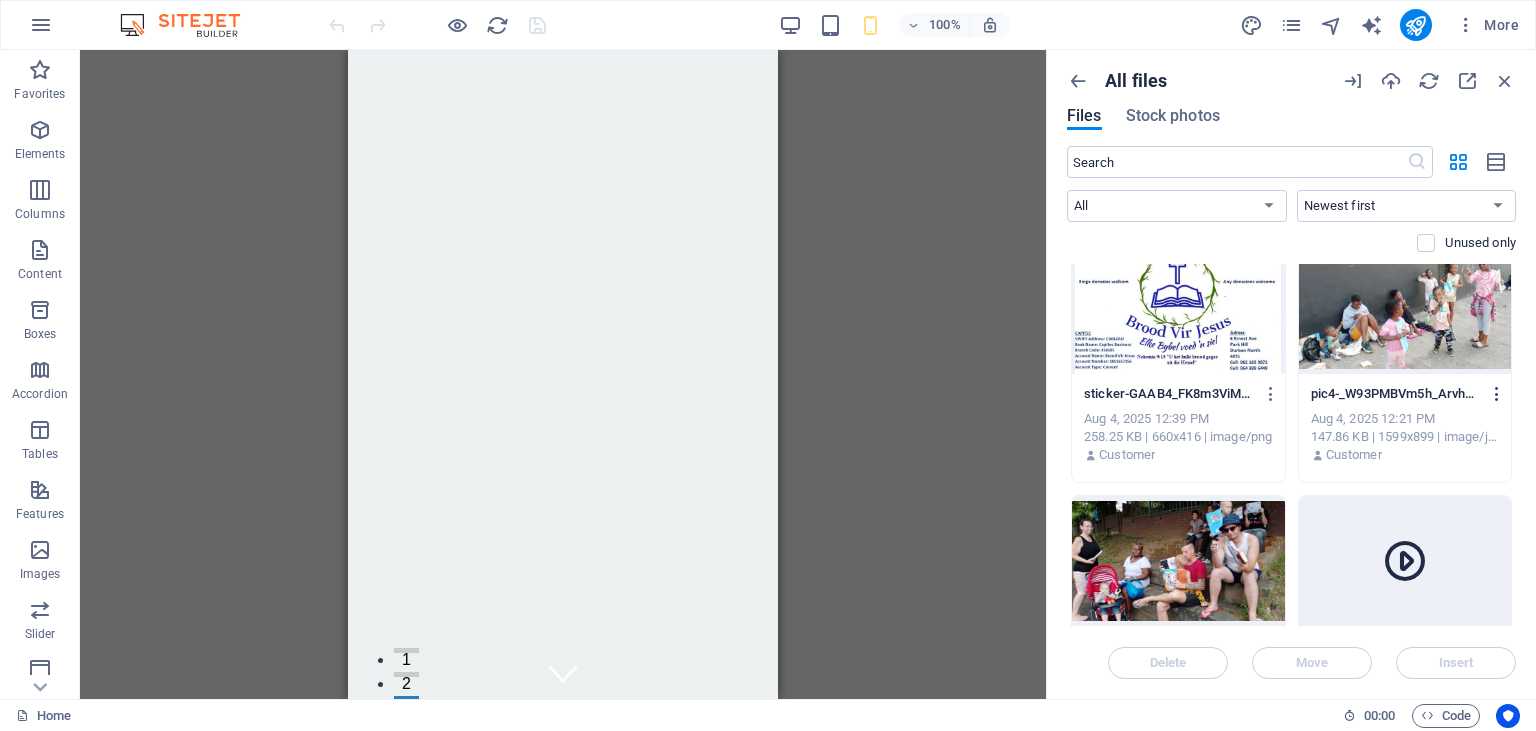 click at bounding box center [1497, 394] 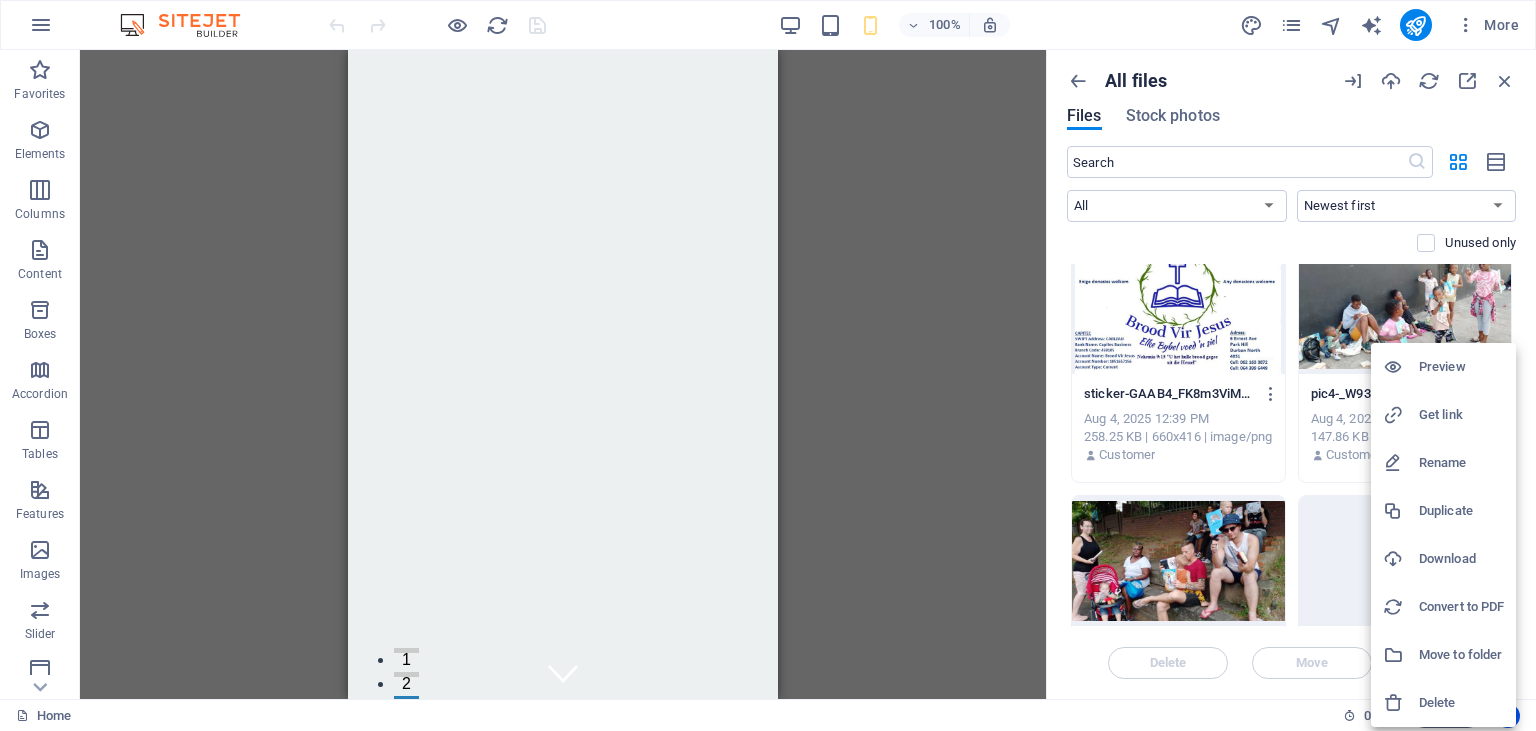 click on "Delete" at bounding box center [1461, 703] 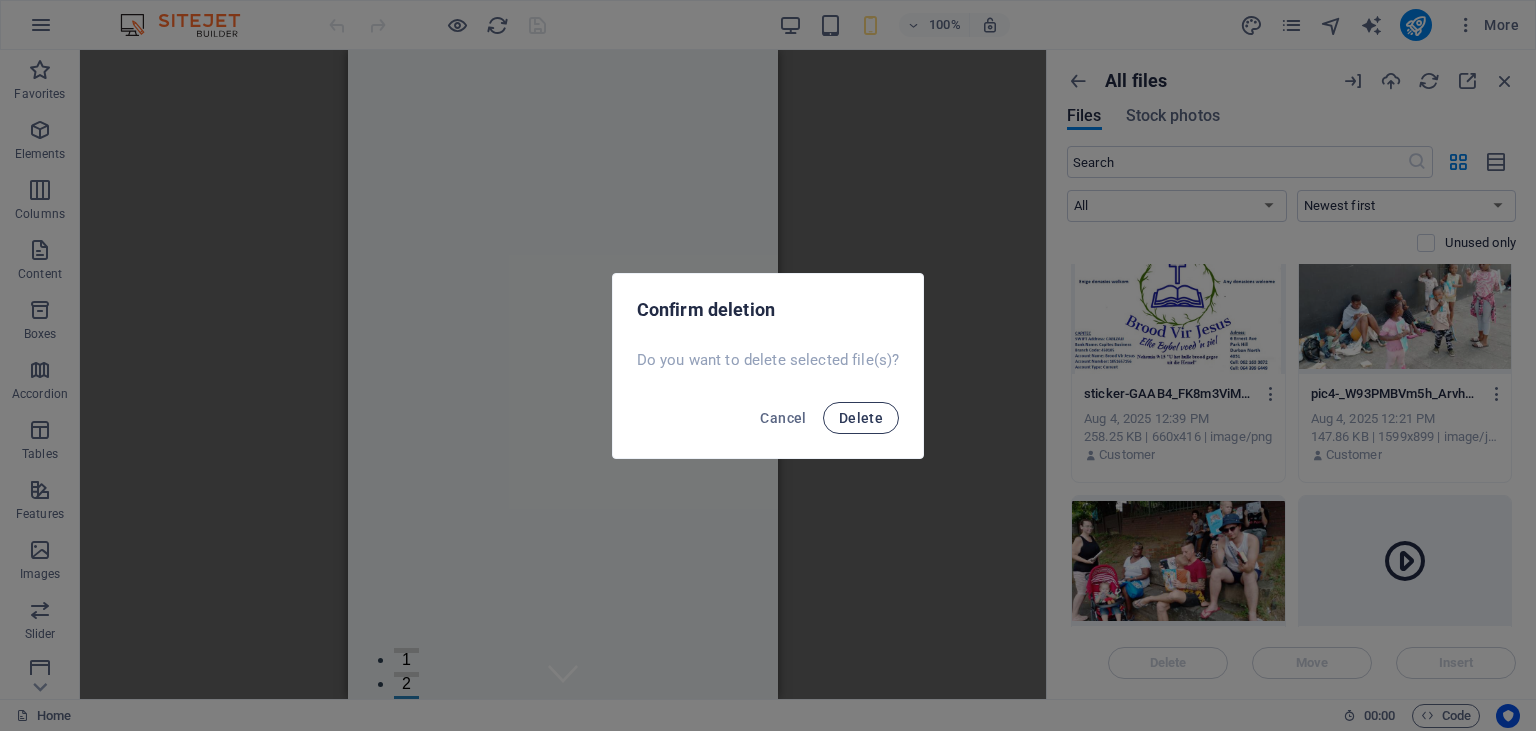 click on "Delete" at bounding box center [861, 418] 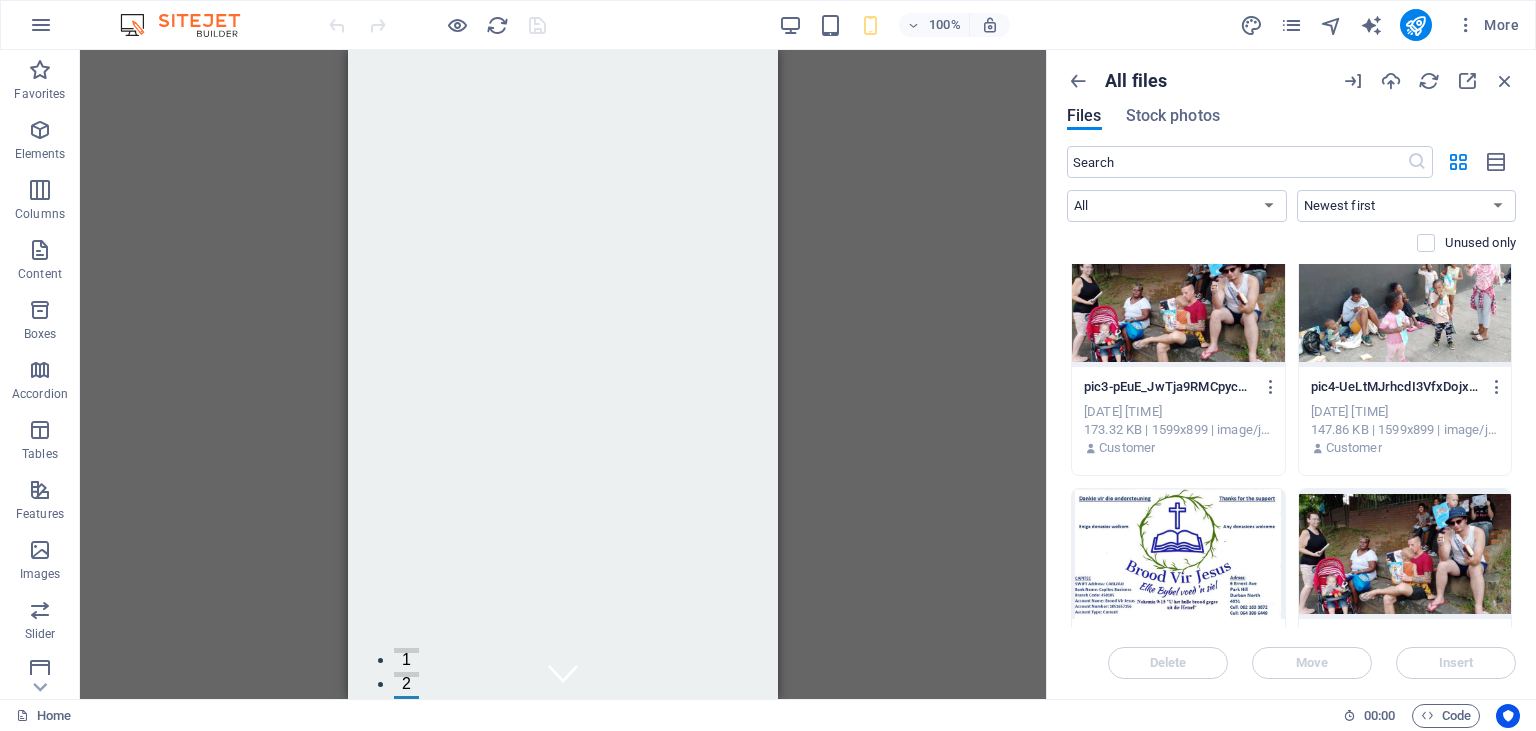 scroll, scrollTop: 0, scrollLeft: 0, axis: both 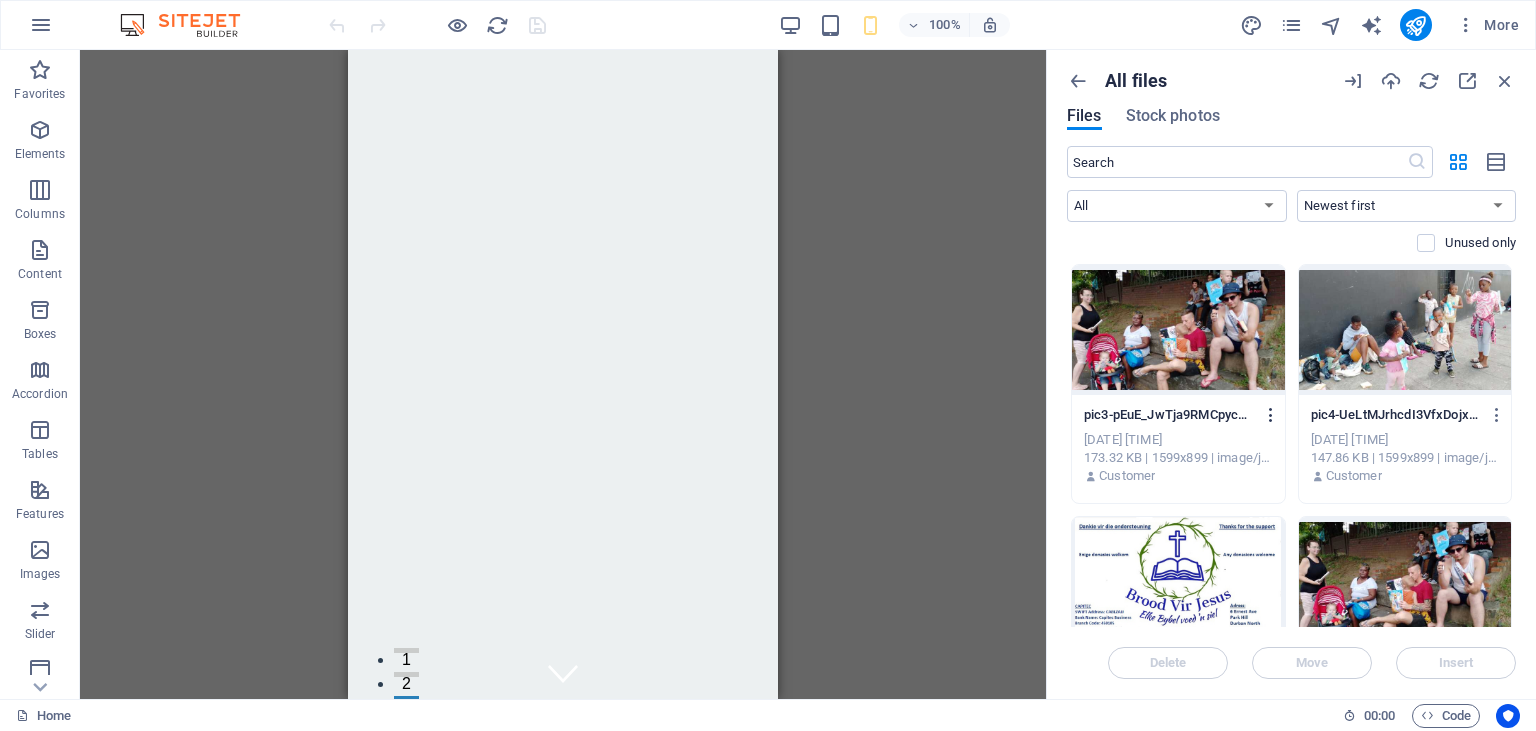 click at bounding box center (1271, 415) 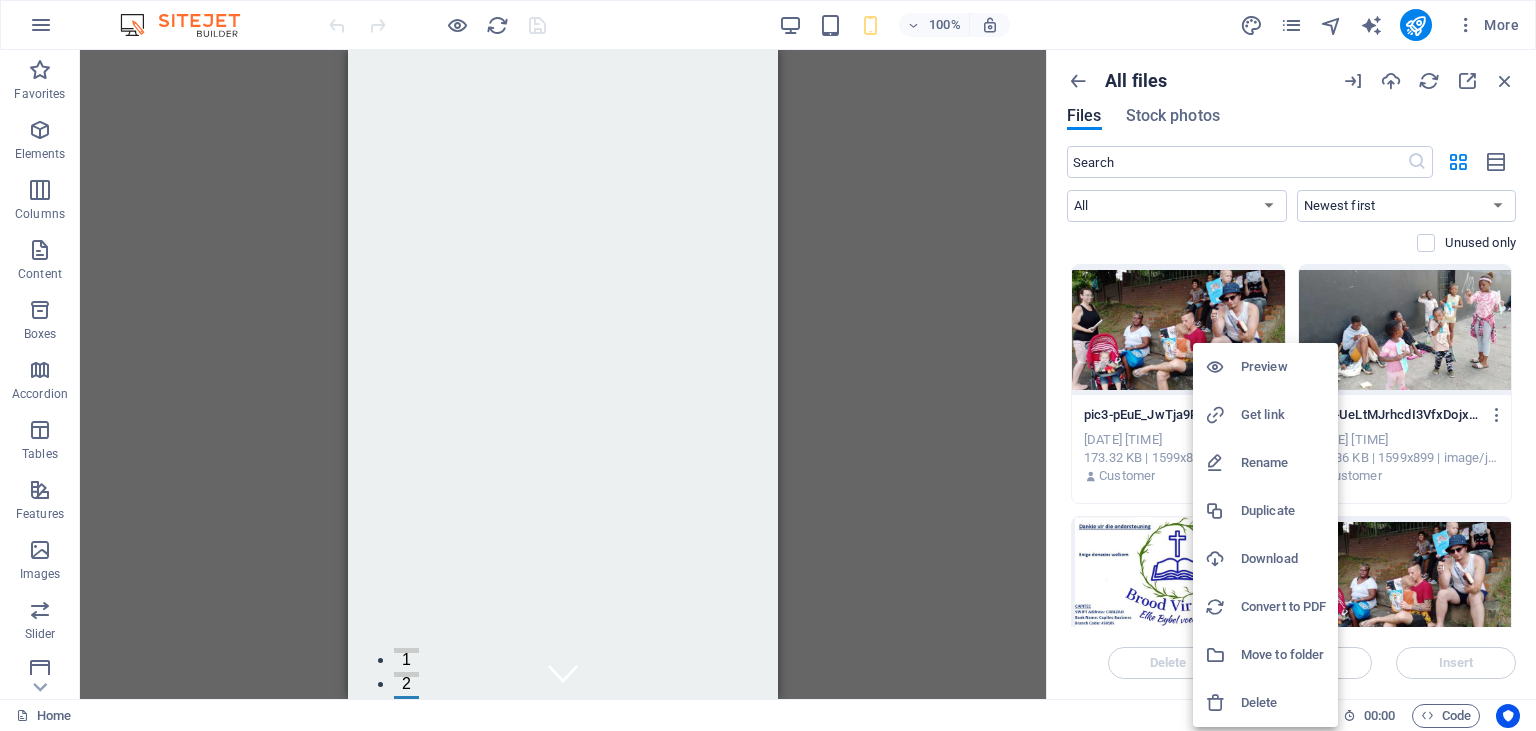 click on "Delete" at bounding box center [1283, 703] 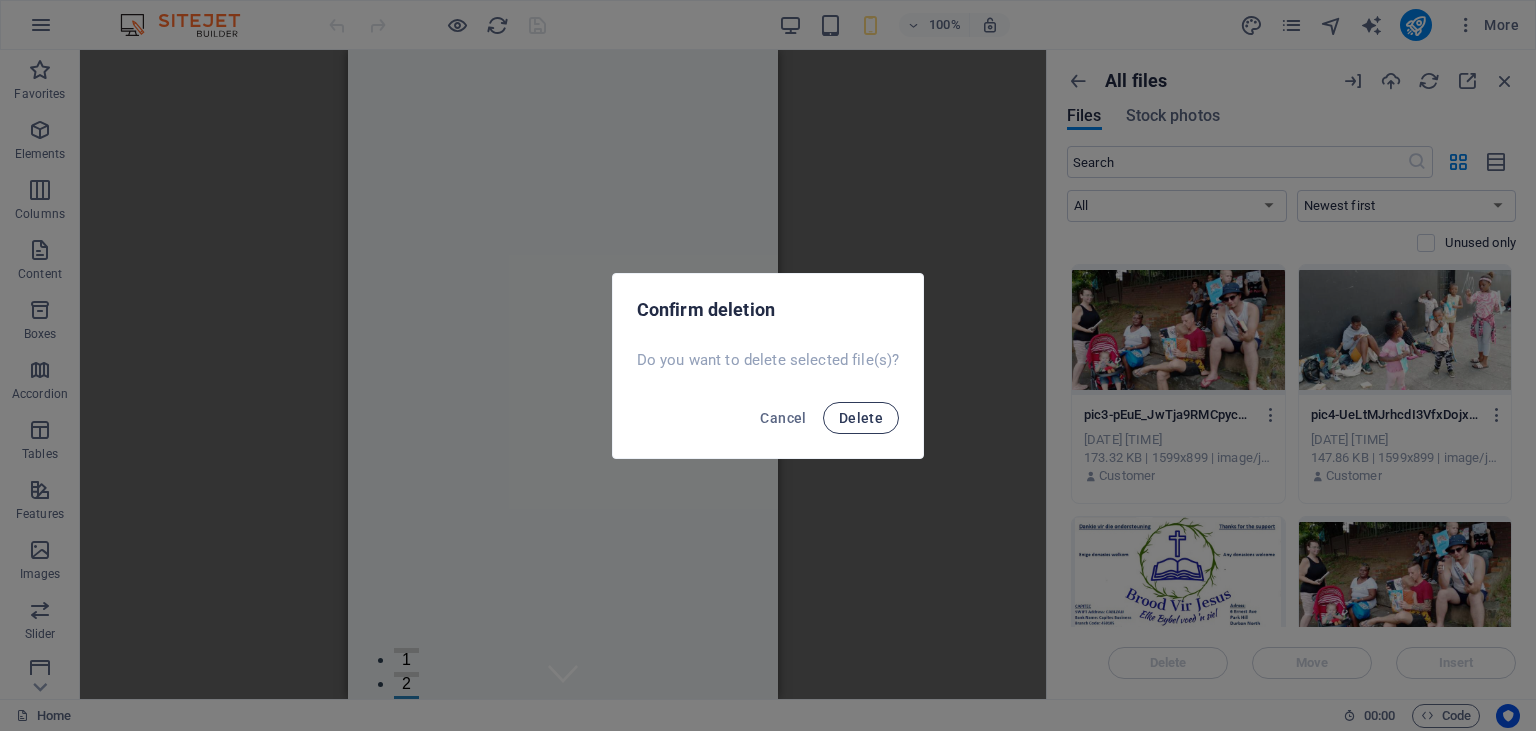 click on "Delete" at bounding box center [861, 418] 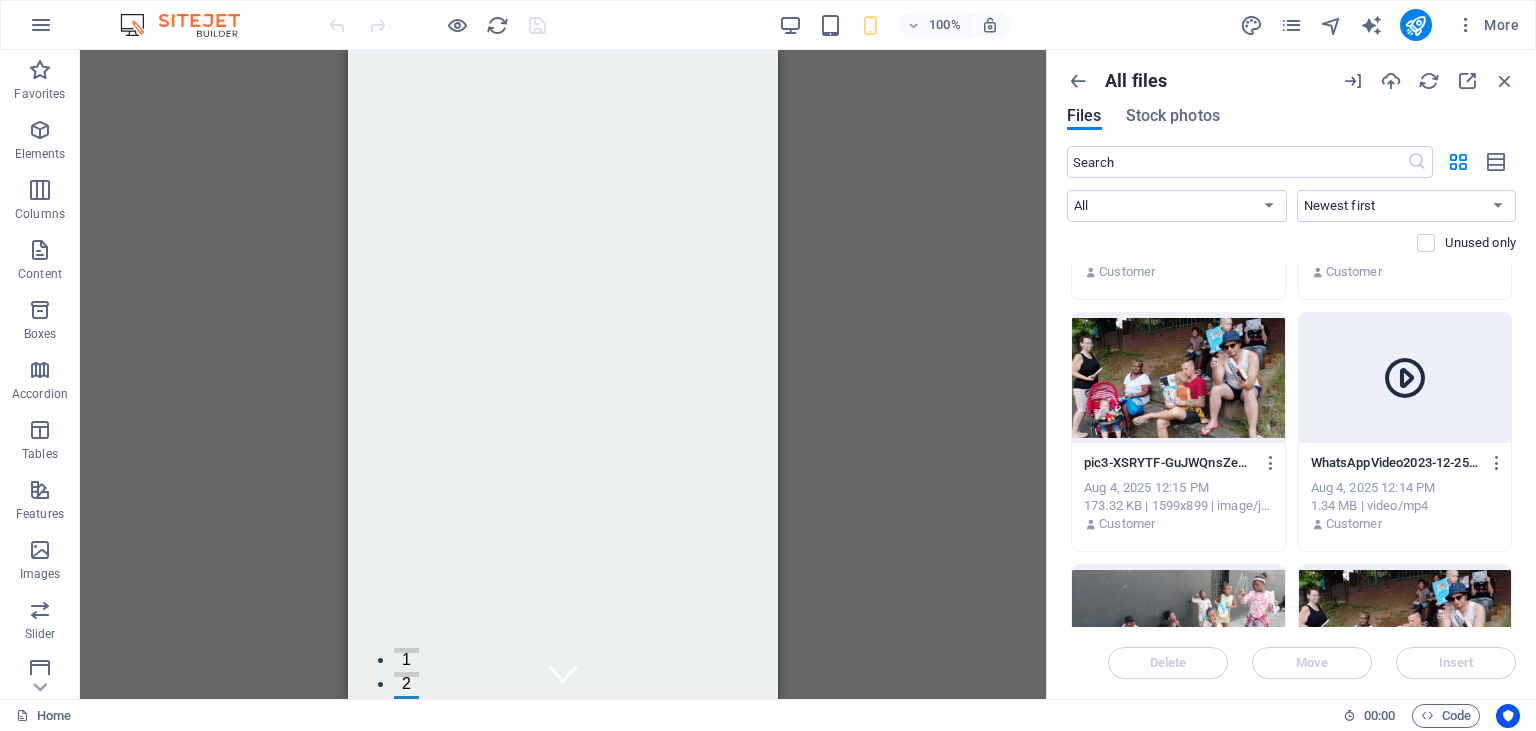 scroll, scrollTop: 364, scrollLeft: 0, axis: vertical 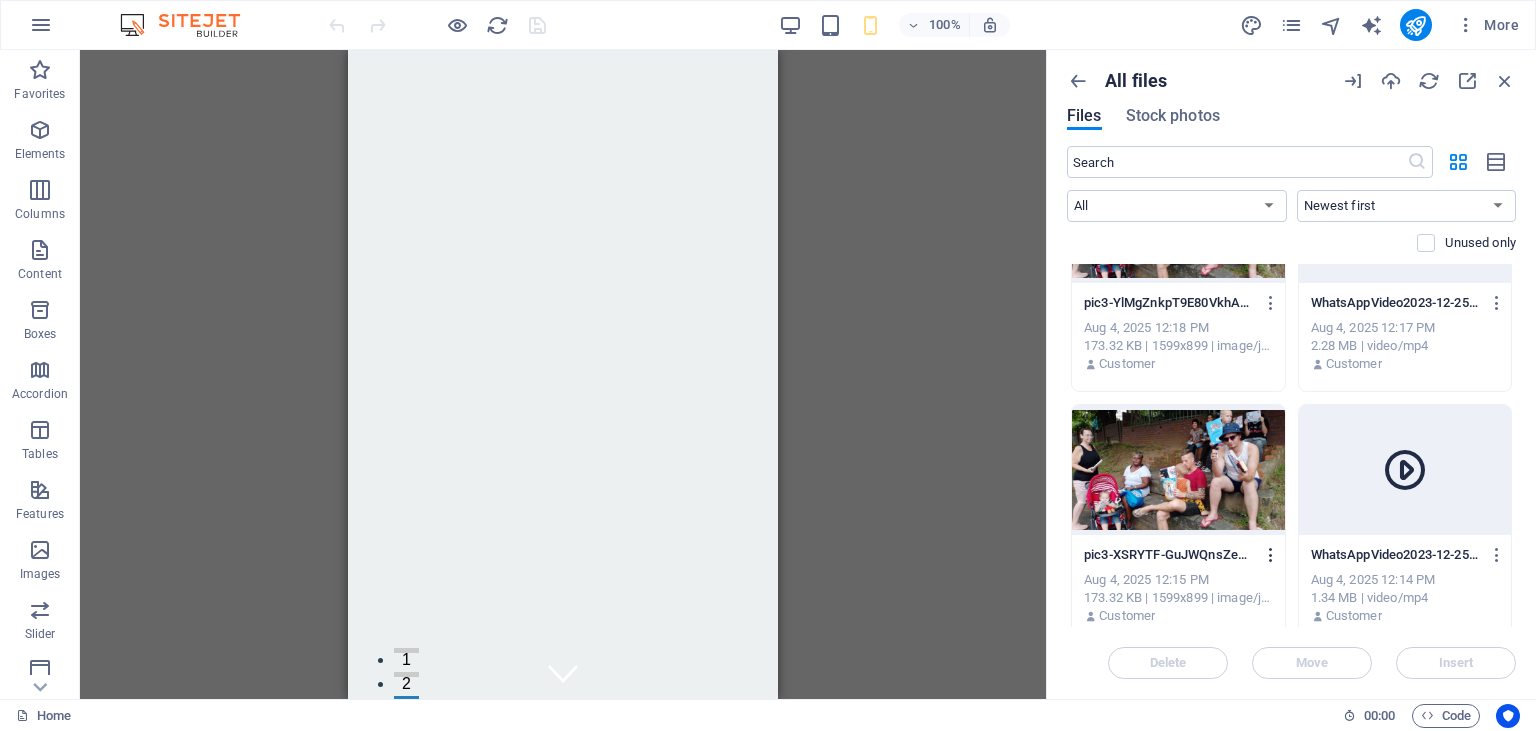 click at bounding box center [1271, 555] 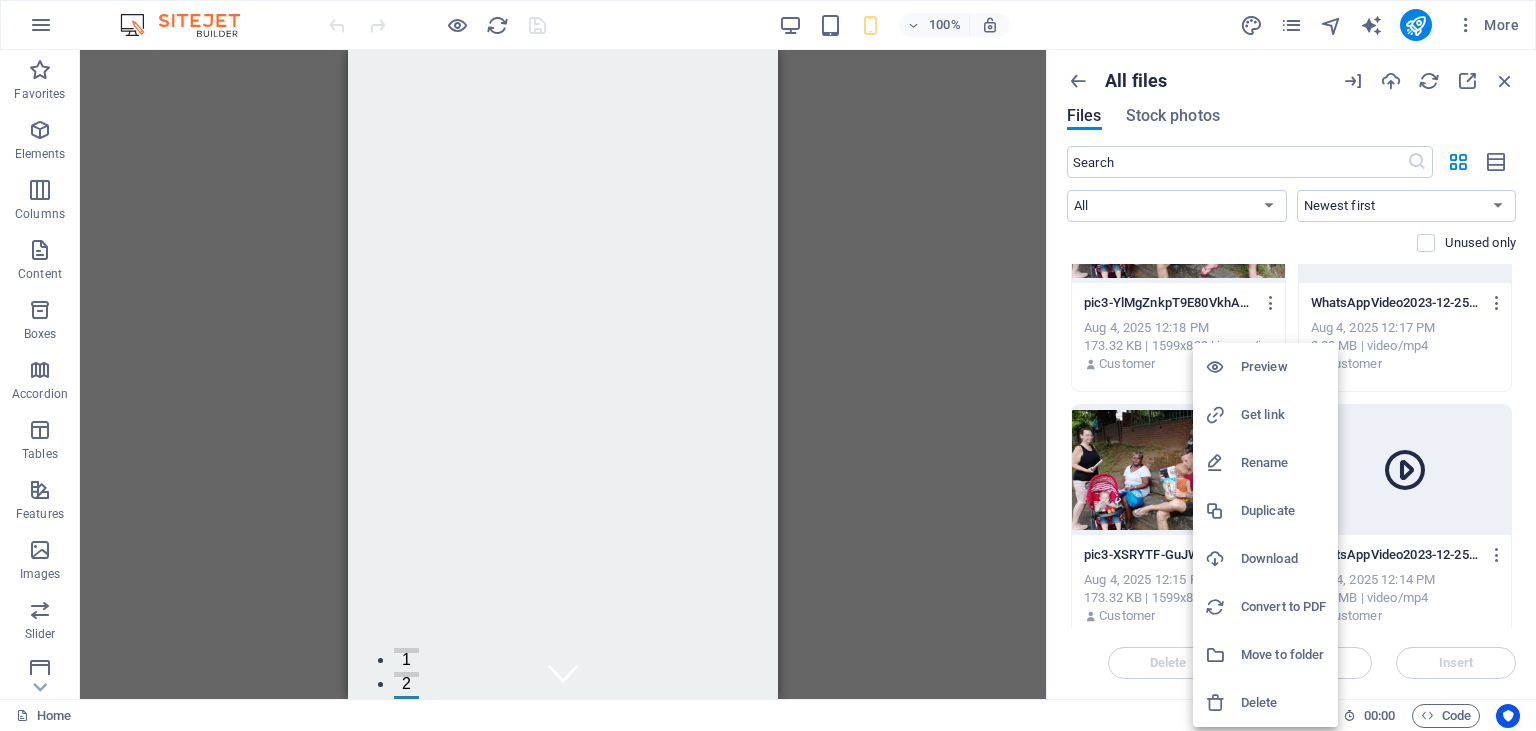 click on "Delete" at bounding box center [1283, 703] 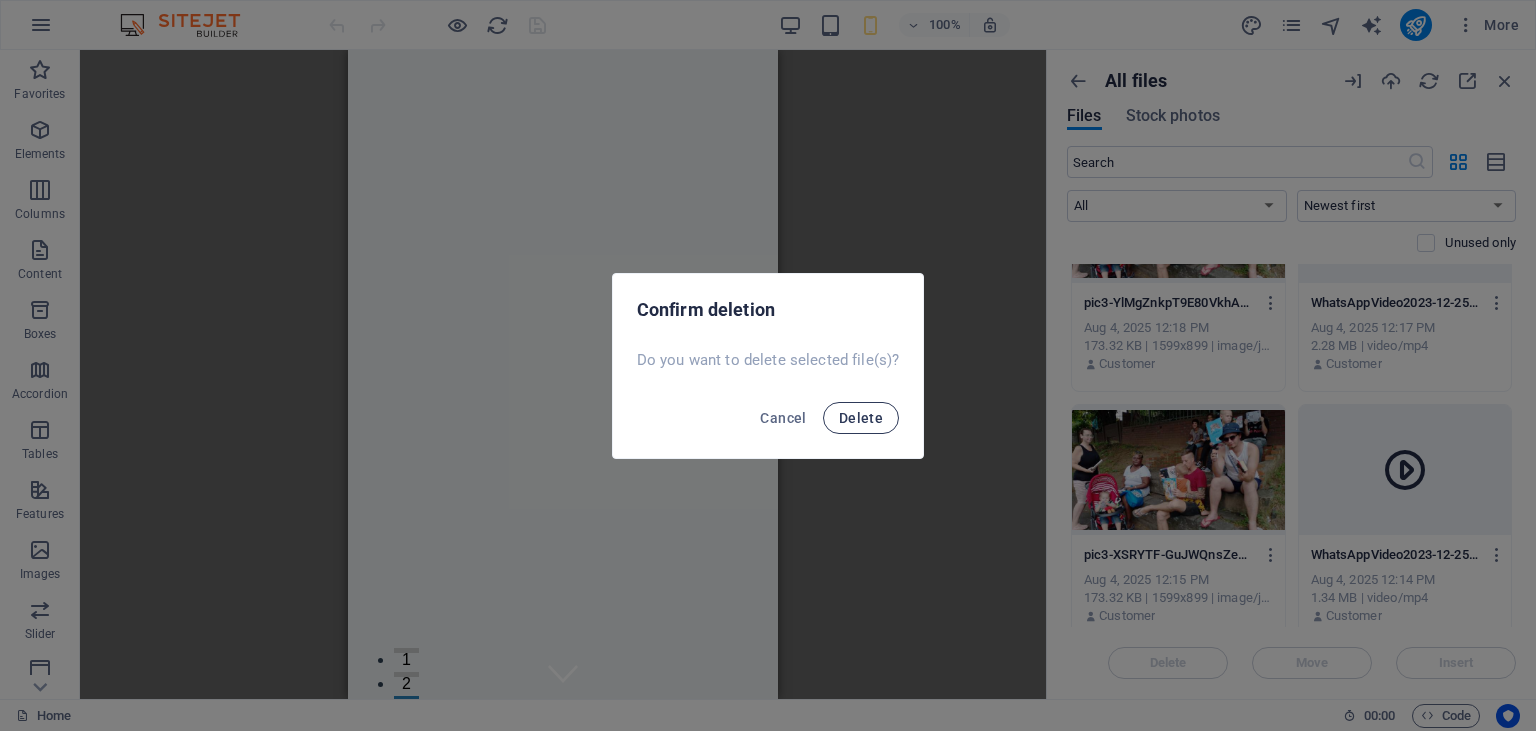 click on "Delete" at bounding box center [861, 418] 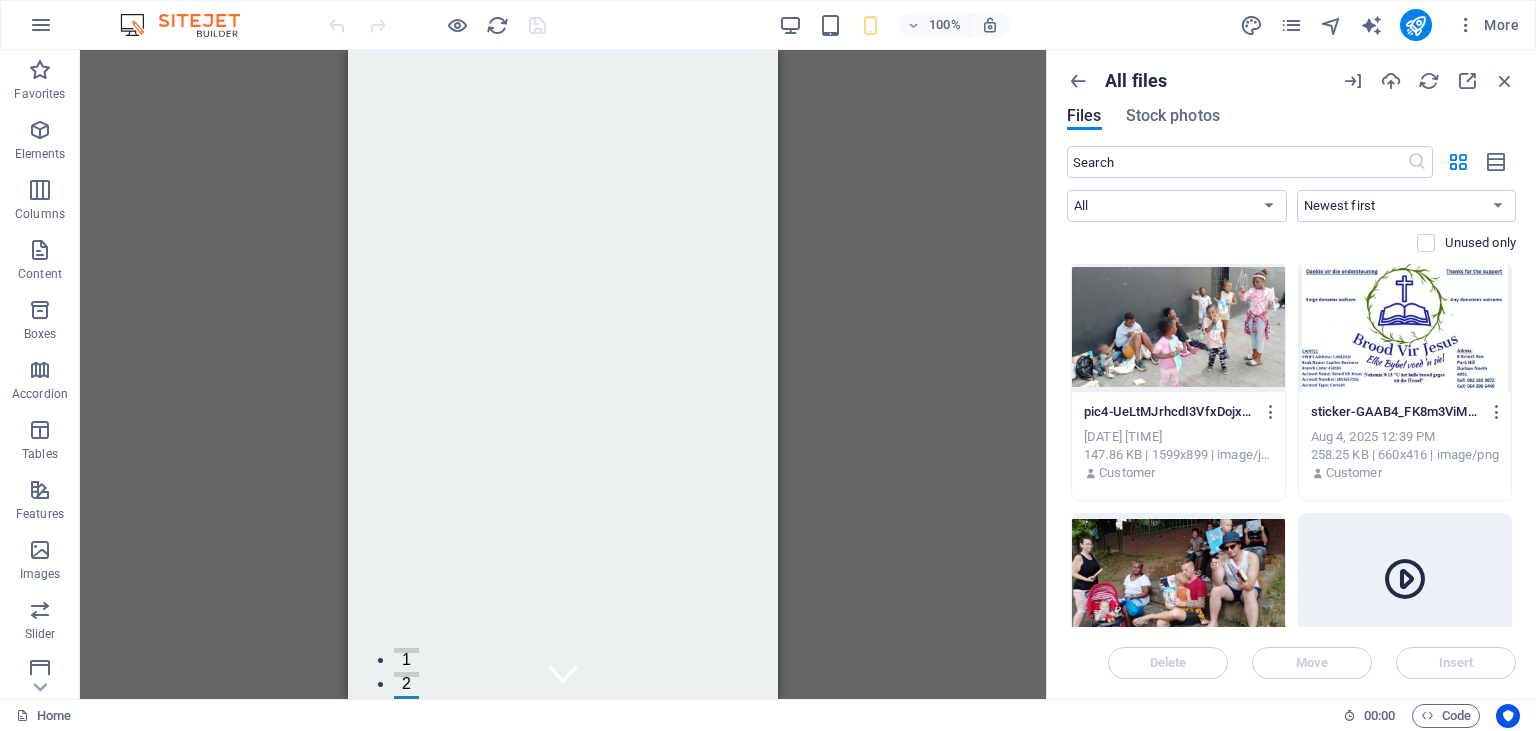 scroll, scrollTop: 0, scrollLeft: 0, axis: both 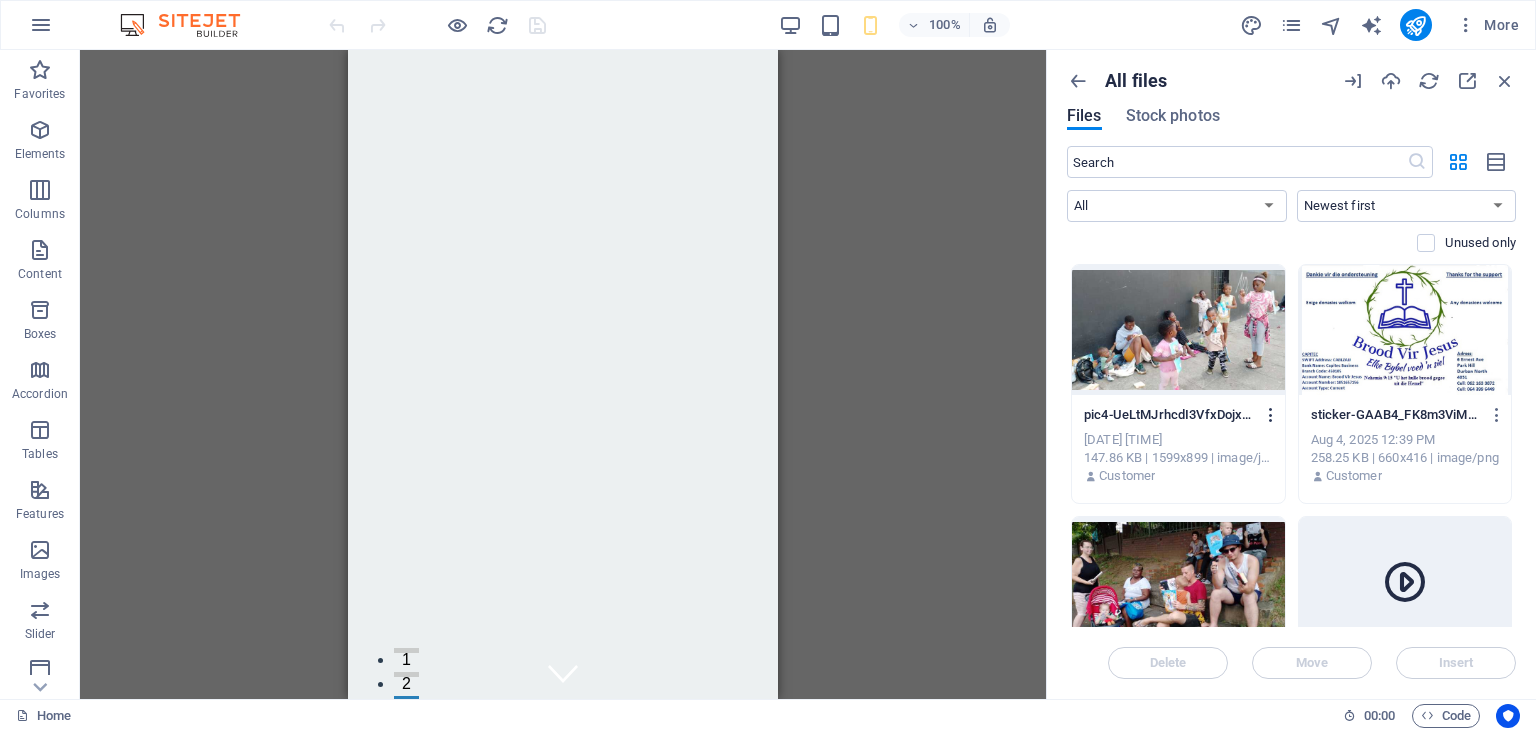 click at bounding box center (1271, 415) 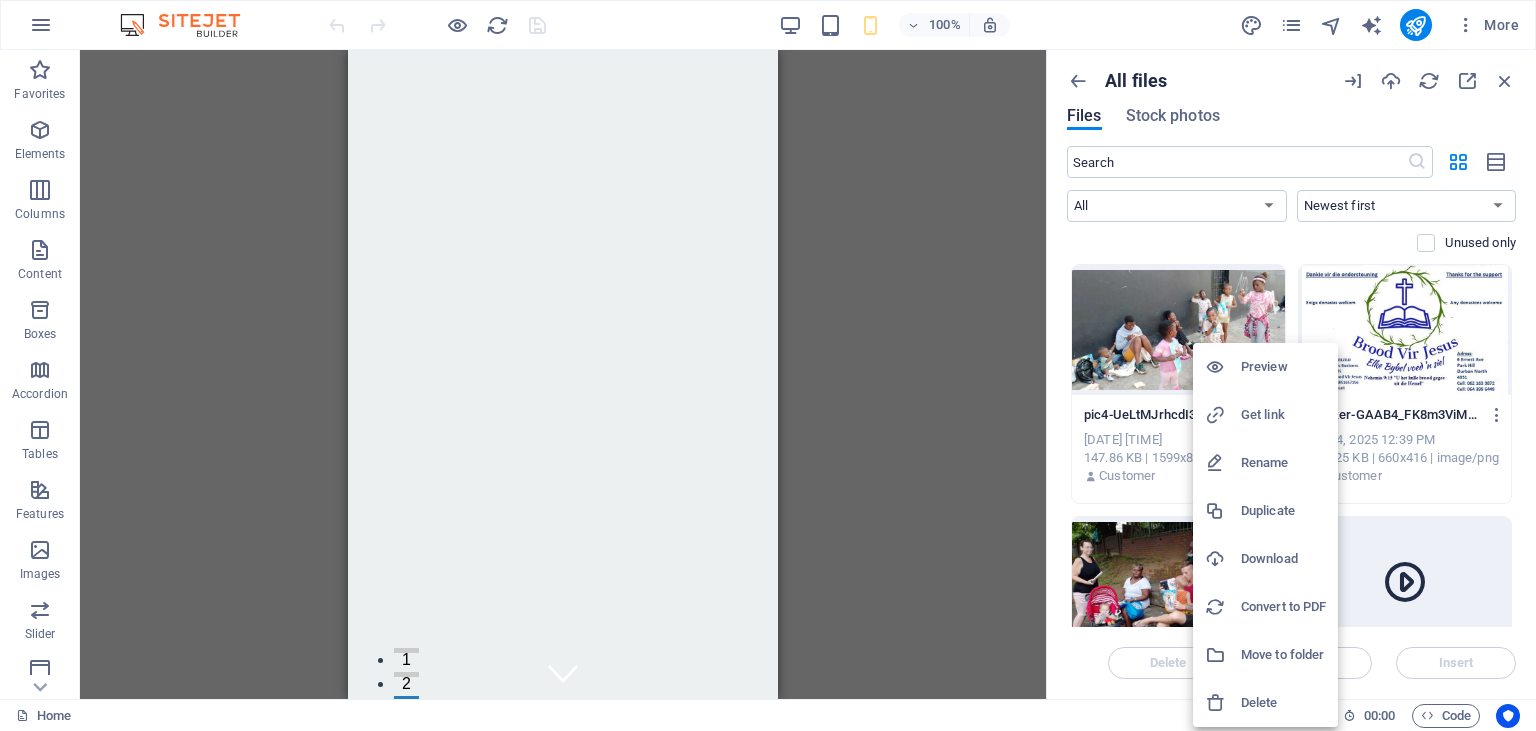 click on "Delete" at bounding box center (1283, 703) 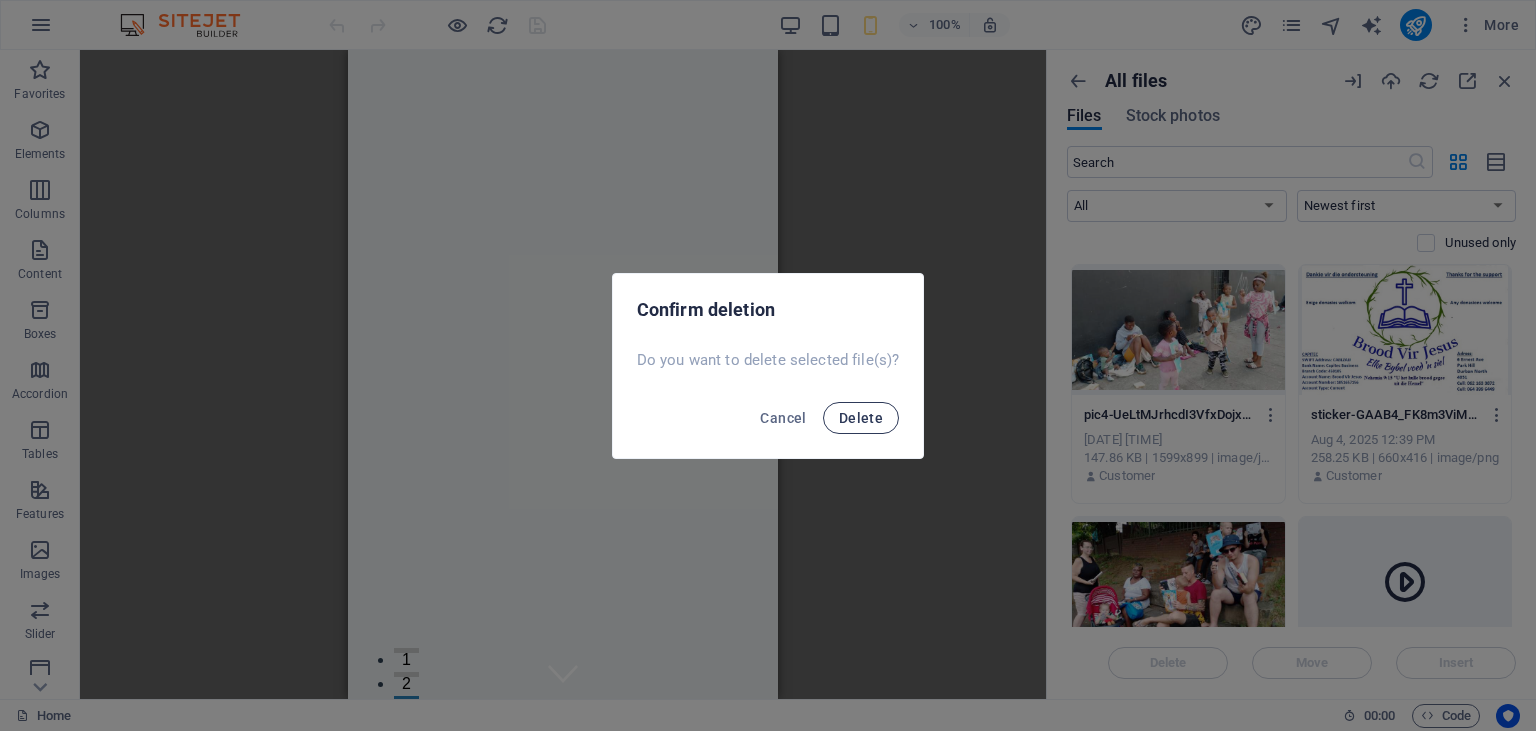 click on "Delete" at bounding box center [861, 418] 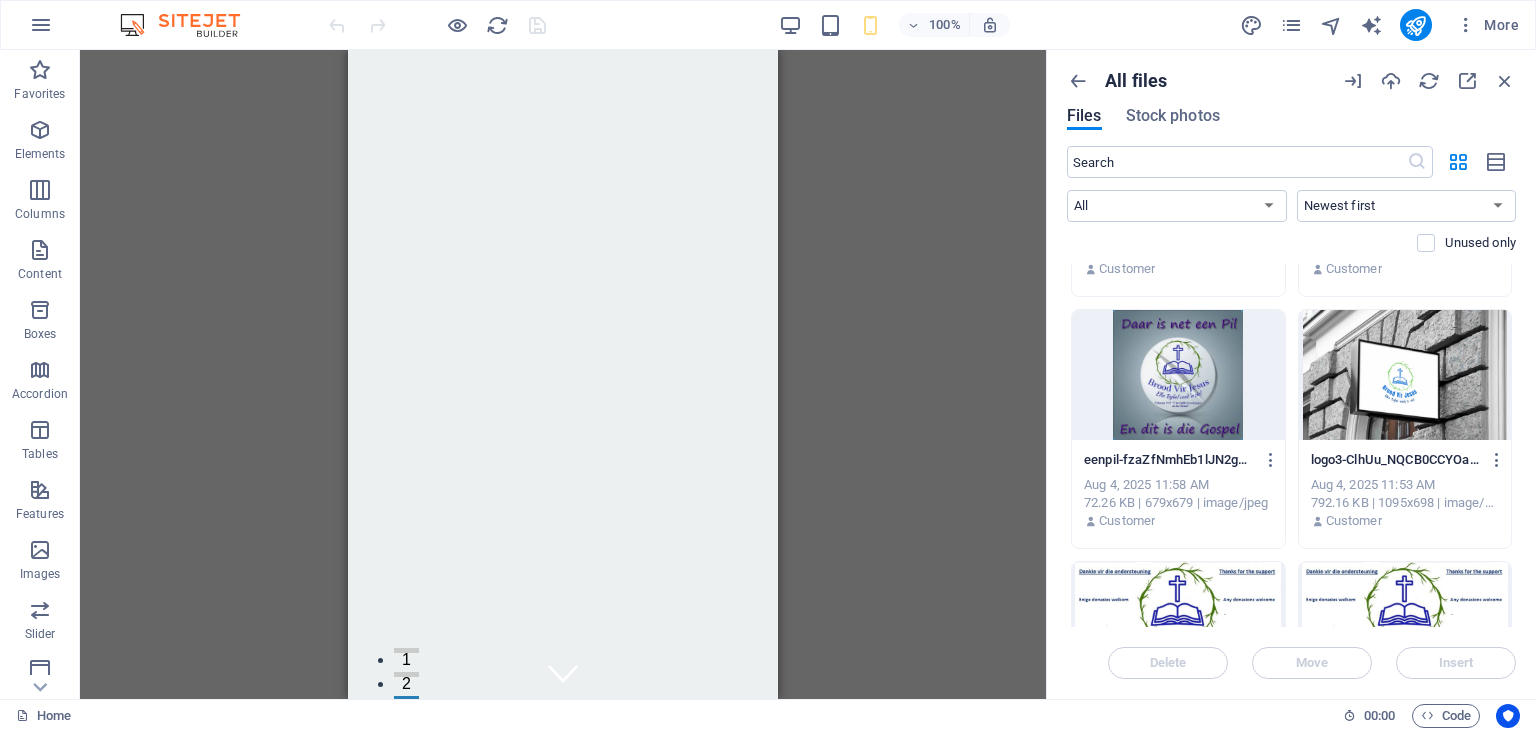 scroll, scrollTop: 611, scrollLeft: 0, axis: vertical 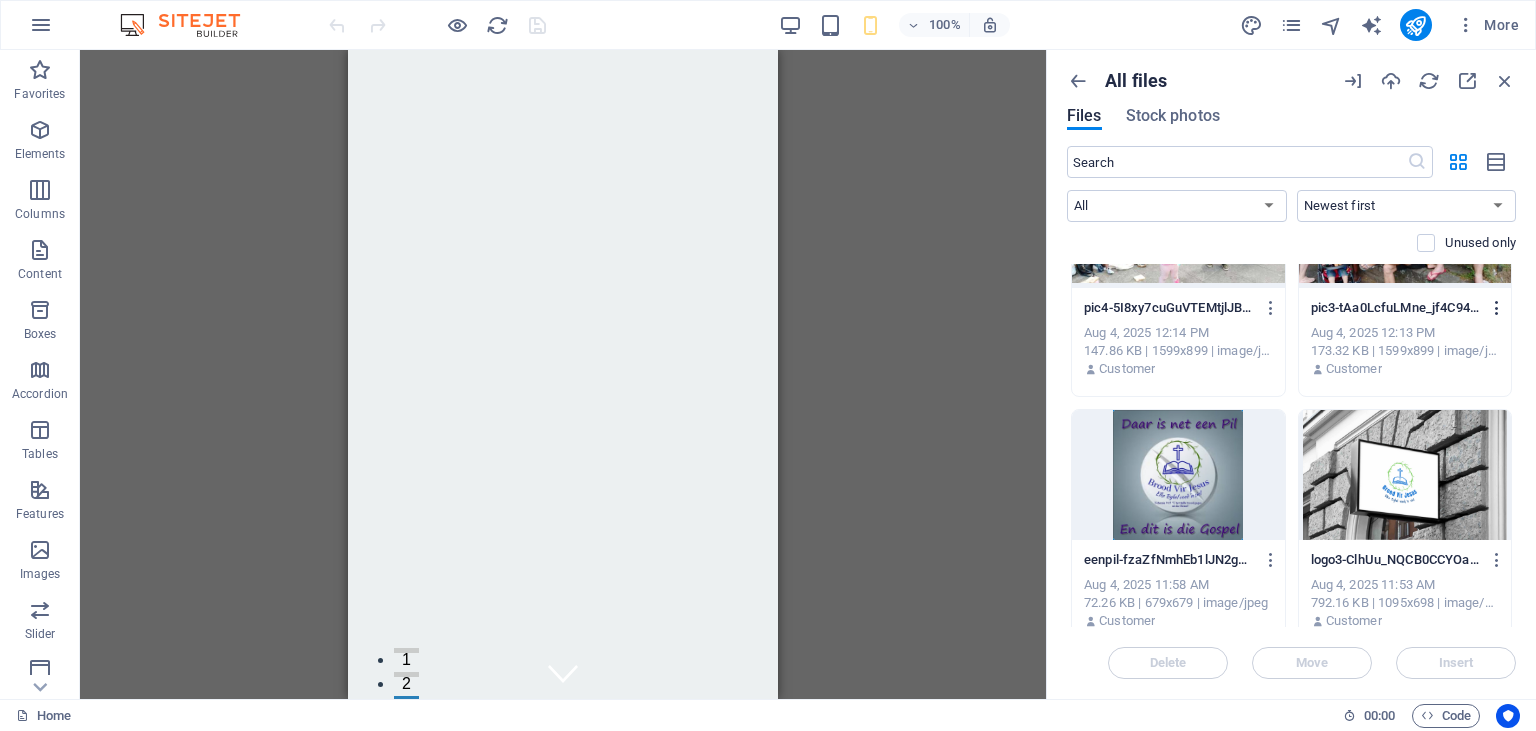 click at bounding box center [1497, 308] 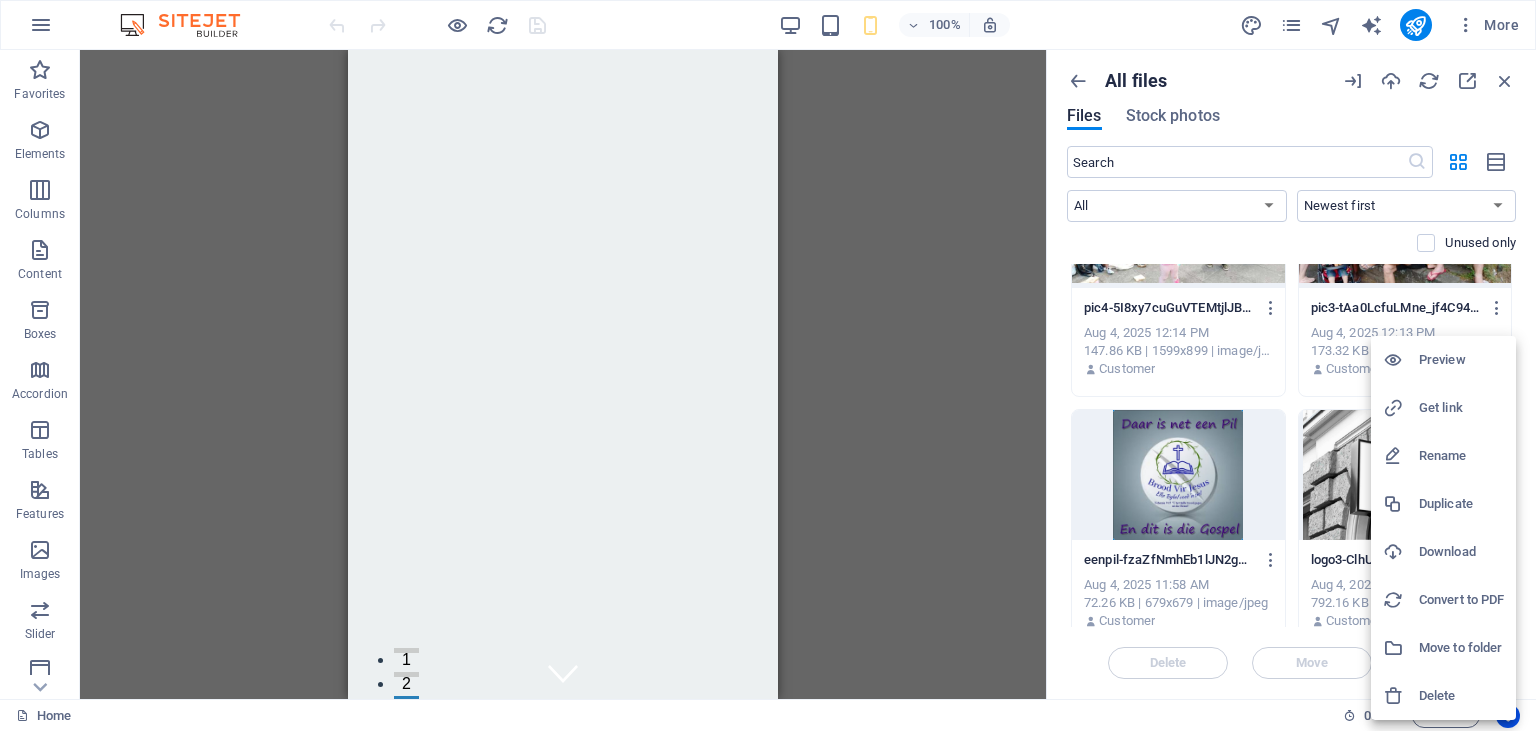 click on "Delete" at bounding box center [1461, 696] 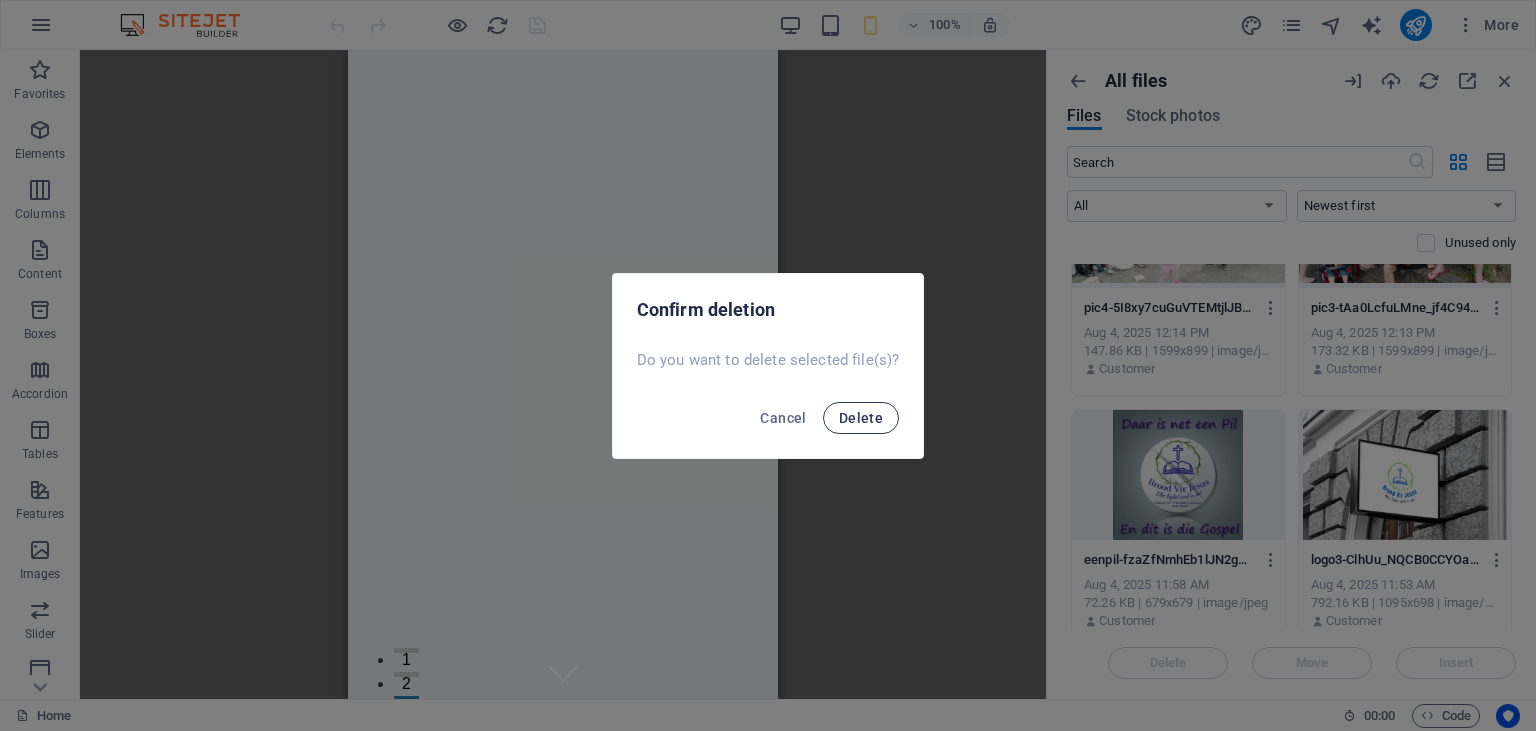 click on "Delete" at bounding box center [861, 418] 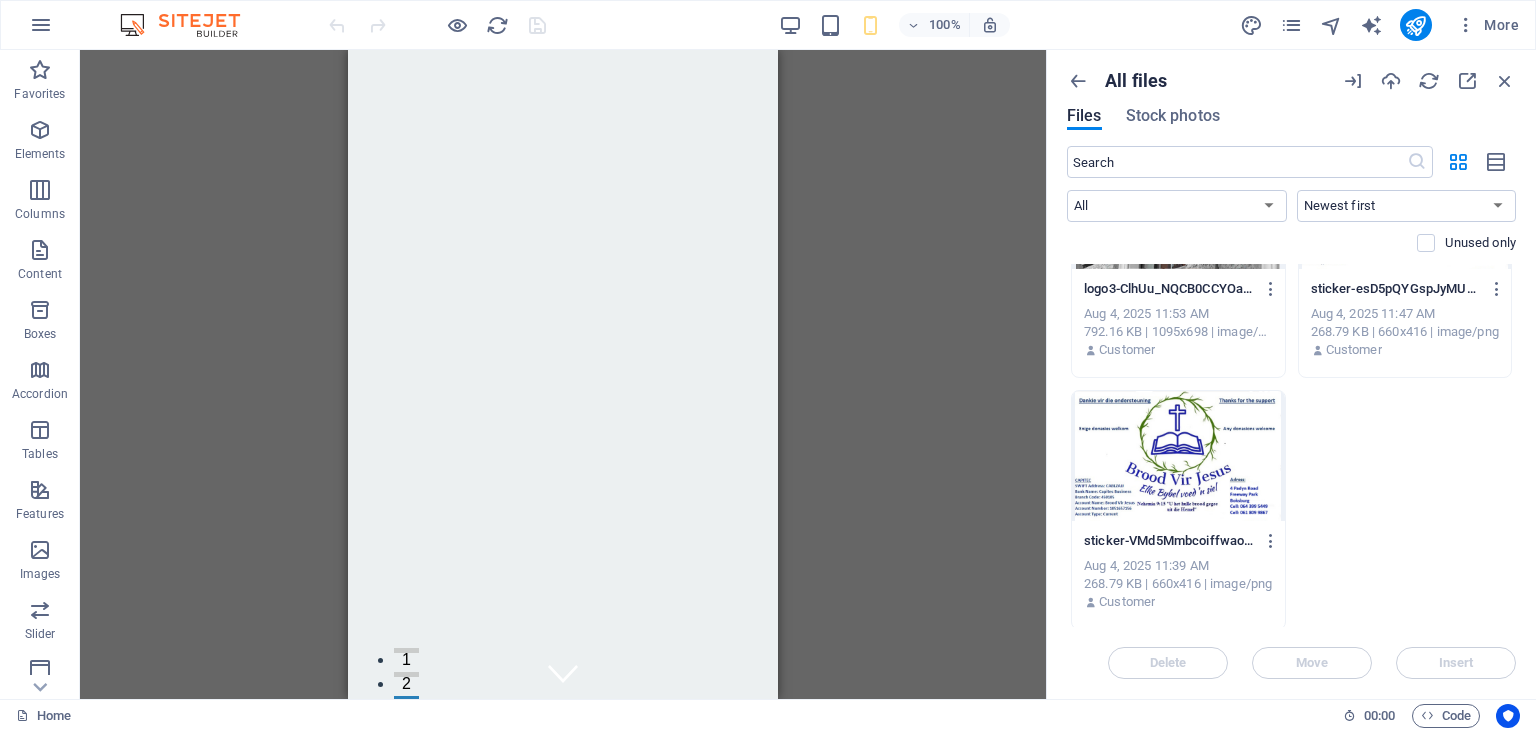 scroll, scrollTop: 884, scrollLeft: 0, axis: vertical 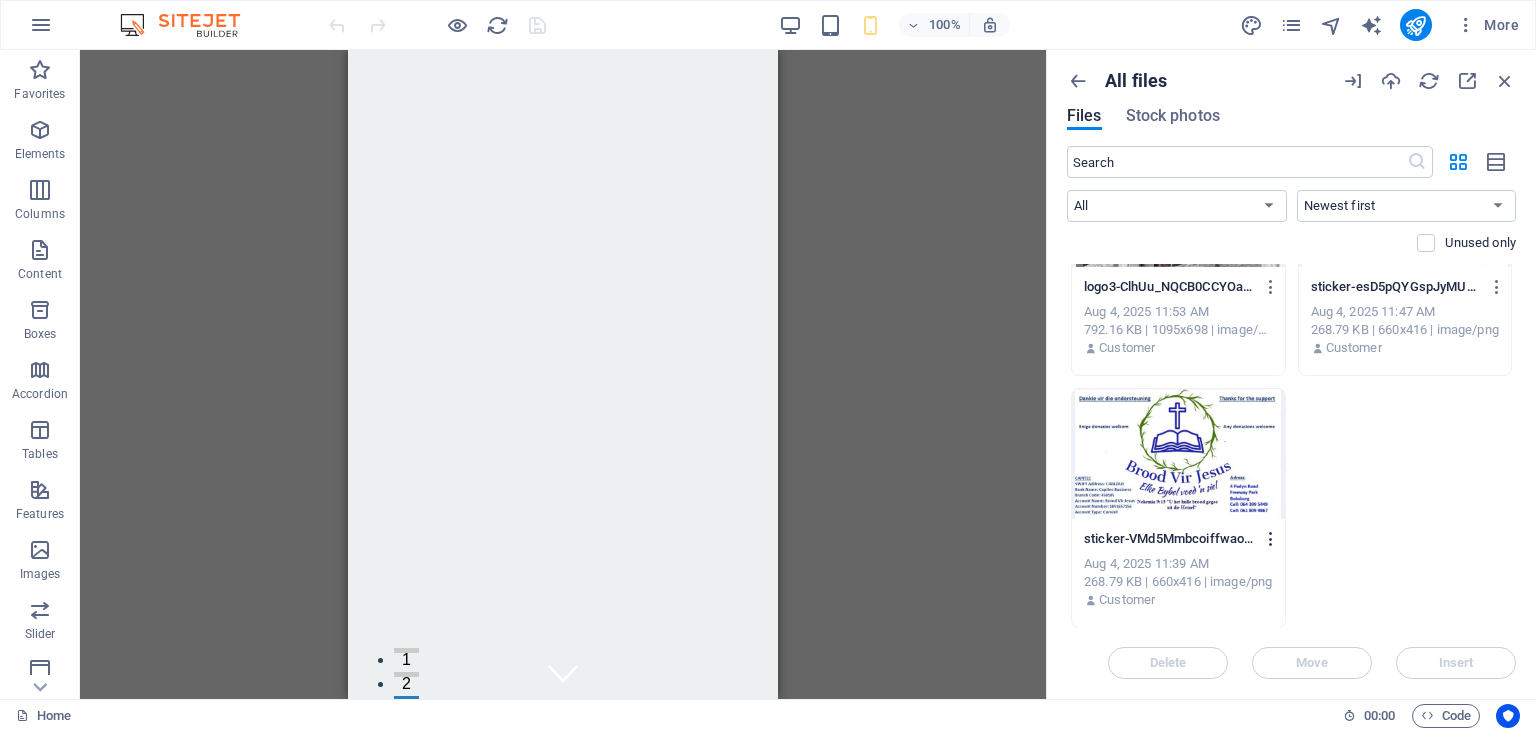 click at bounding box center [1271, 539] 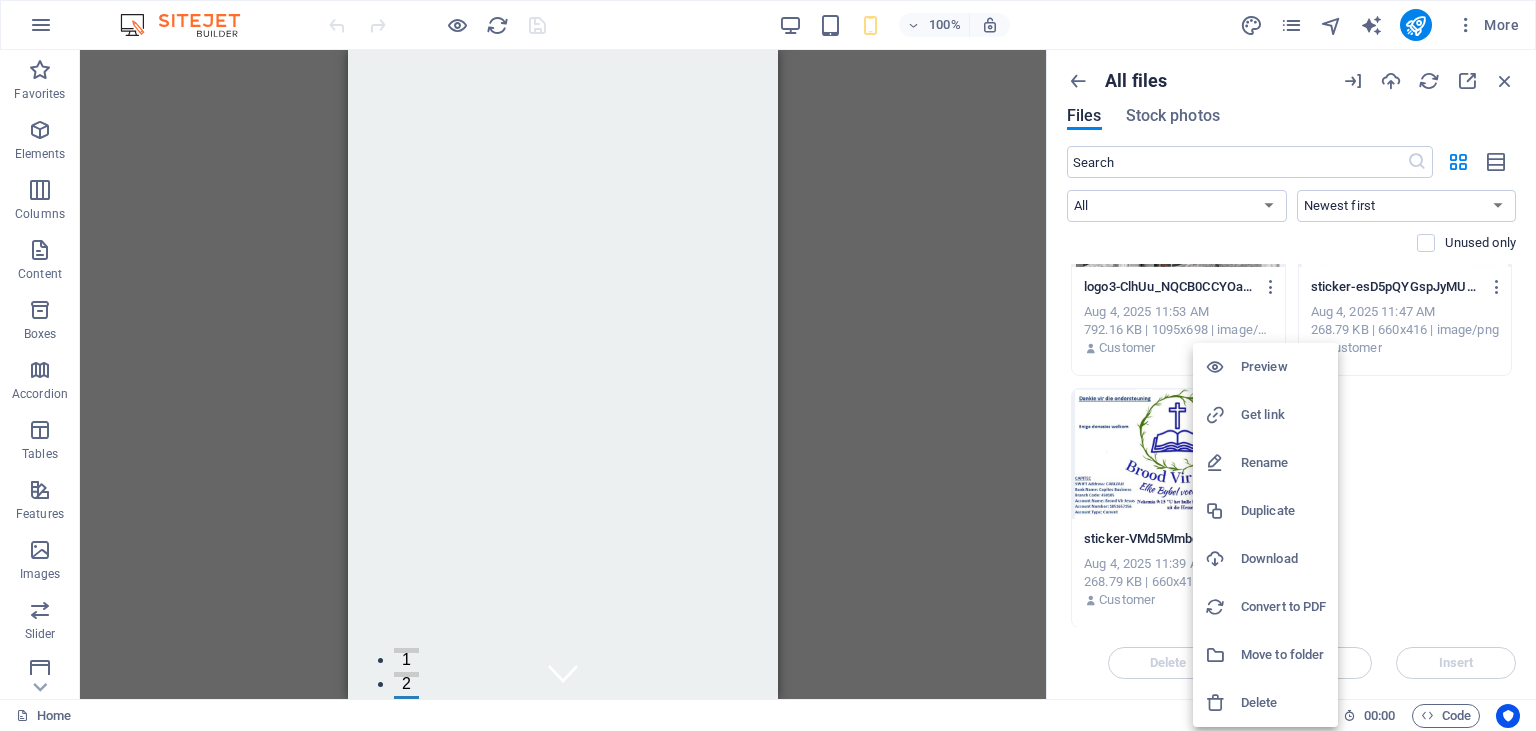 click on "Delete" at bounding box center (1283, 703) 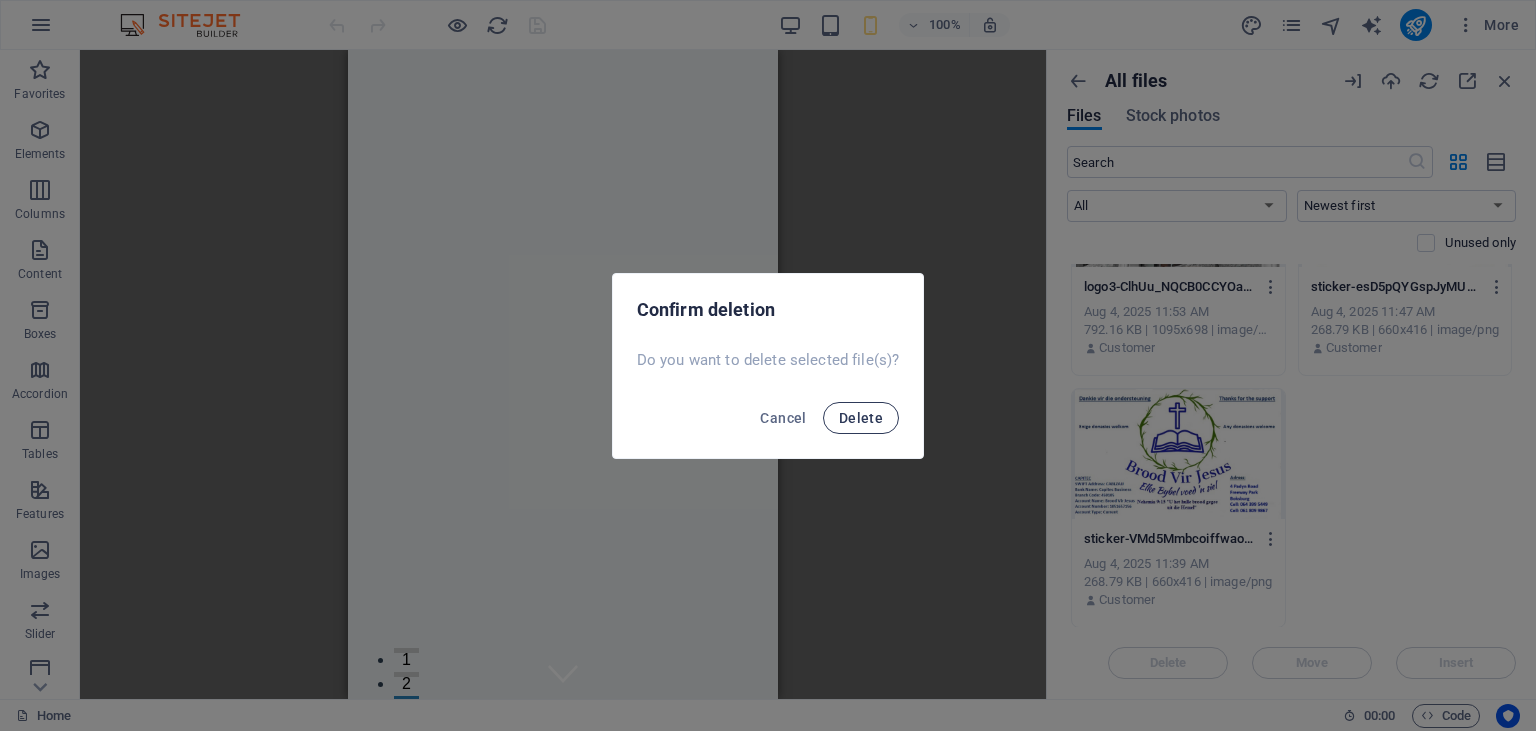 click on "Delete" at bounding box center (861, 418) 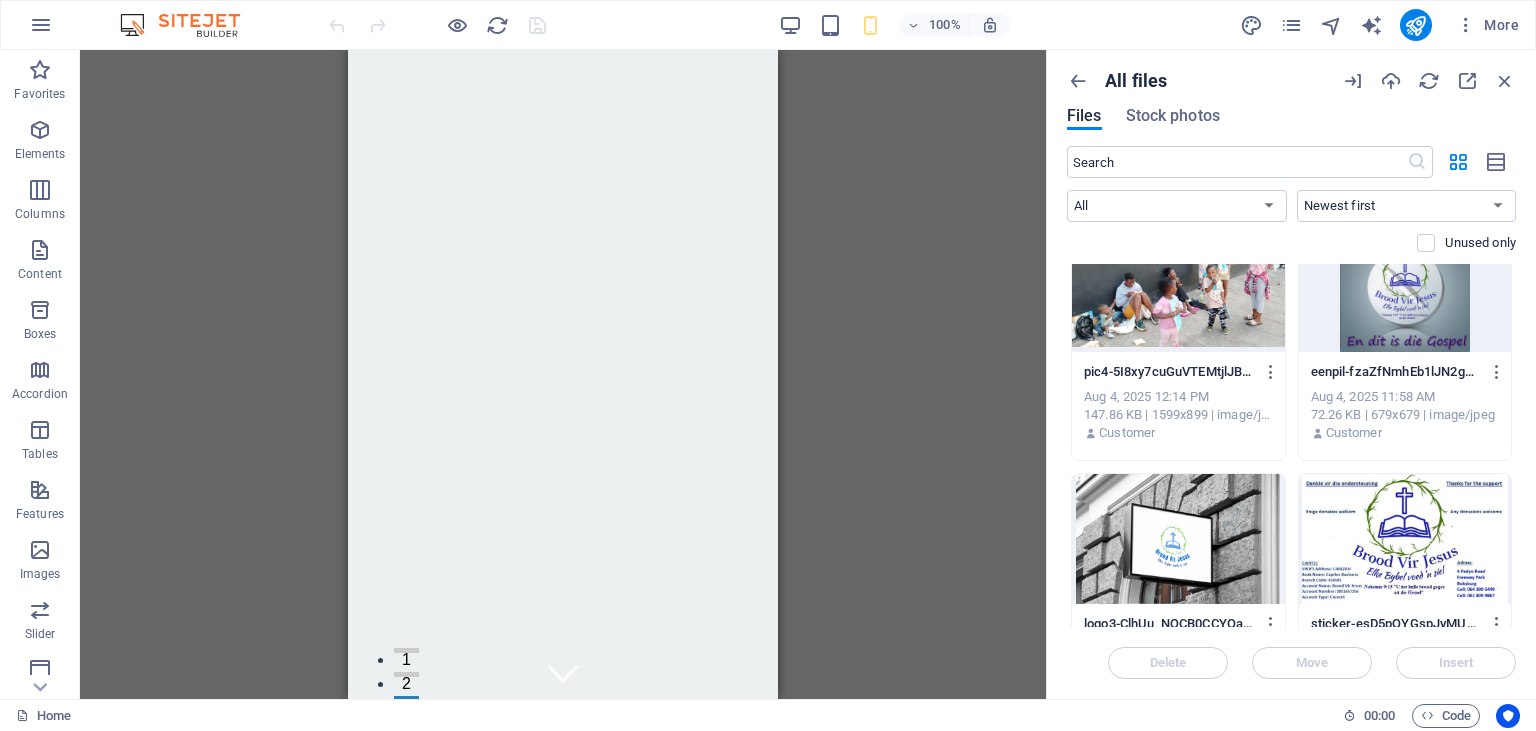 scroll, scrollTop: 632, scrollLeft: 0, axis: vertical 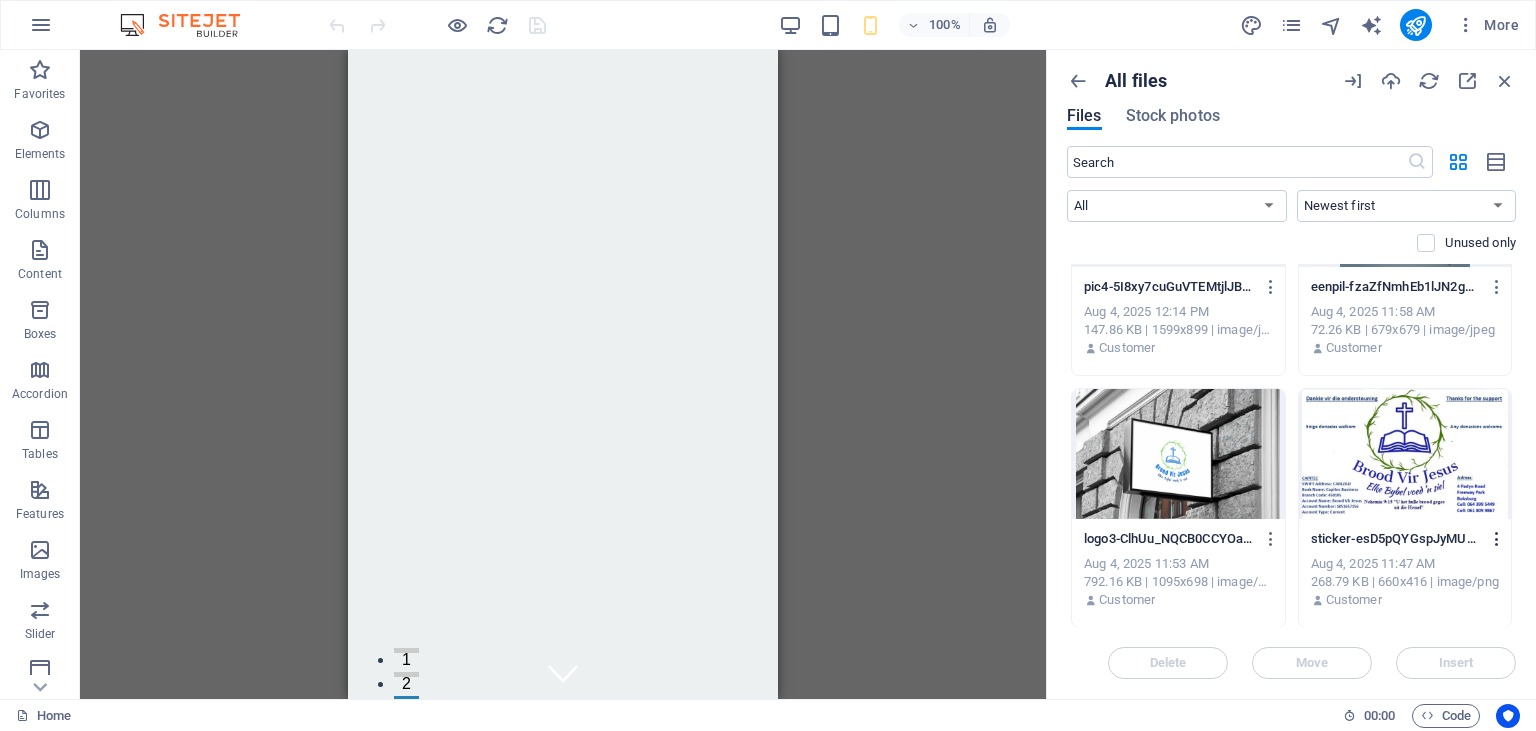 click at bounding box center (1497, 539) 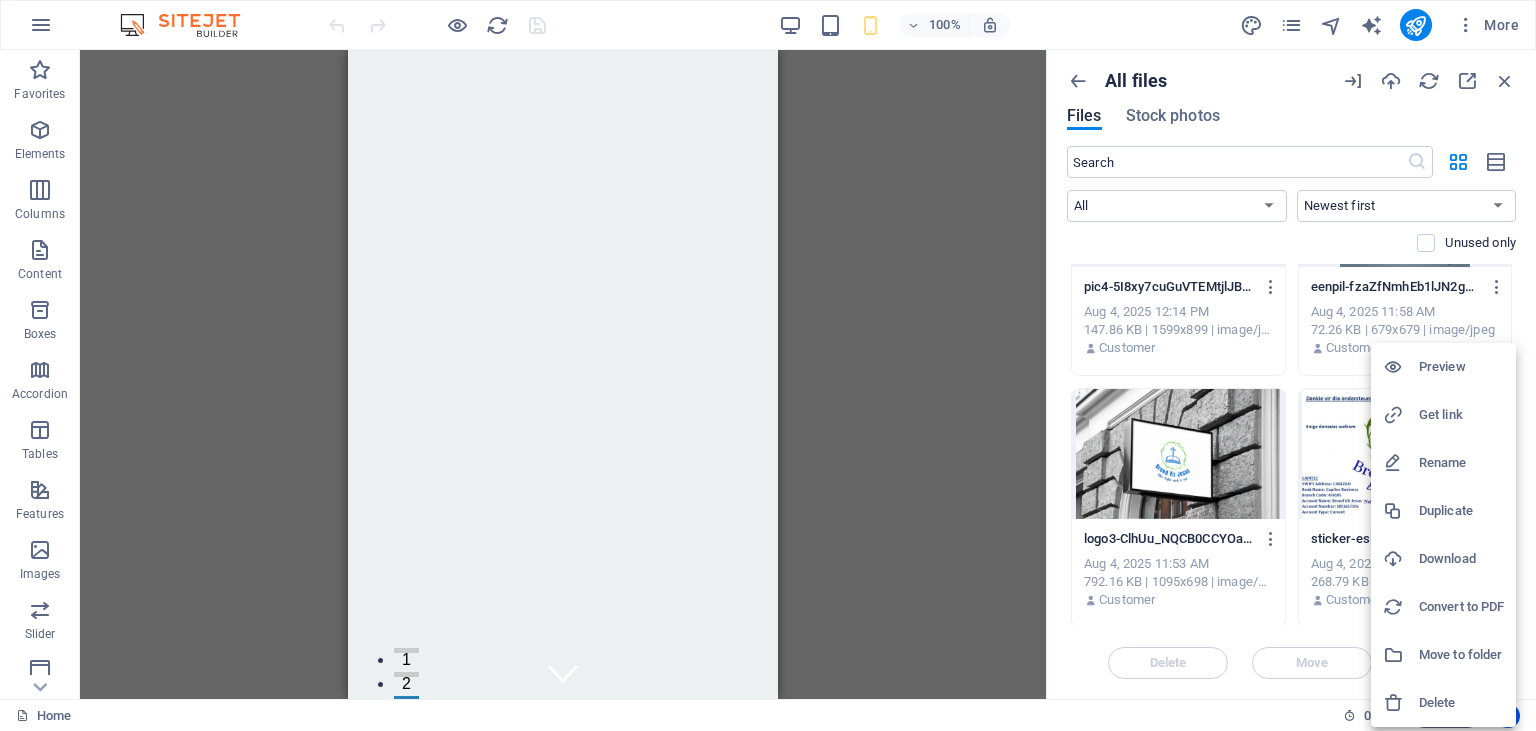 click on "Delete" at bounding box center (1461, 703) 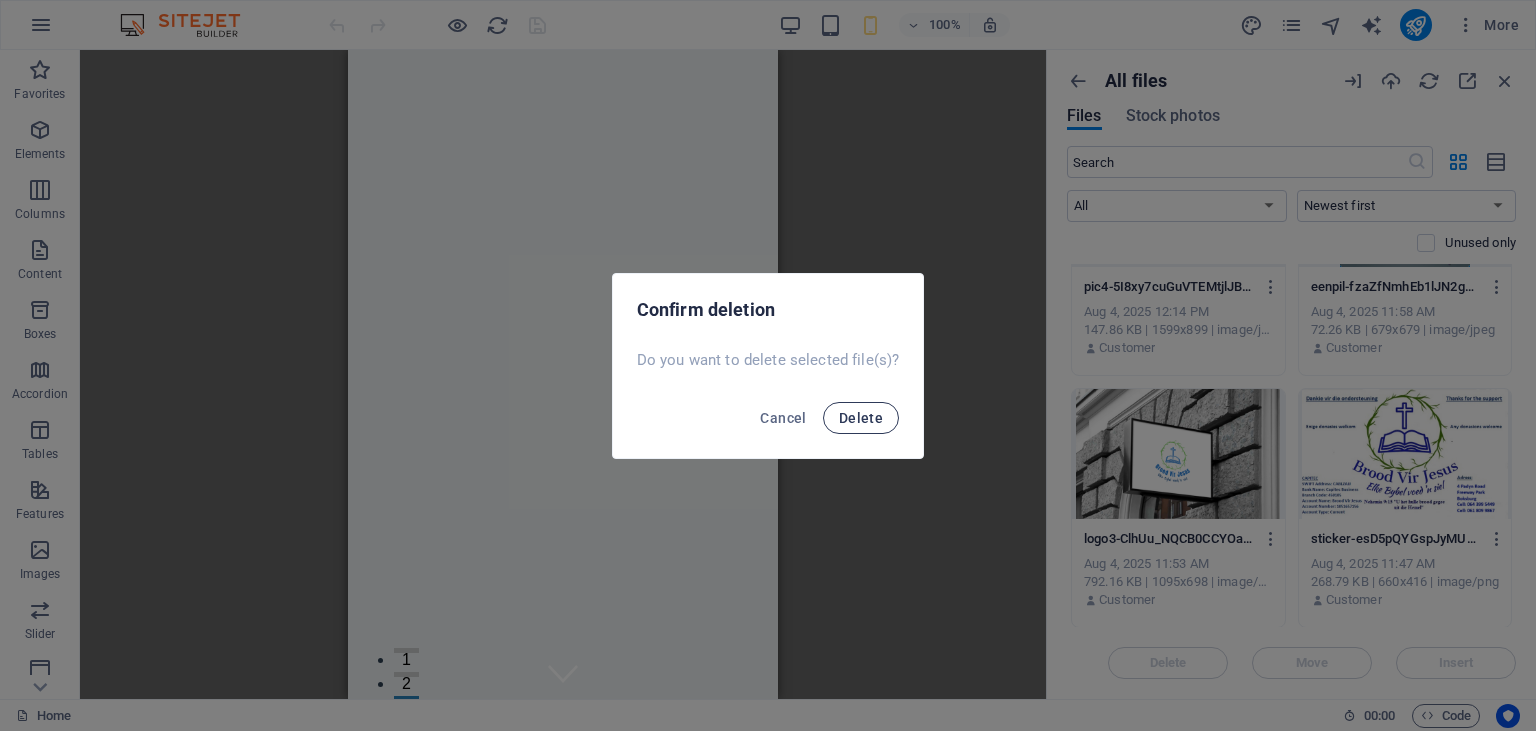 click on "Delete" at bounding box center (861, 418) 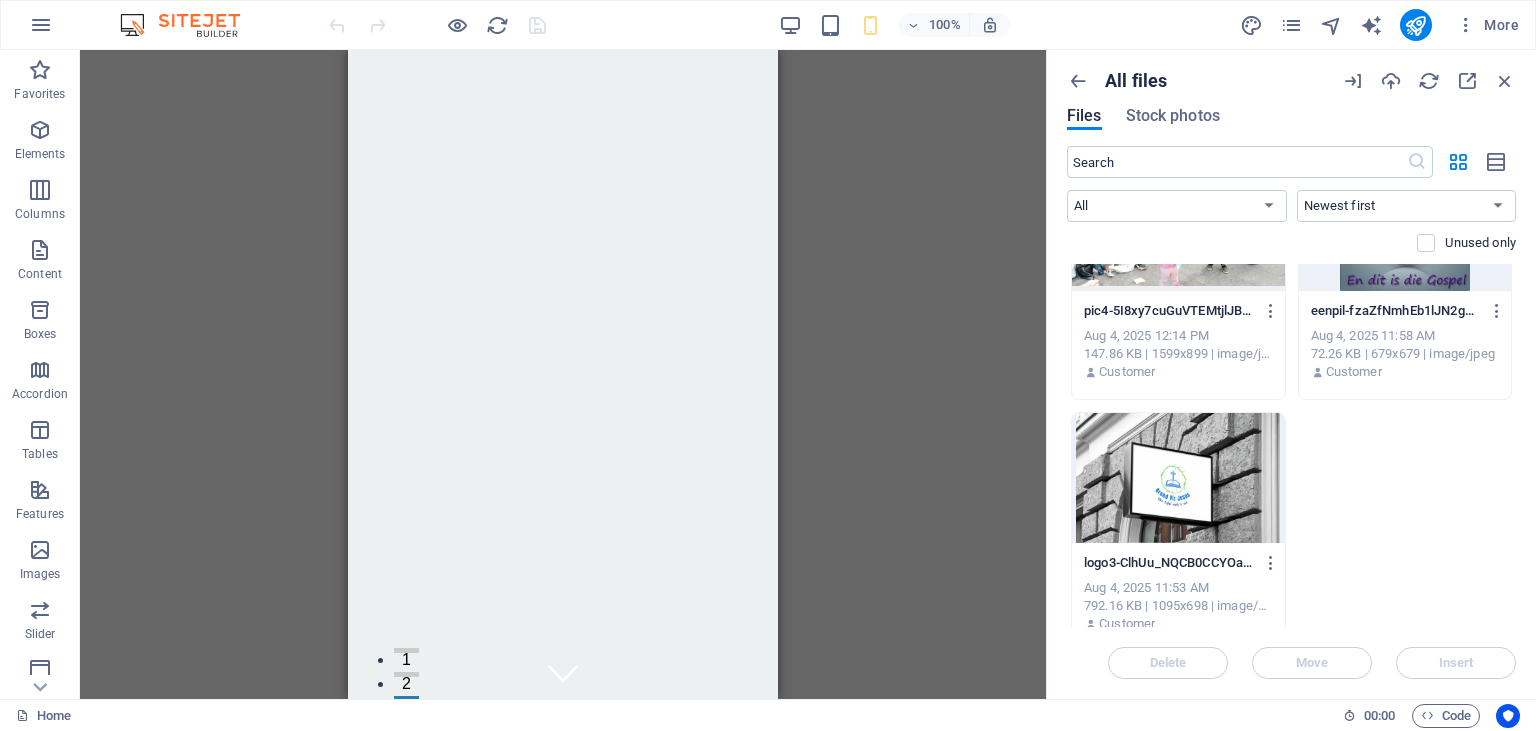 scroll, scrollTop: 632, scrollLeft: 0, axis: vertical 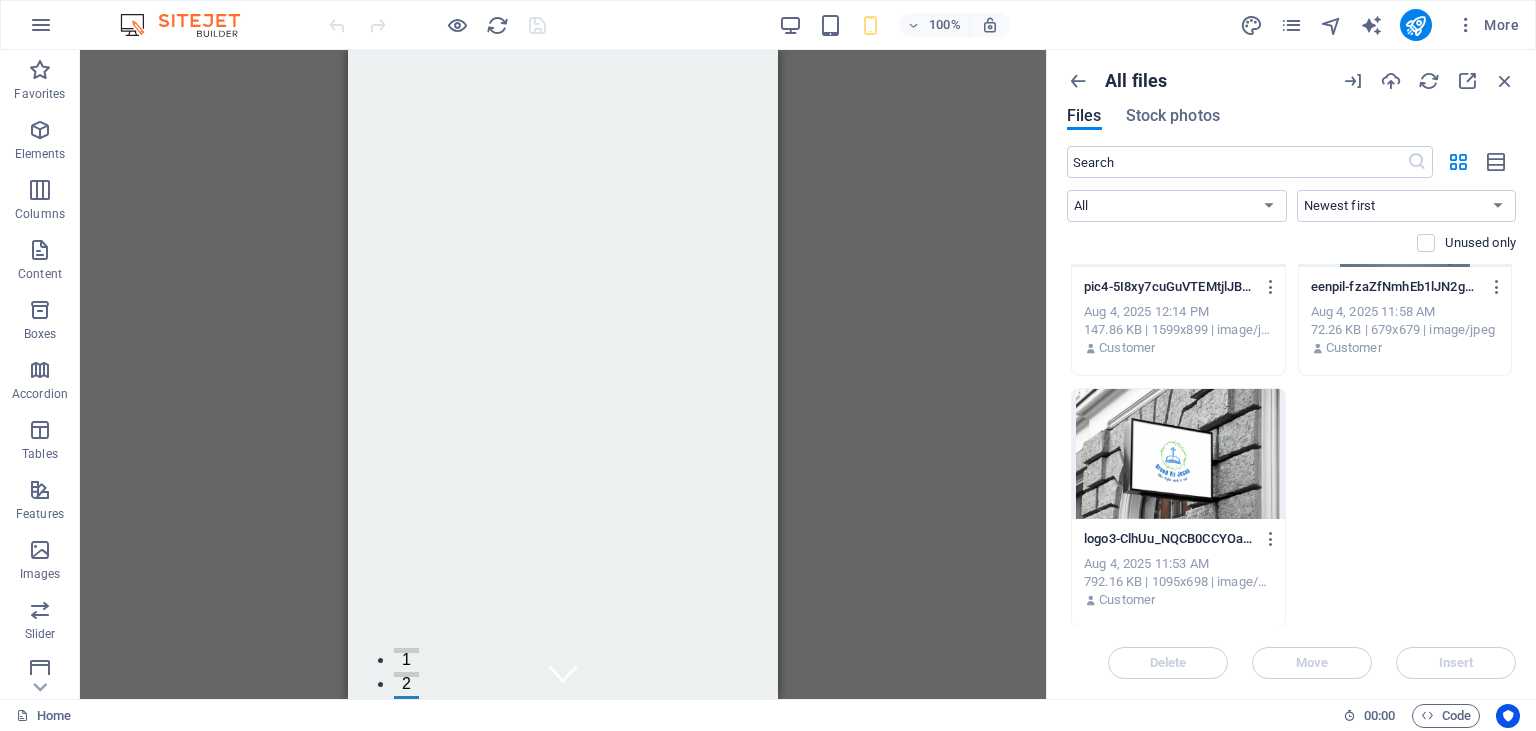 click on "Delete Move Insert" at bounding box center (1291, 653) 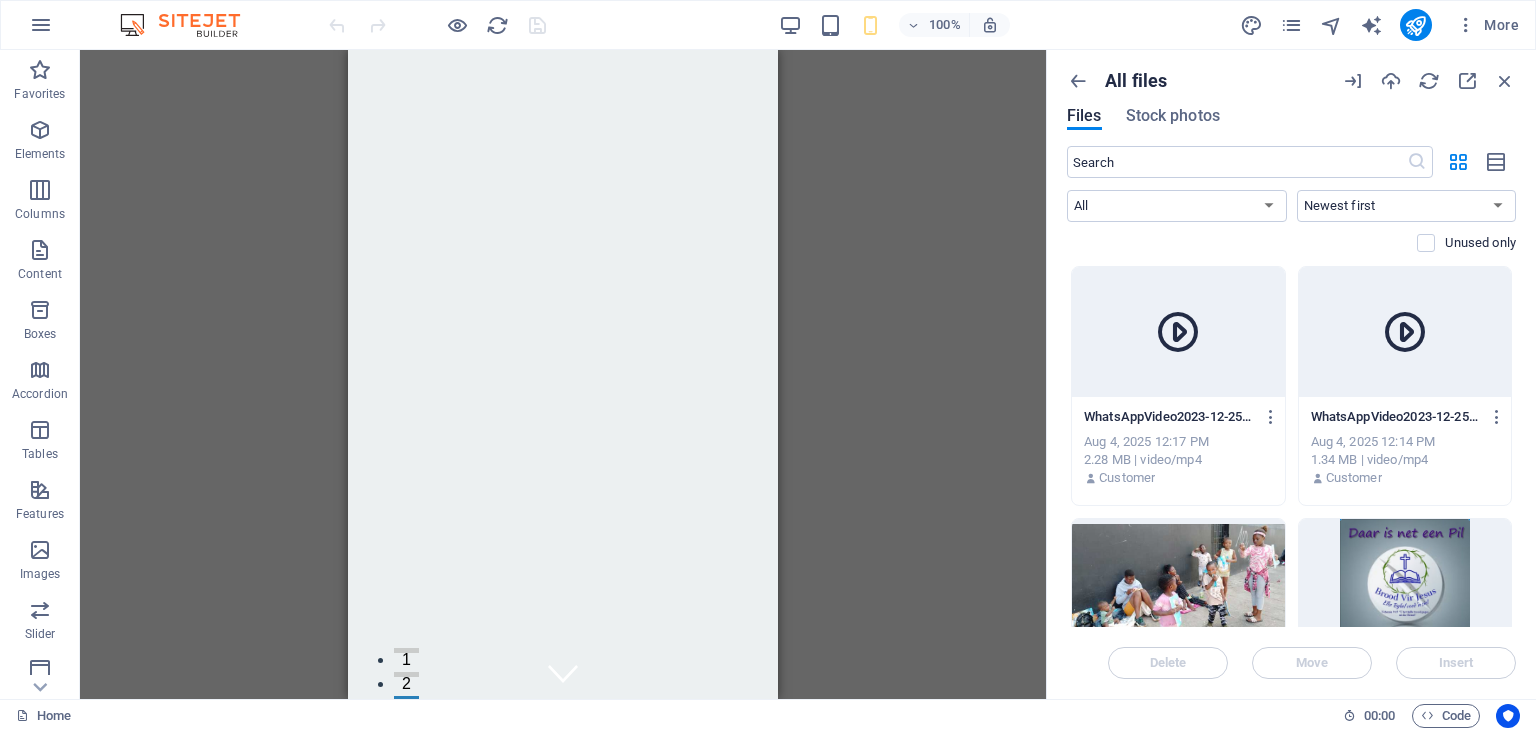 scroll, scrollTop: 0, scrollLeft: 0, axis: both 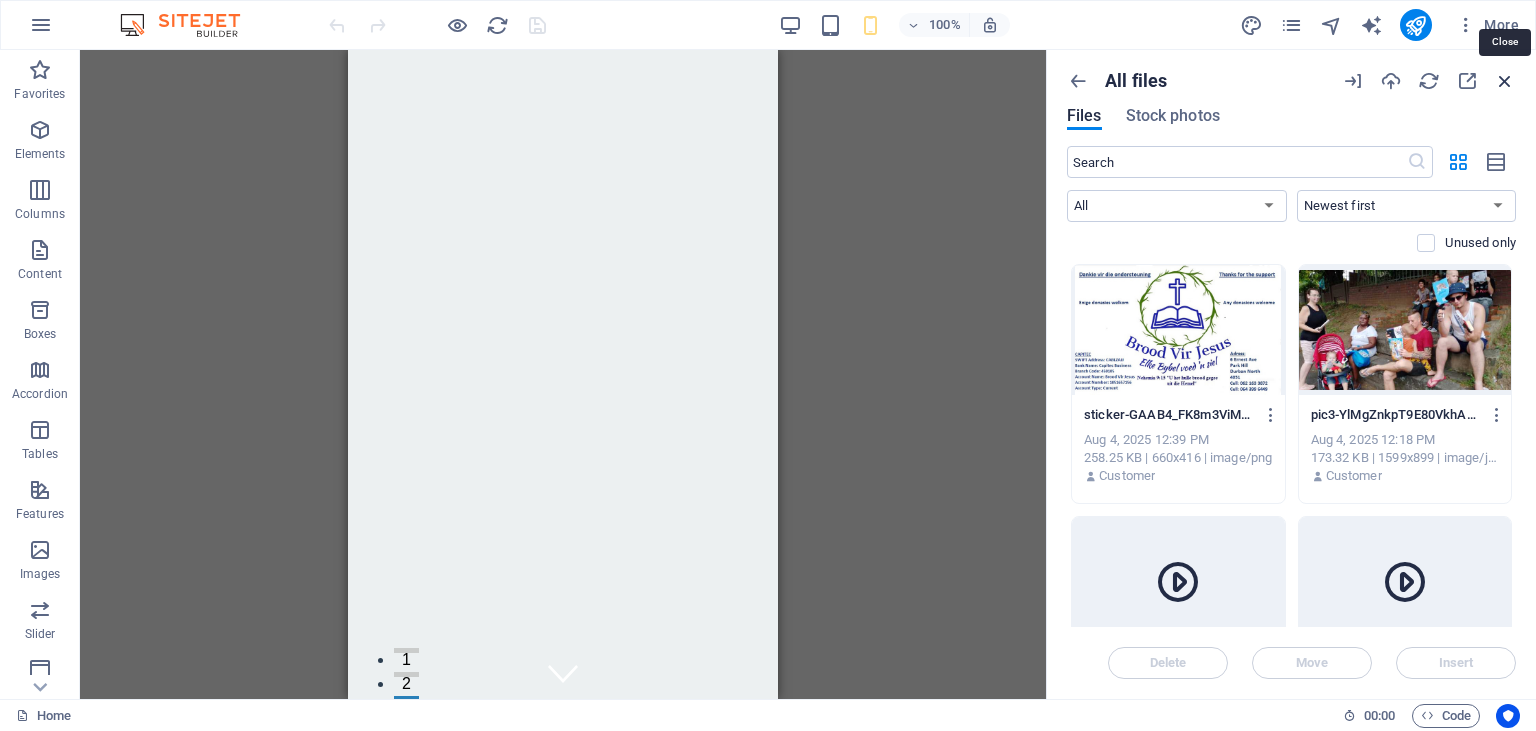 click at bounding box center [1505, 81] 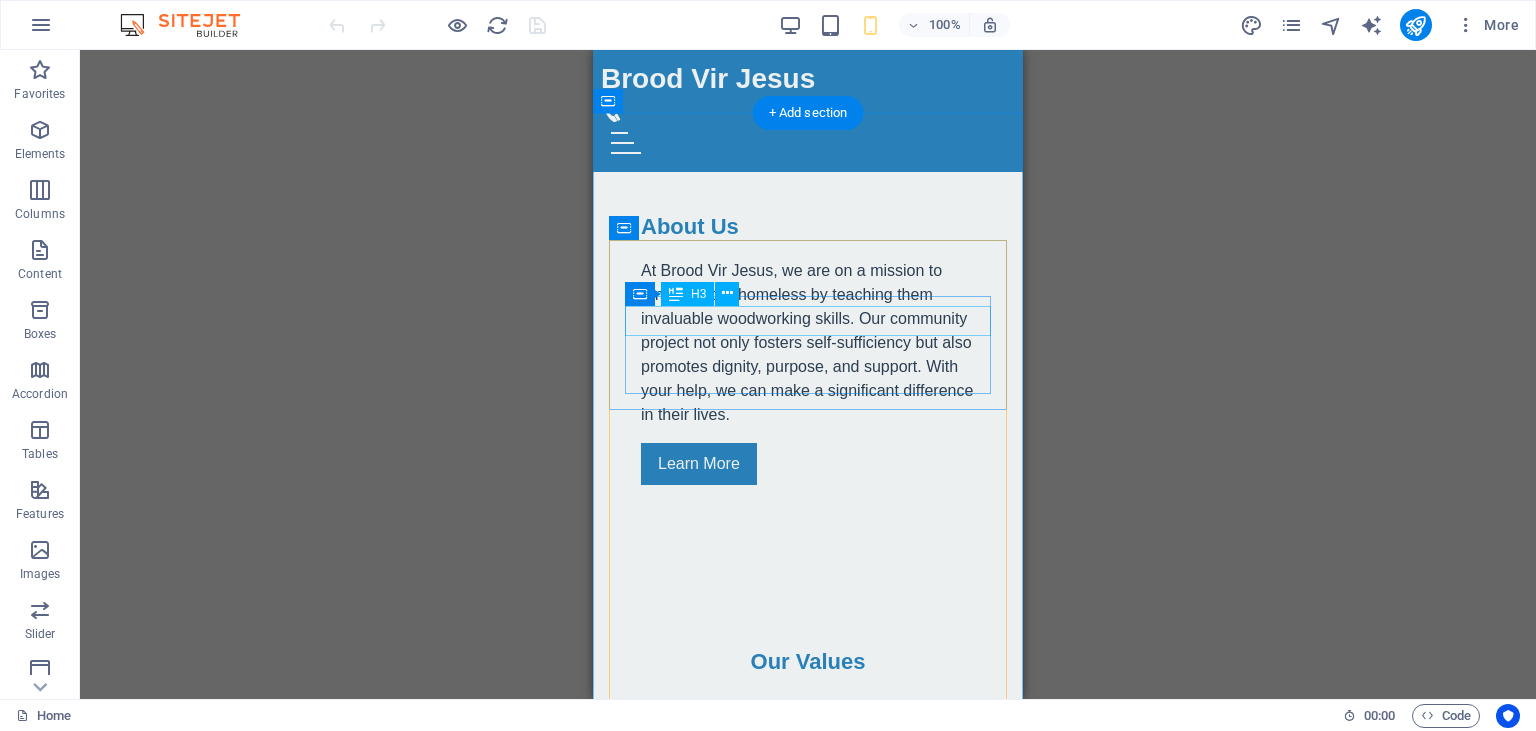 scroll, scrollTop: 1056, scrollLeft: 0, axis: vertical 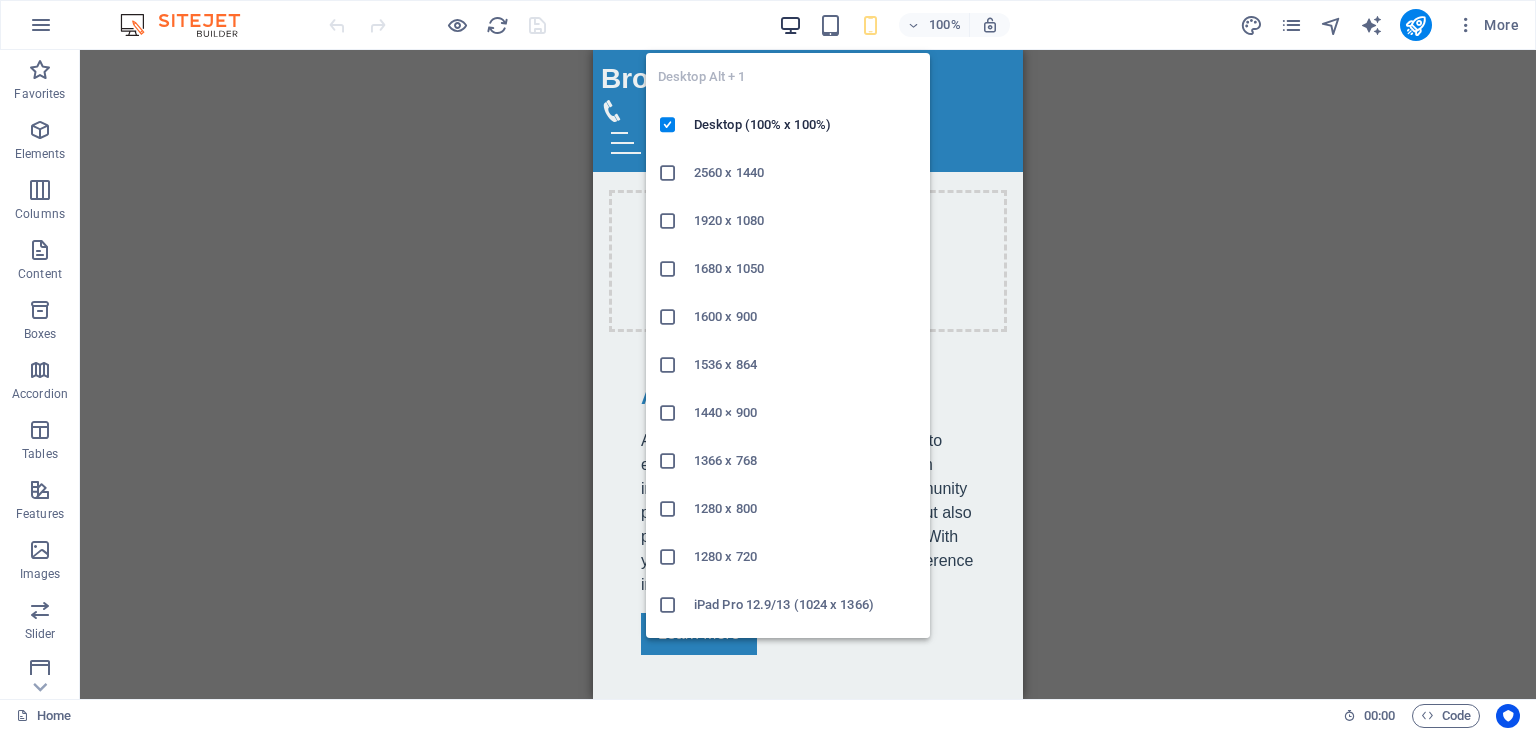click at bounding box center (790, 25) 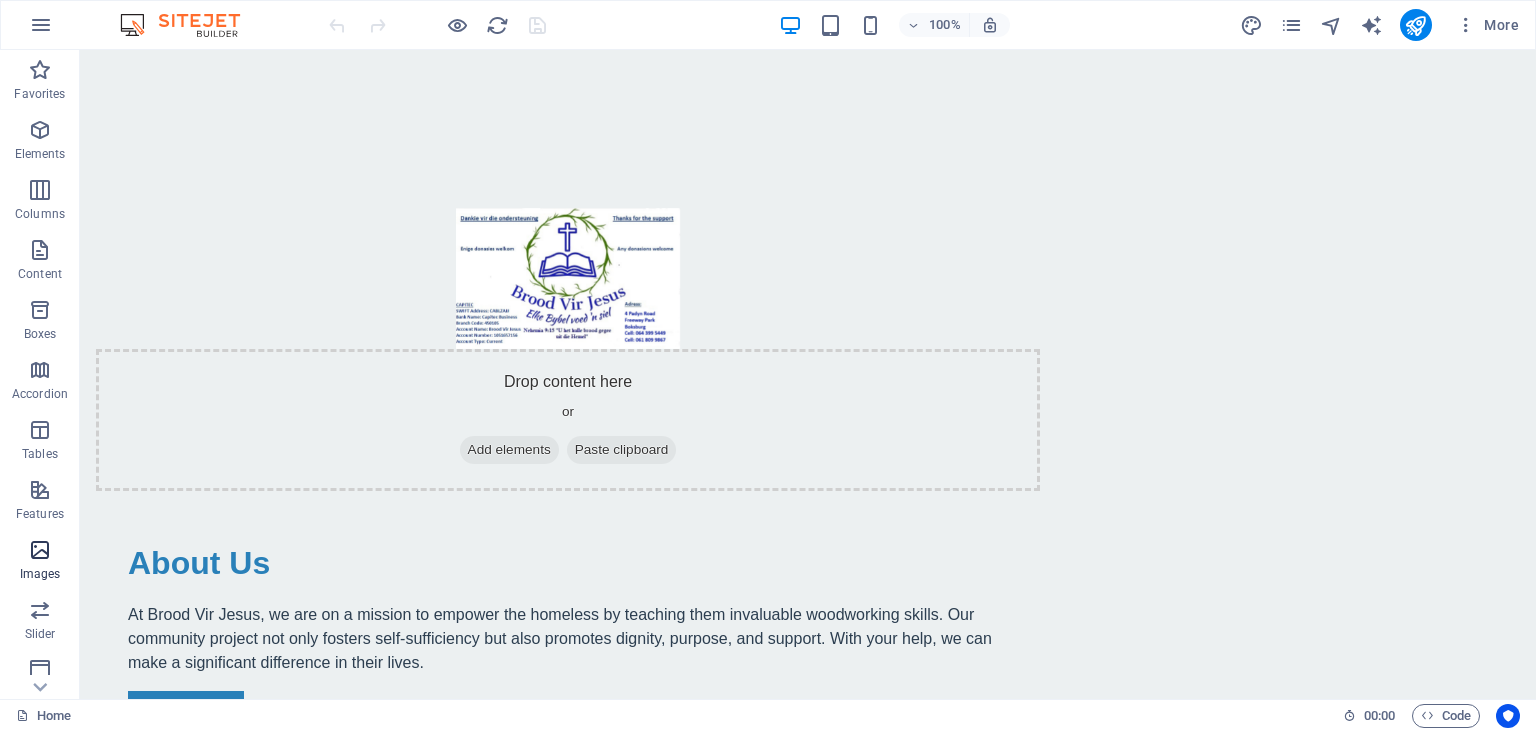 click on "Images" at bounding box center (40, 562) 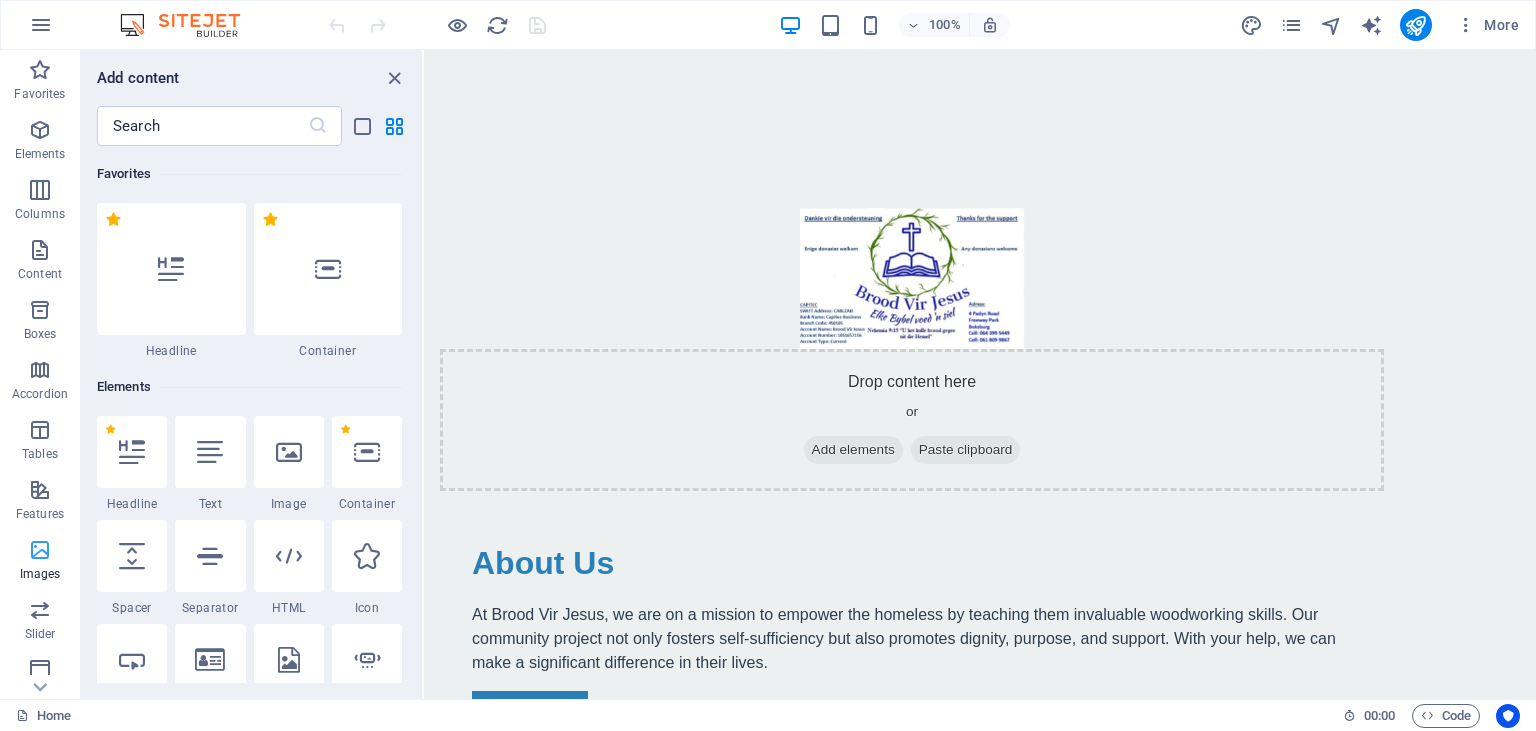 click at bounding box center (40, 550) 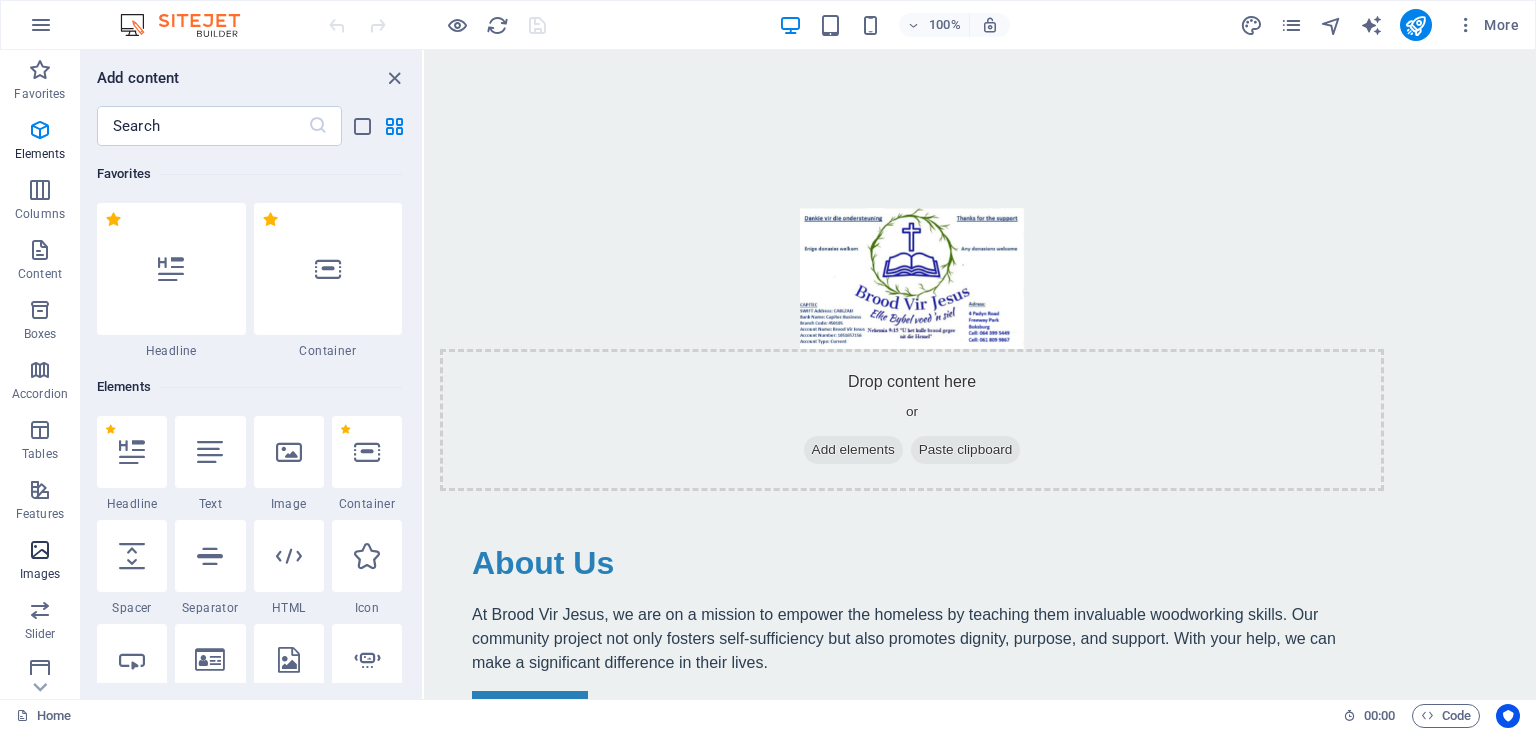 scroll, scrollTop: 10140, scrollLeft: 0, axis: vertical 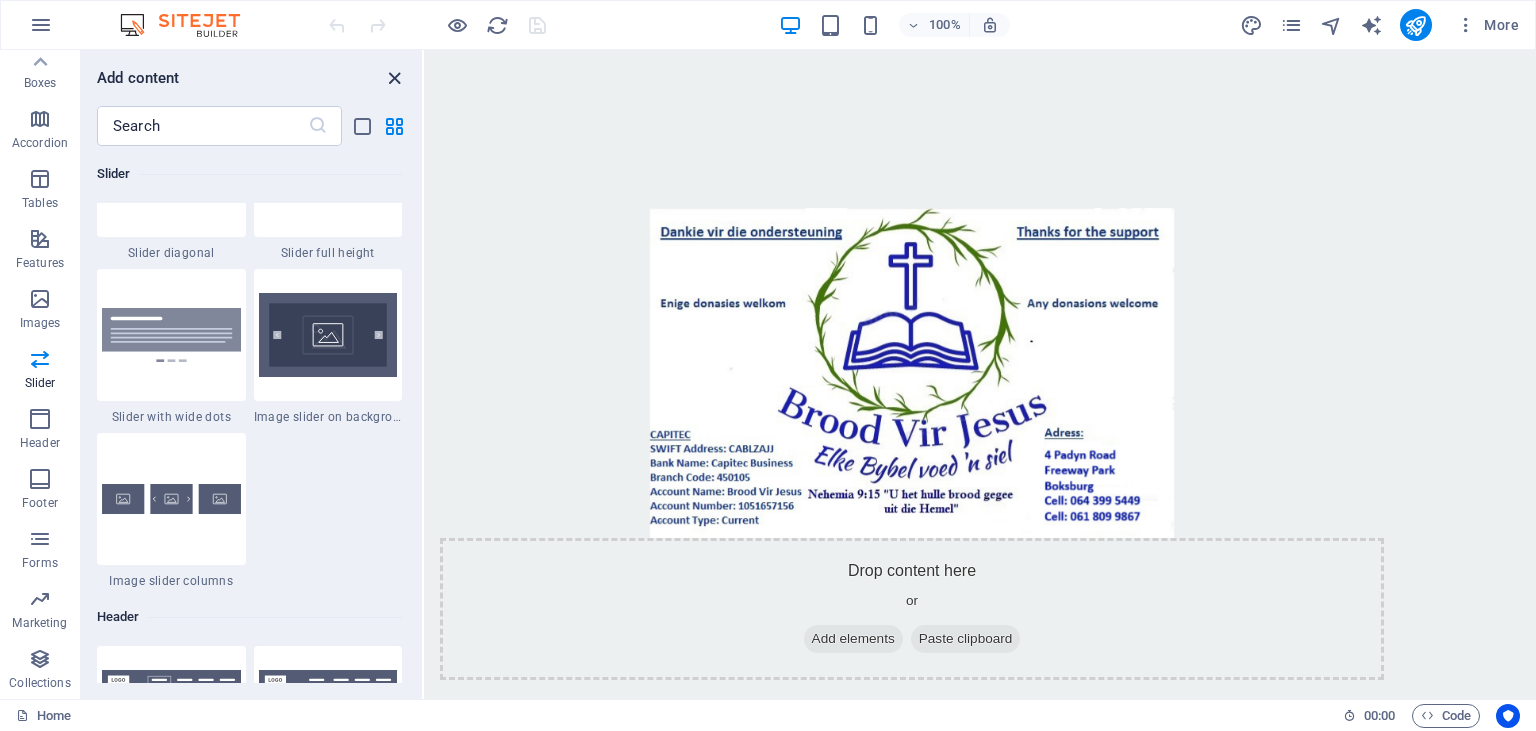 click at bounding box center (394, 78) 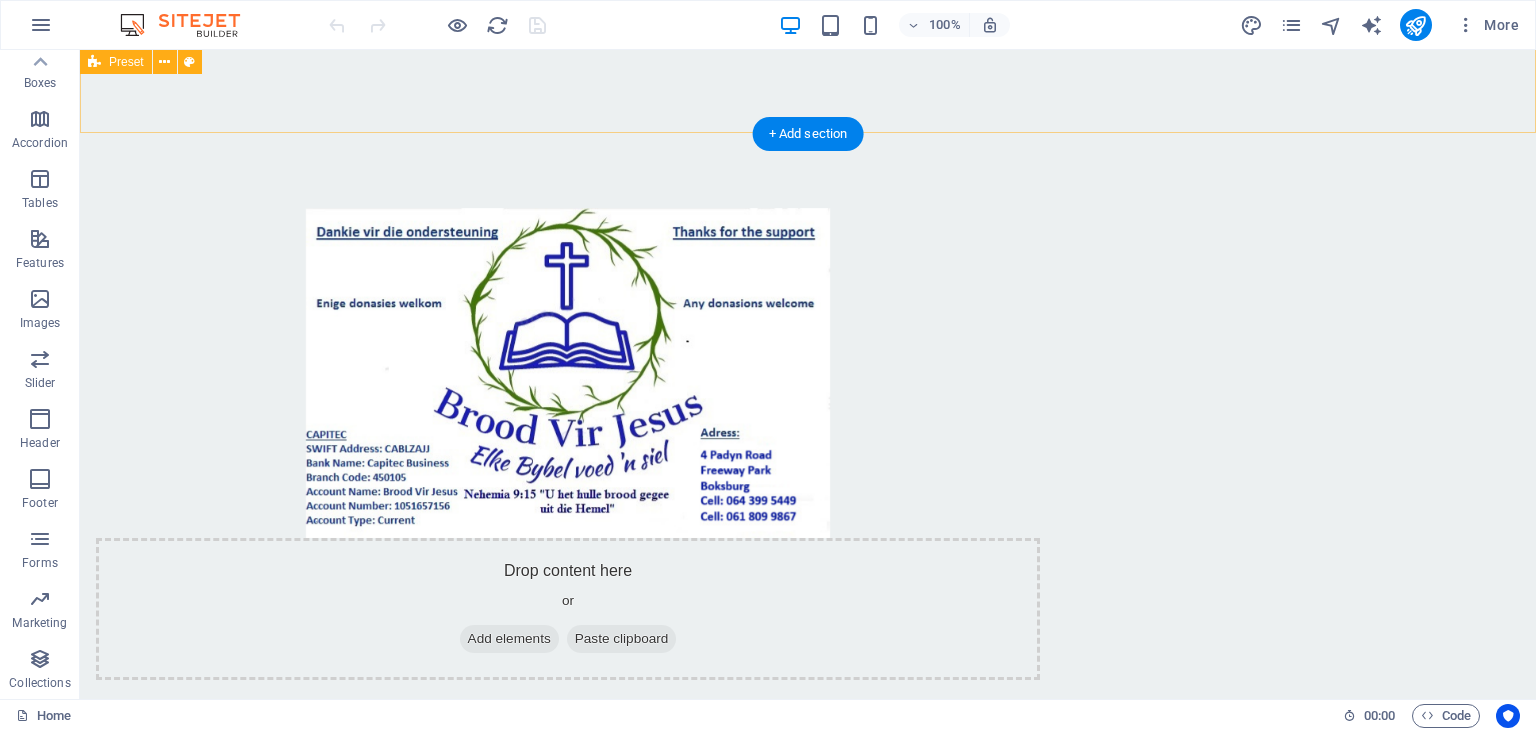 scroll, scrollTop: 251, scrollLeft: 0, axis: vertical 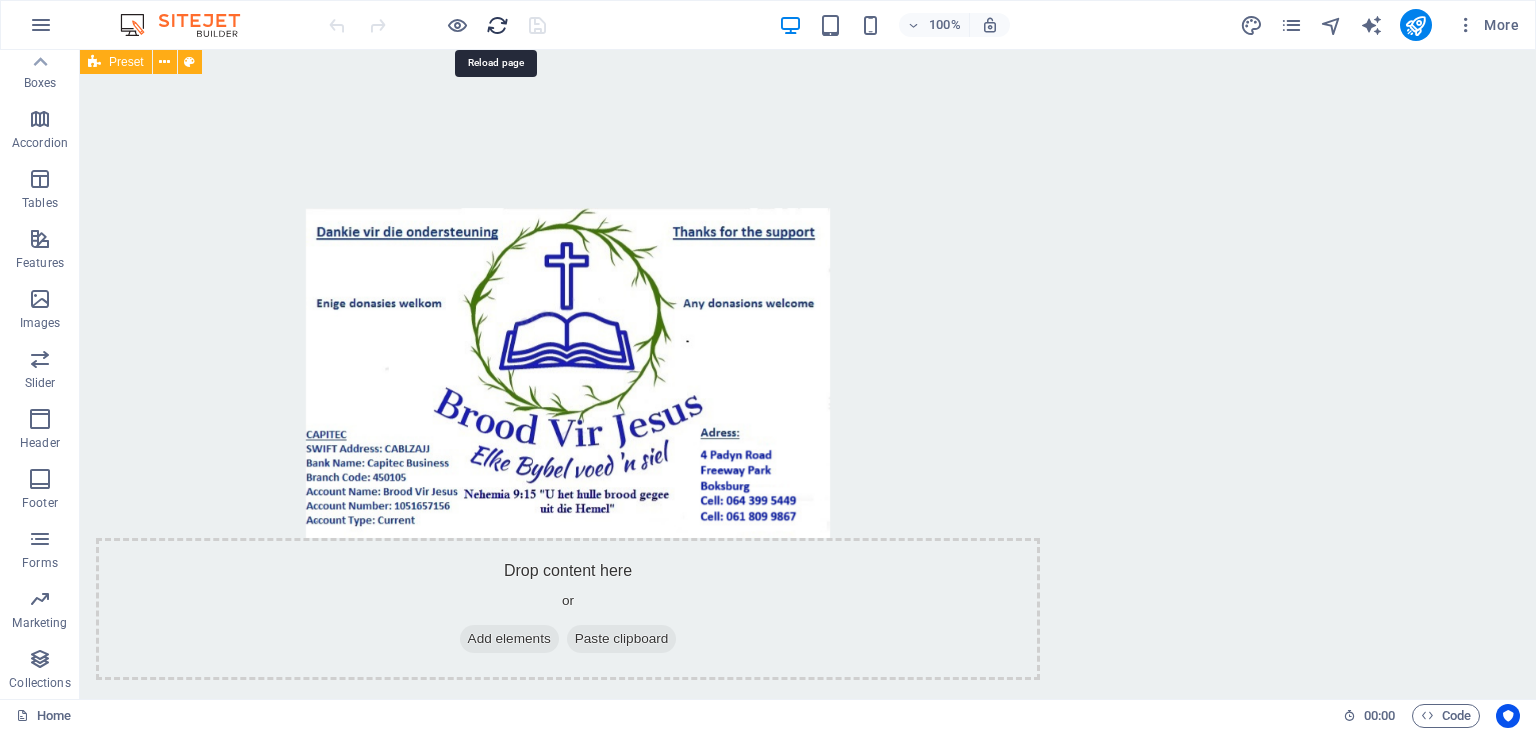 click at bounding box center (497, 25) 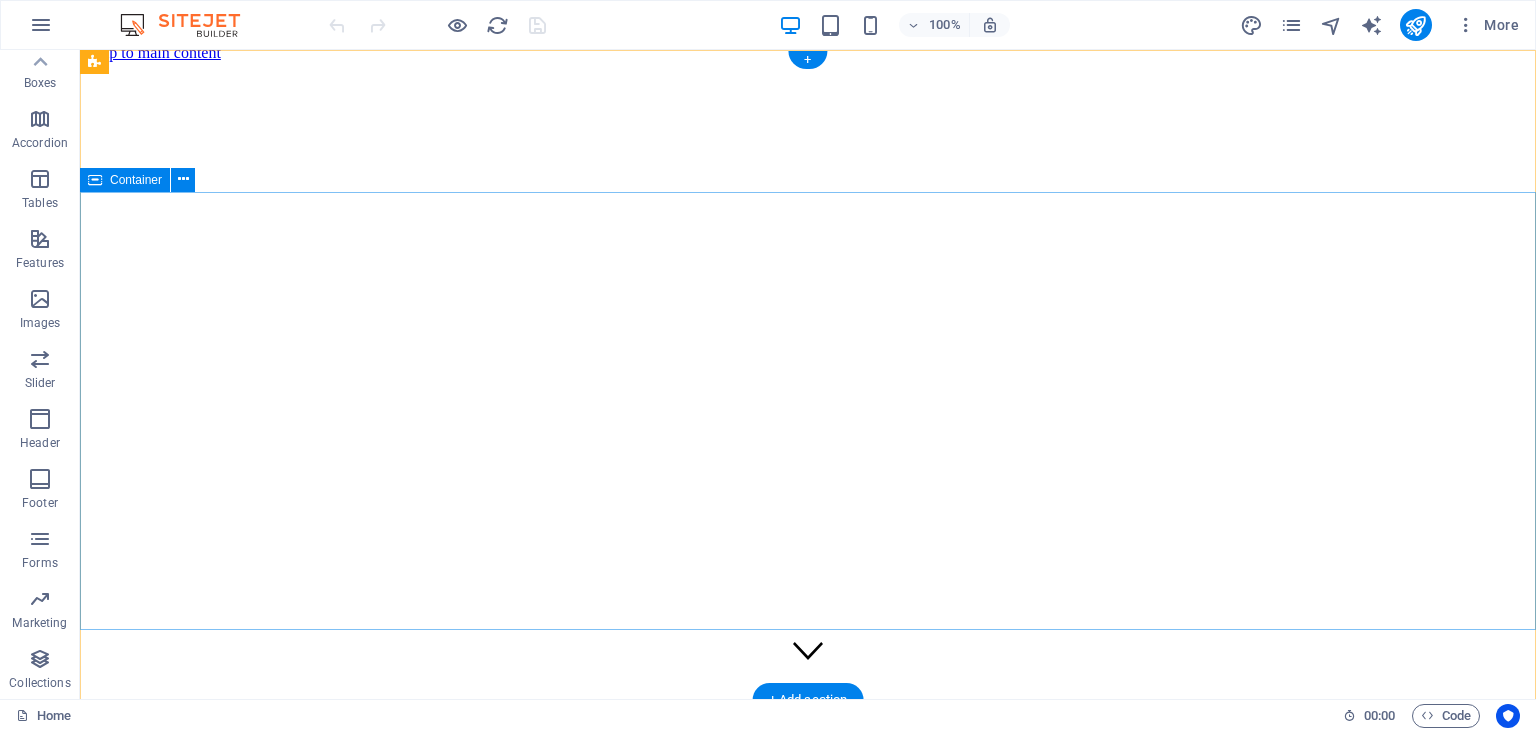 scroll, scrollTop: 0, scrollLeft: 0, axis: both 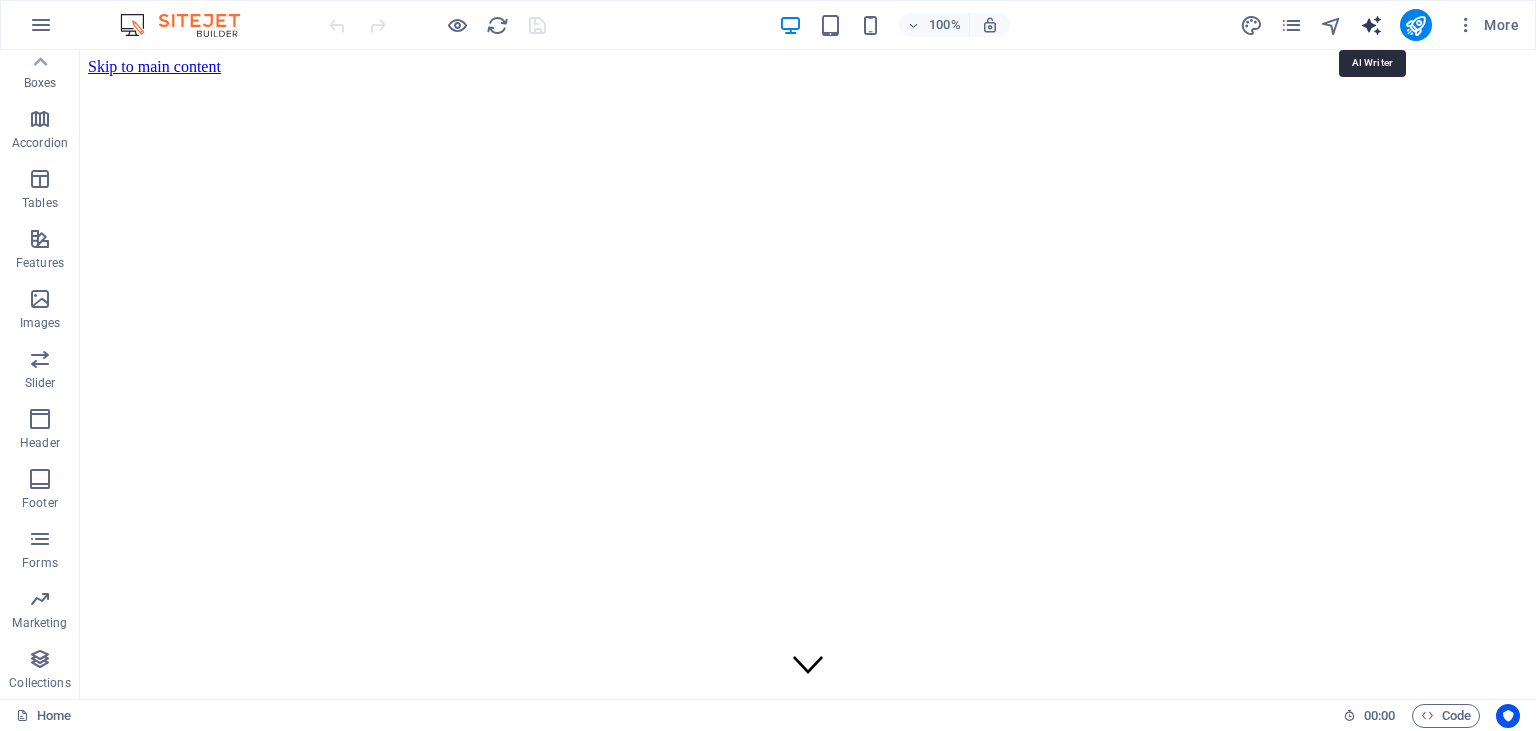 click at bounding box center (1371, 25) 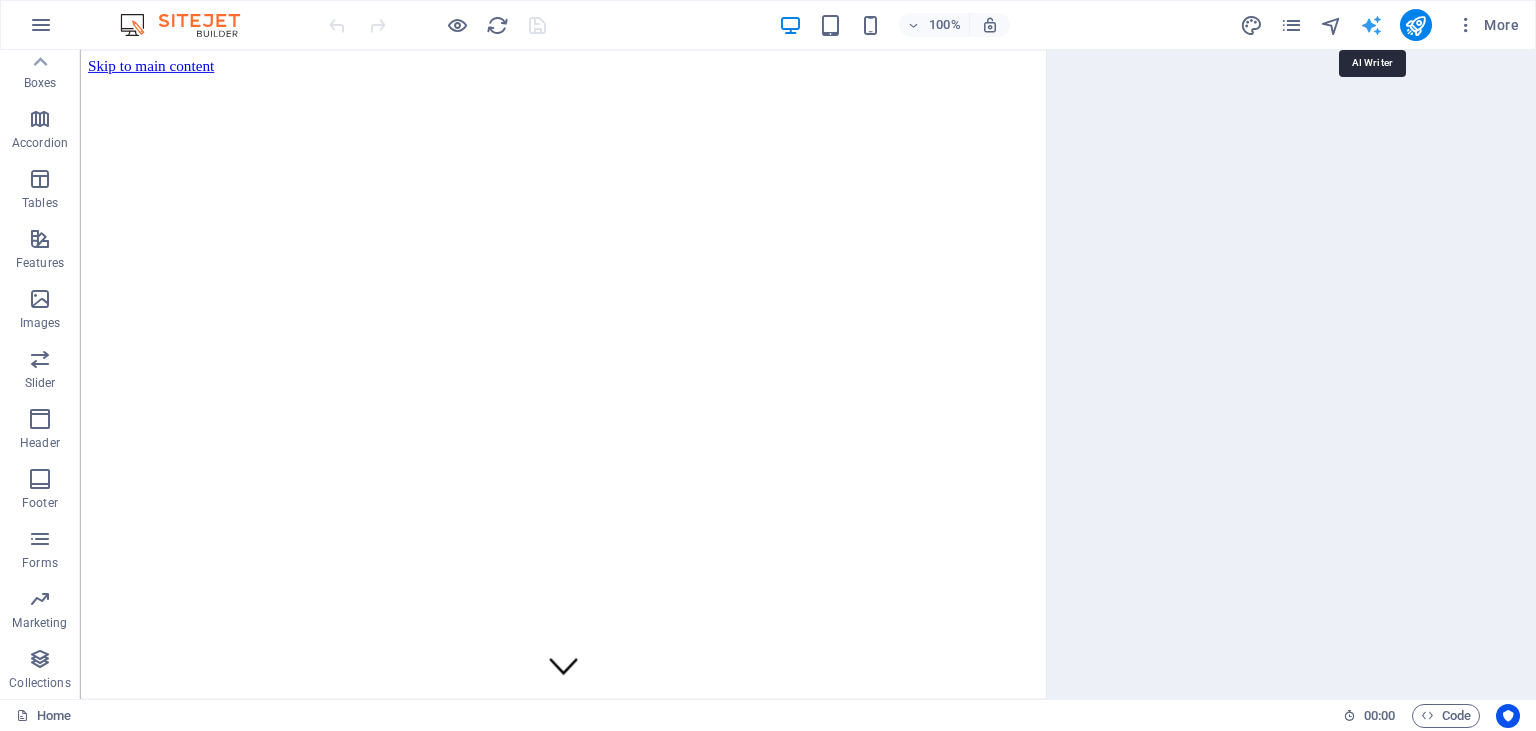 select on "English" 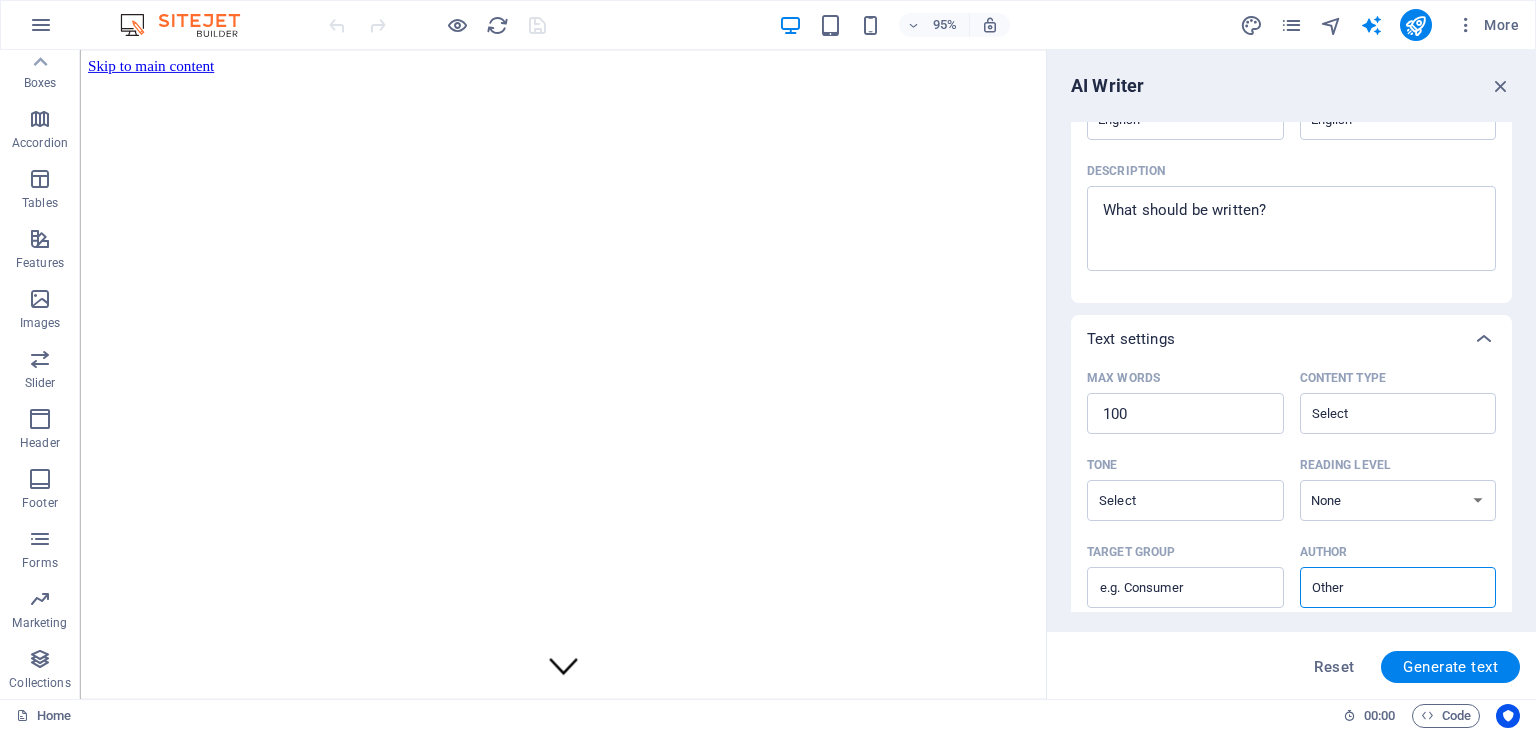 scroll, scrollTop: 151, scrollLeft: 0, axis: vertical 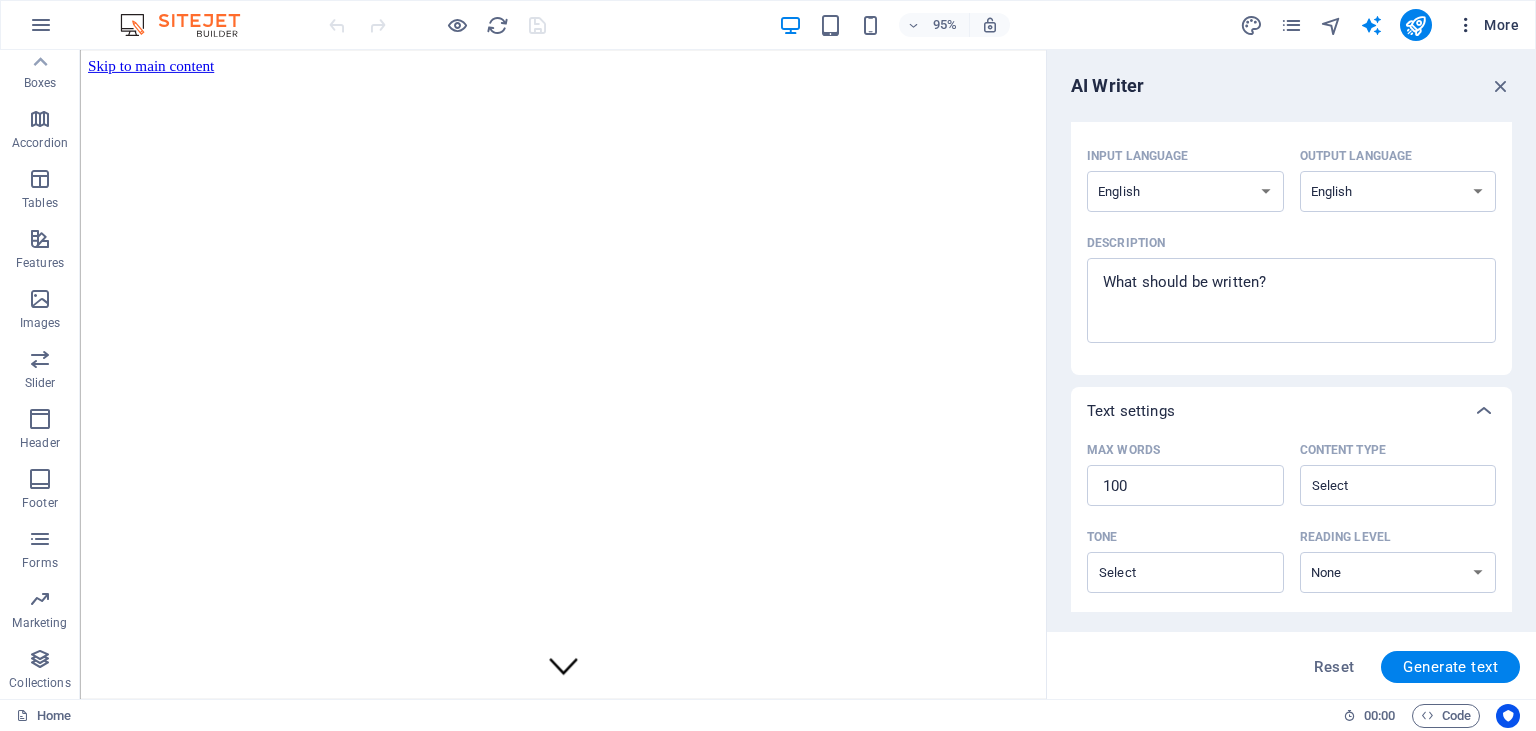 click at bounding box center [1466, 25] 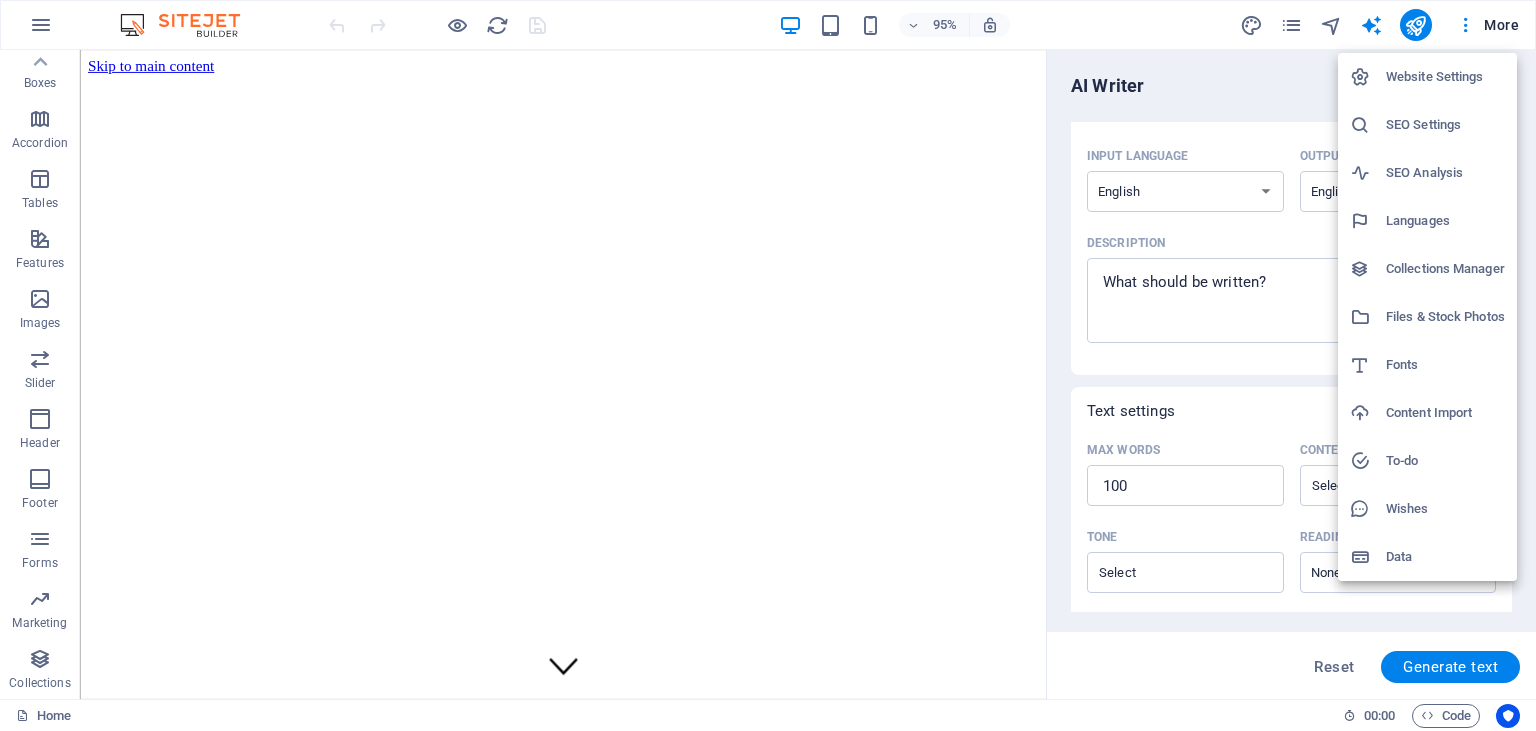 click on "Website Settings" at bounding box center [1445, 77] 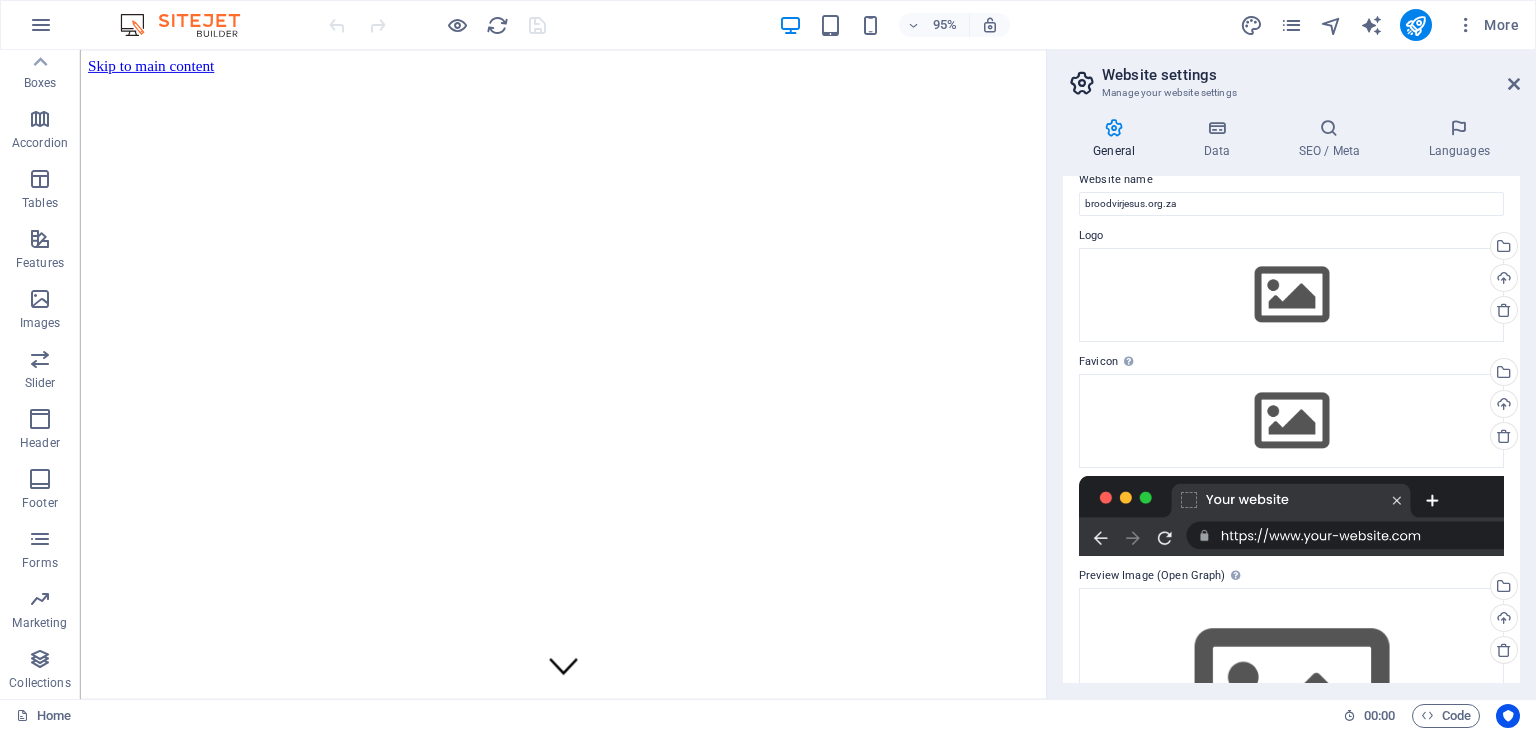 scroll, scrollTop: 0, scrollLeft: 0, axis: both 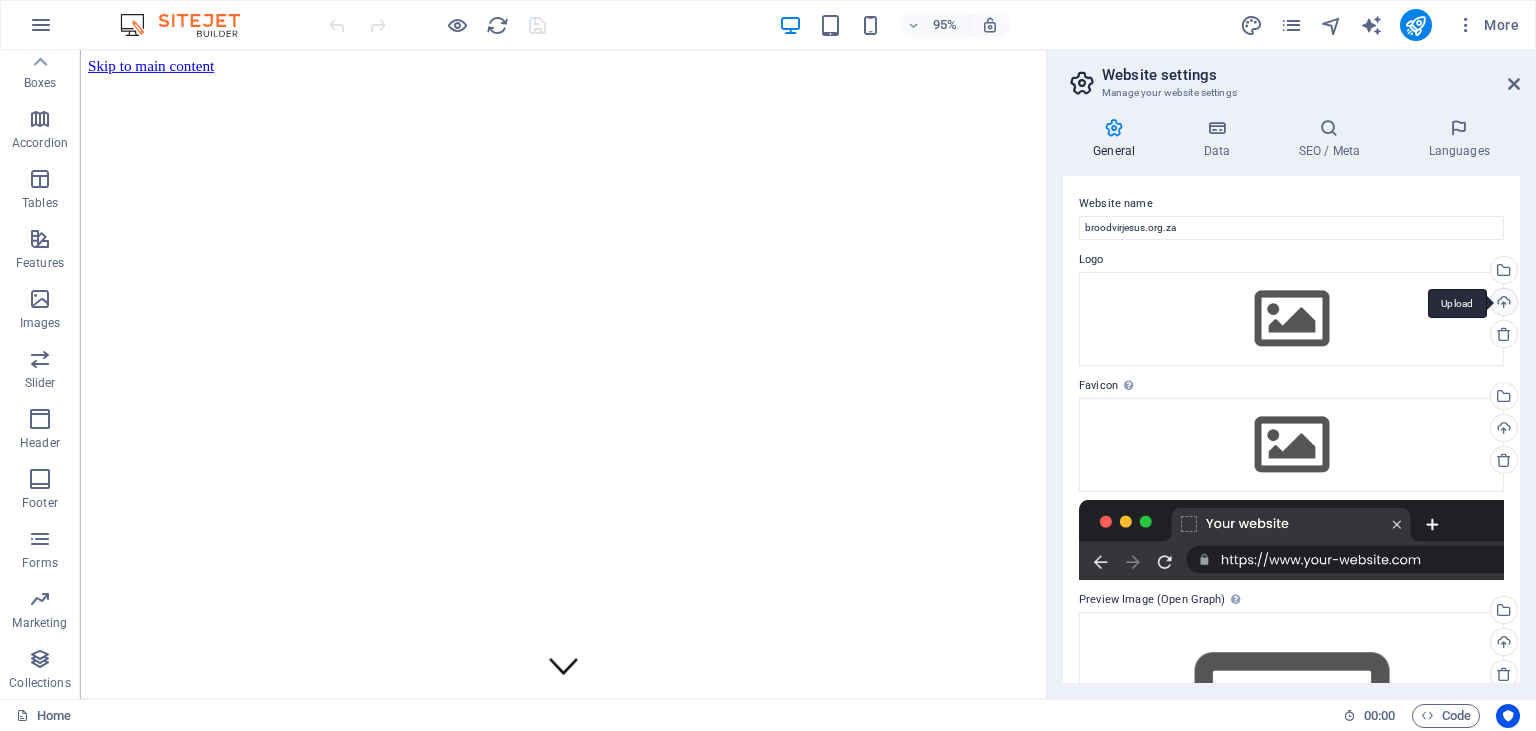 click on "Upload" at bounding box center [1502, 304] 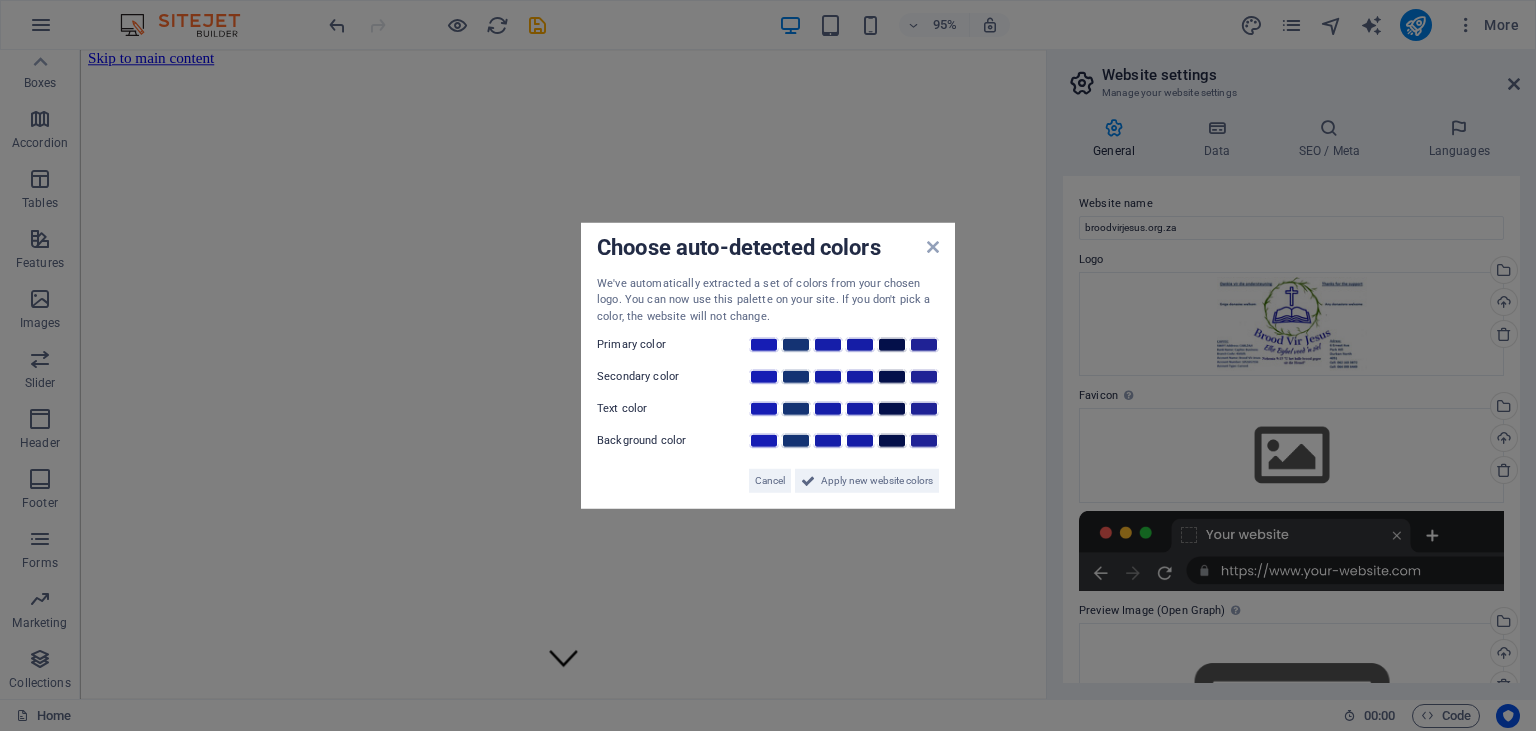 scroll, scrollTop: 0, scrollLeft: 0, axis: both 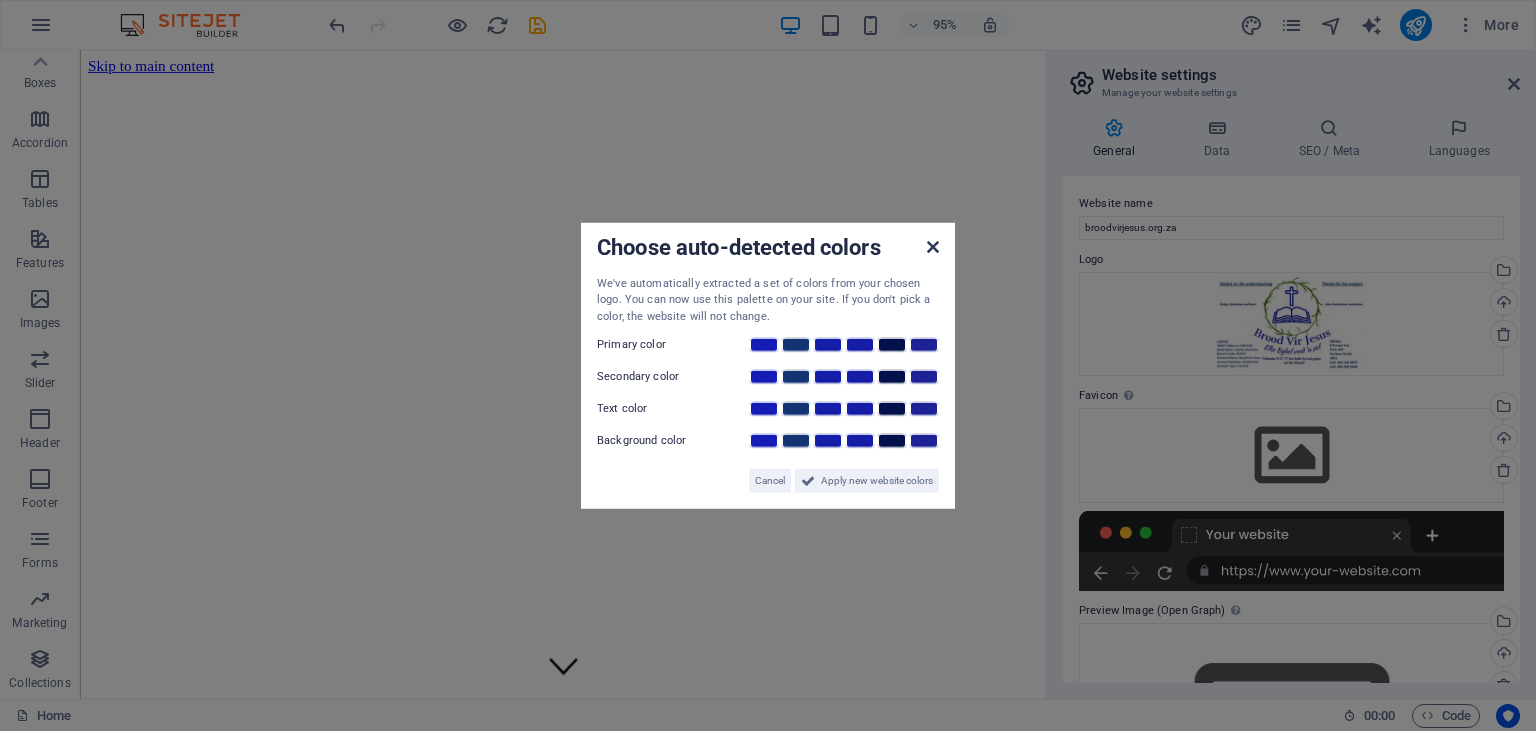 click at bounding box center (933, 246) 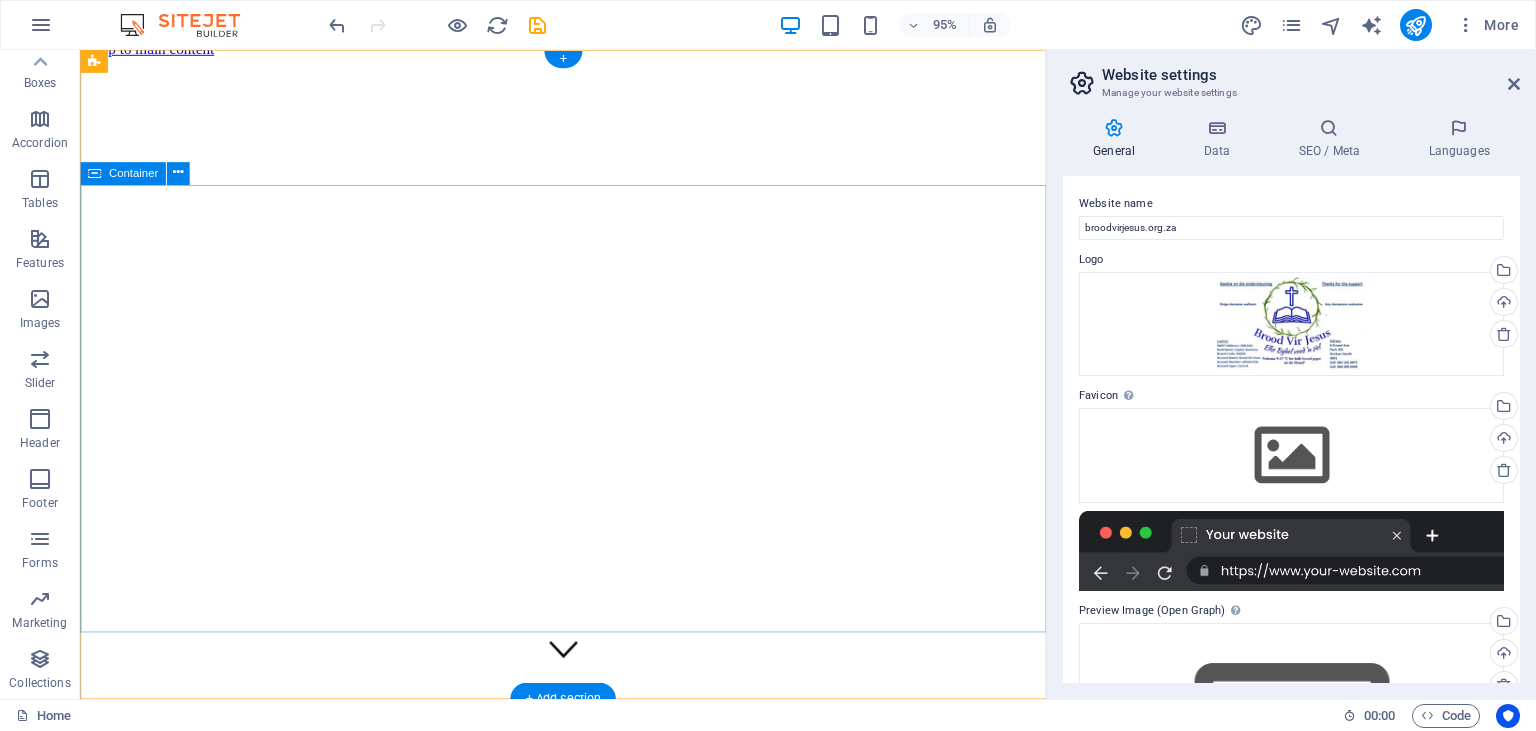 scroll, scrollTop: 0, scrollLeft: 0, axis: both 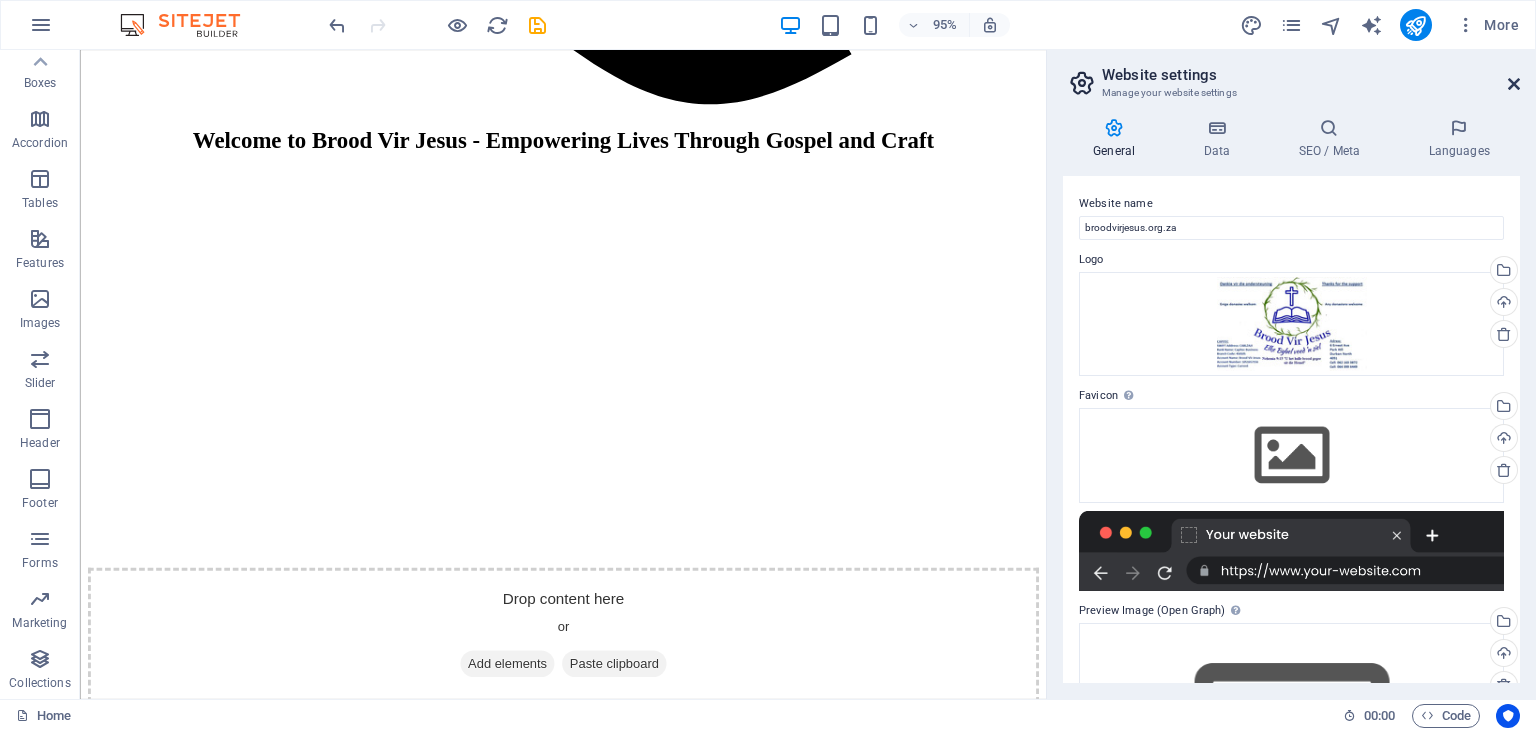 drag, startPoint x: 1517, startPoint y: 86, endPoint x: 1437, endPoint y: 34, distance: 95.41489 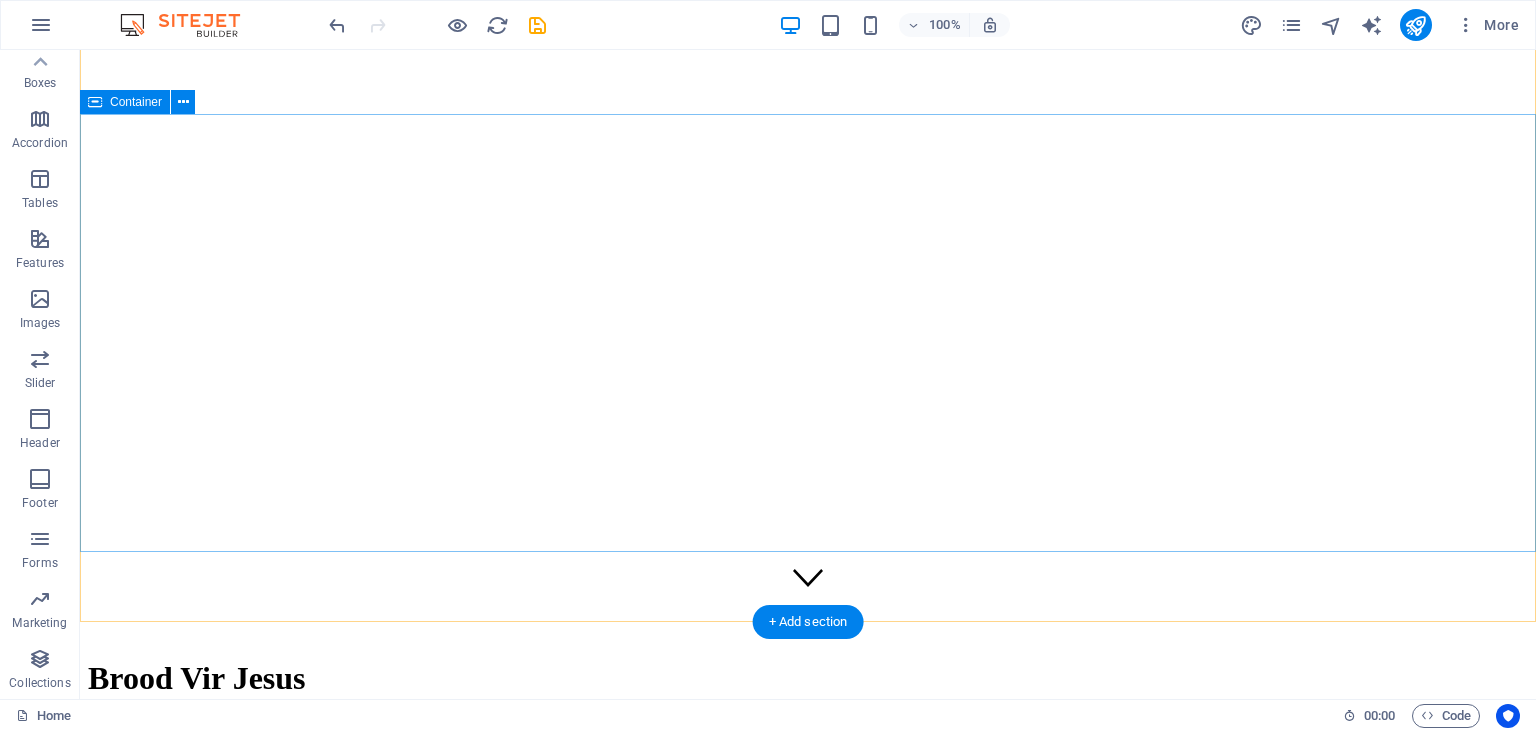 scroll, scrollTop: 105, scrollLeft: 0, axis: vertical 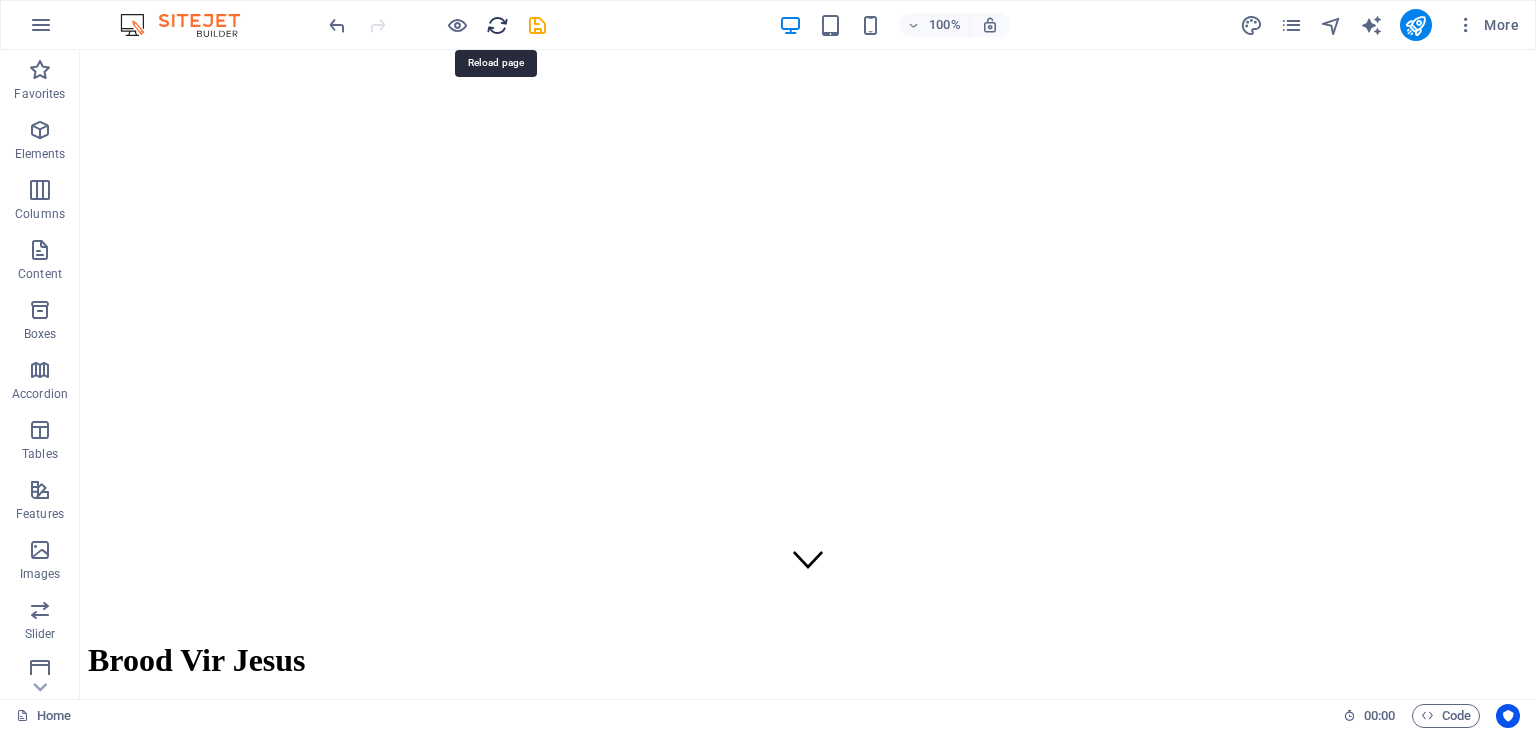 click at bounding box center (497, 25) 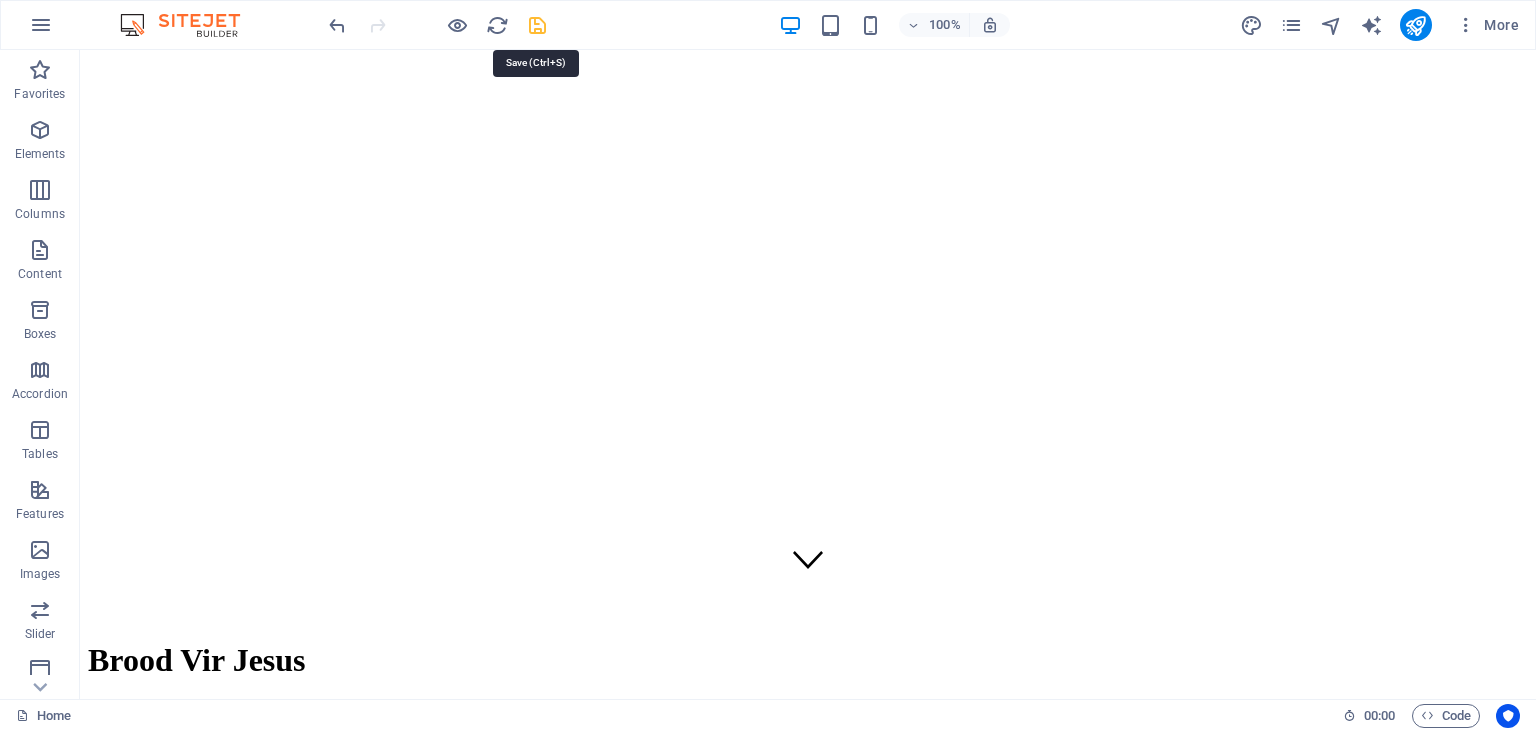 click at bounding box center [537, 25] 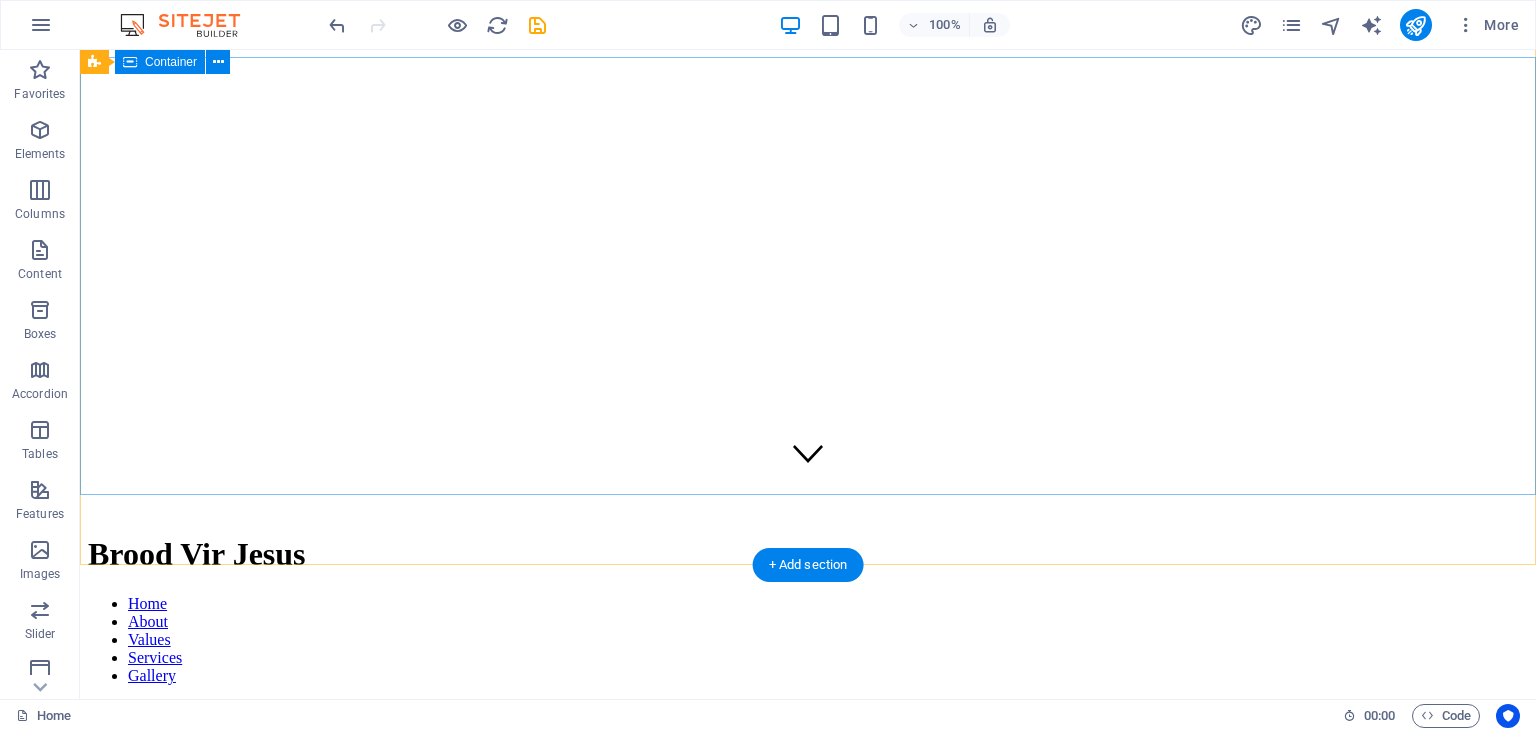 scroll, scrollTop: 0, scrollLeft: 0, axis: both 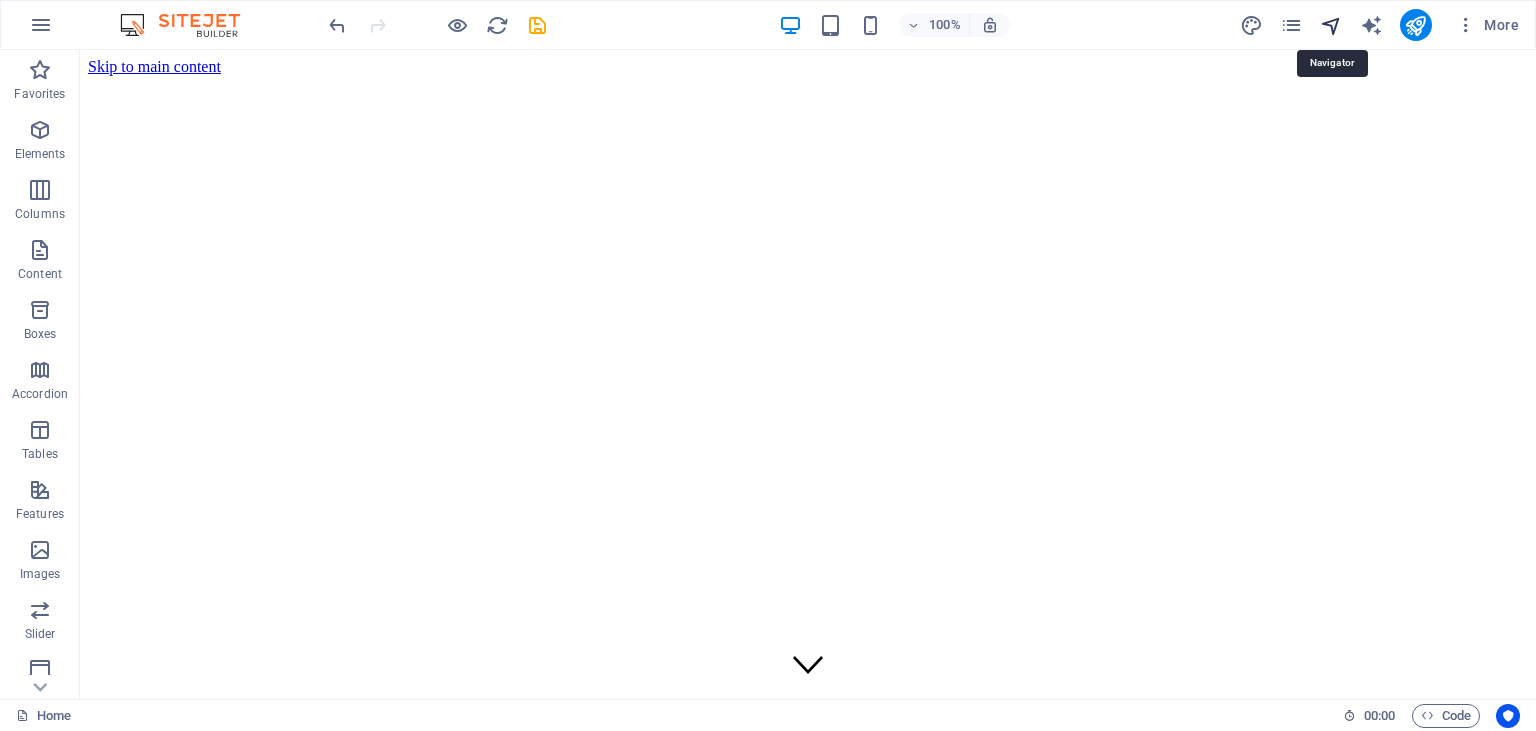 click at bounding box center (1331, 25) 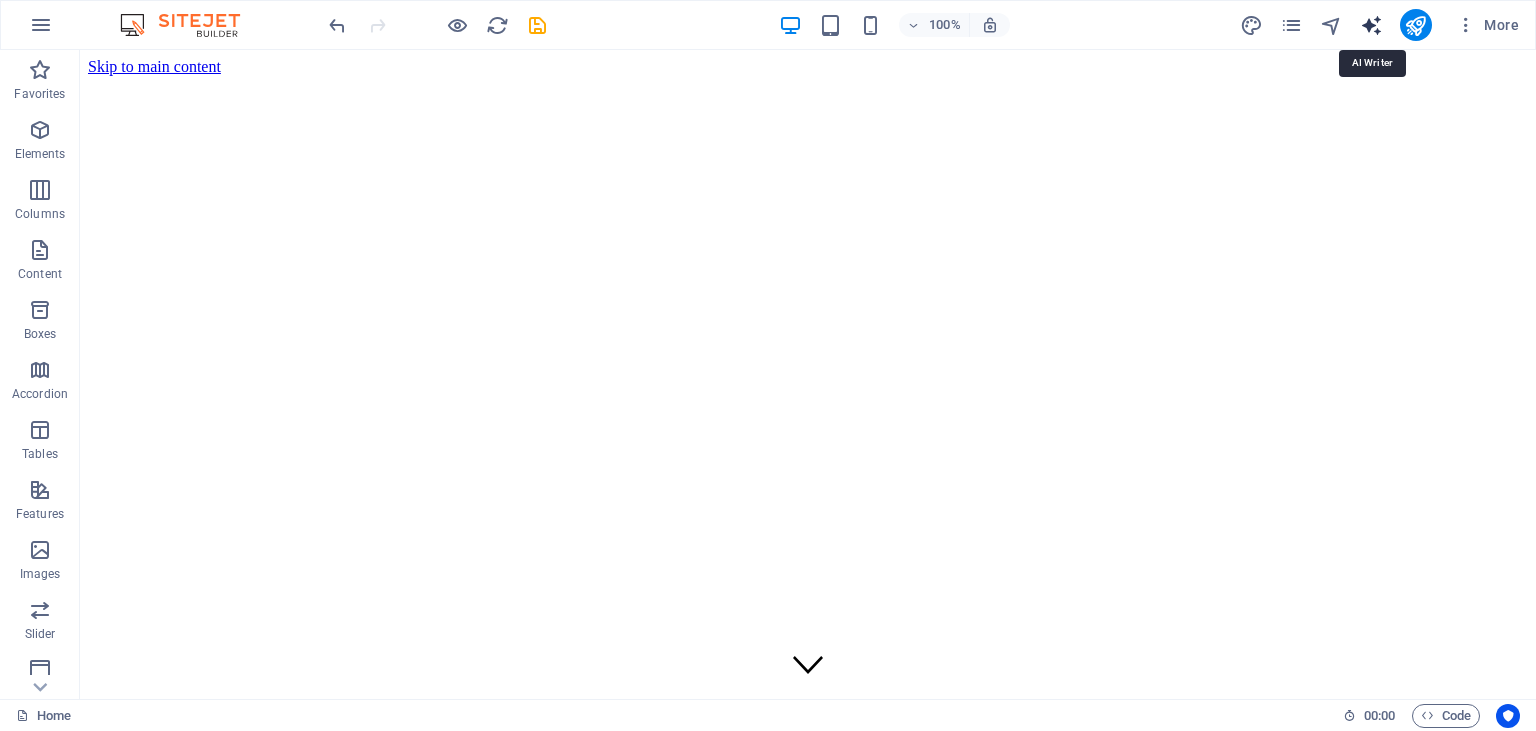 click at bounding box center [1371, 25] 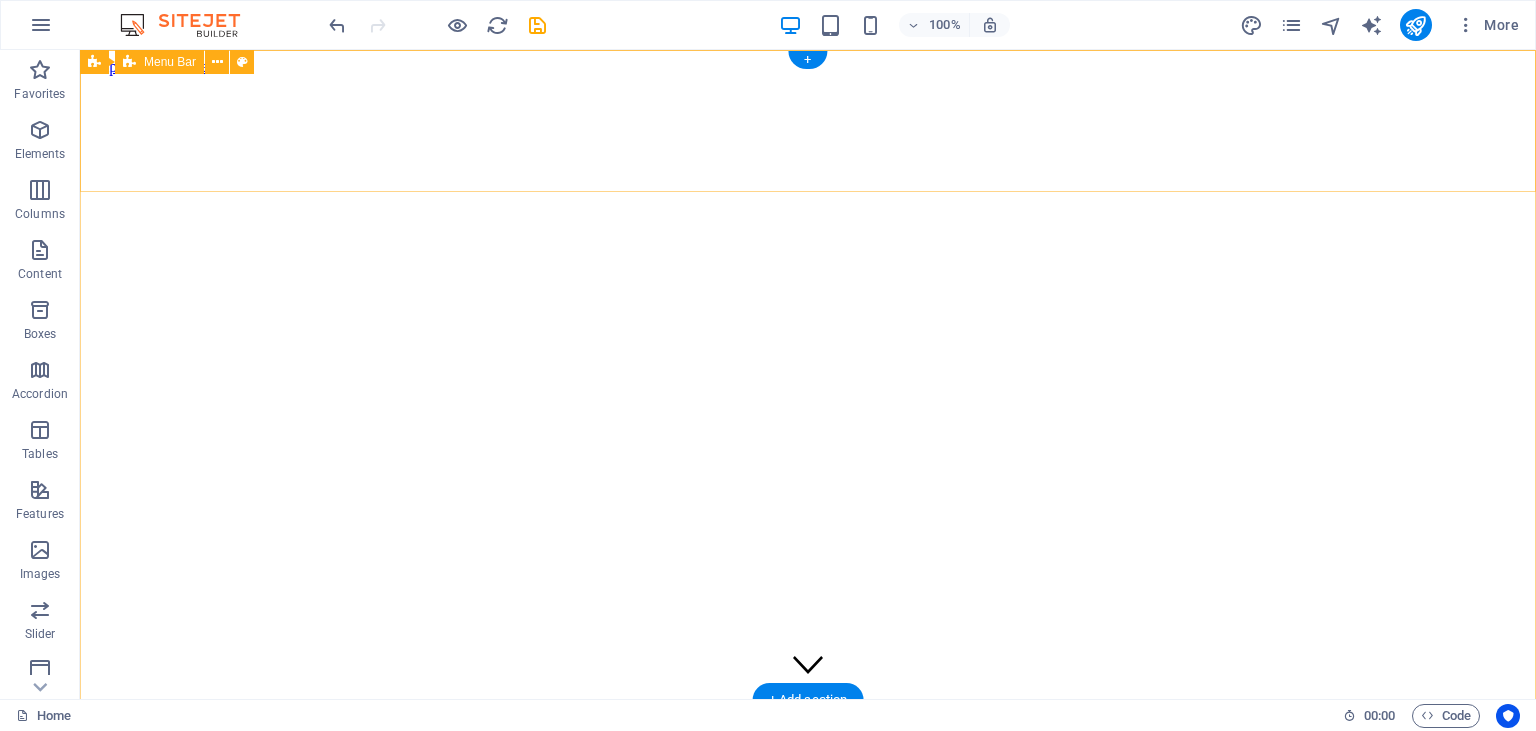 click on "Favorites Elements Columns Content Boxes Accordion Tables Features Images Slider Header Footer Forms Marketing Collections   Logo   Banner   Banner   Menu Bar   Menu   Banner   Container   H2   Preset   Spacer   Placeholder   Container   Container   H2 + + Add section 100% More Home 00 : 00 Code" at bounding box center [768, 374] 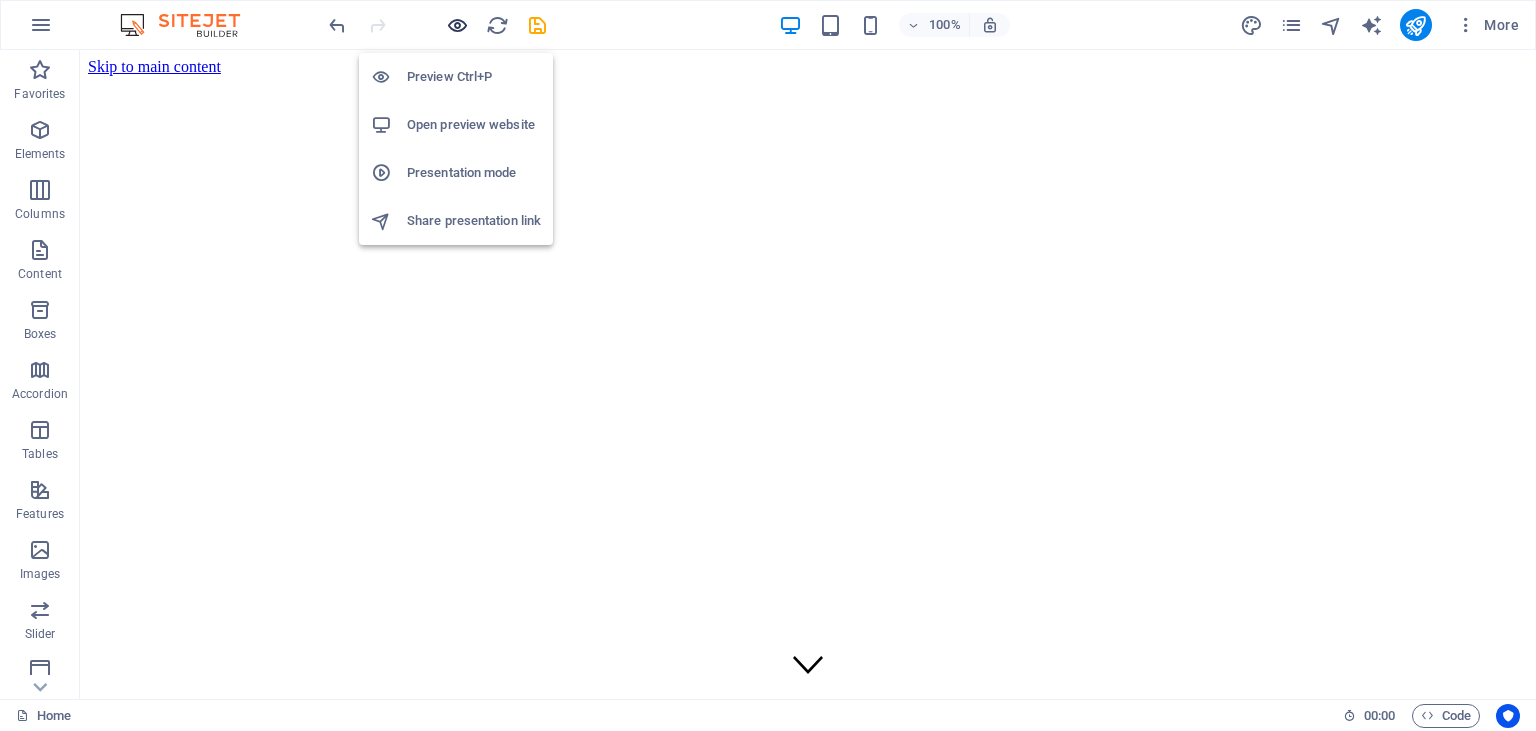 click at bounding box center (457, 25) 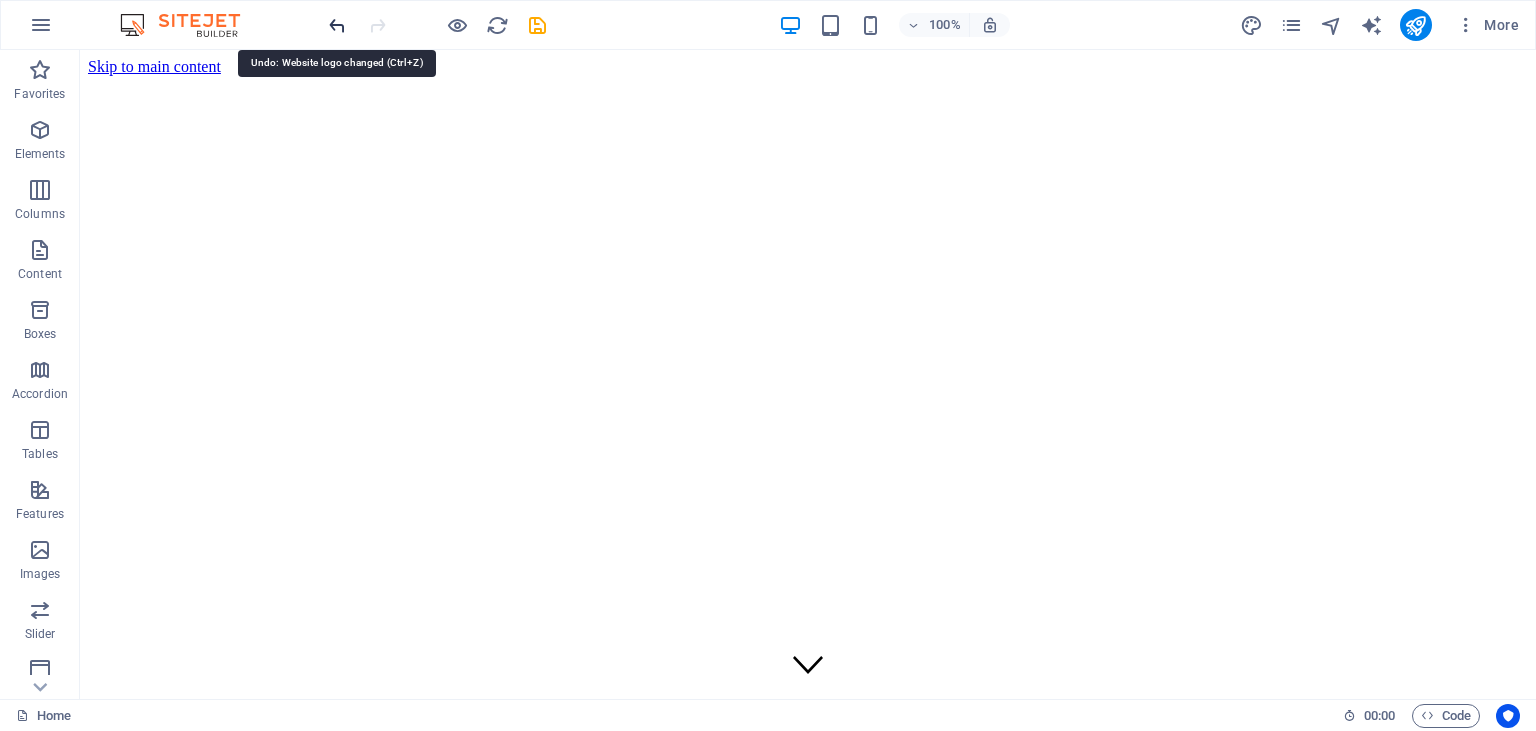 click at bounding box center [337, 25] 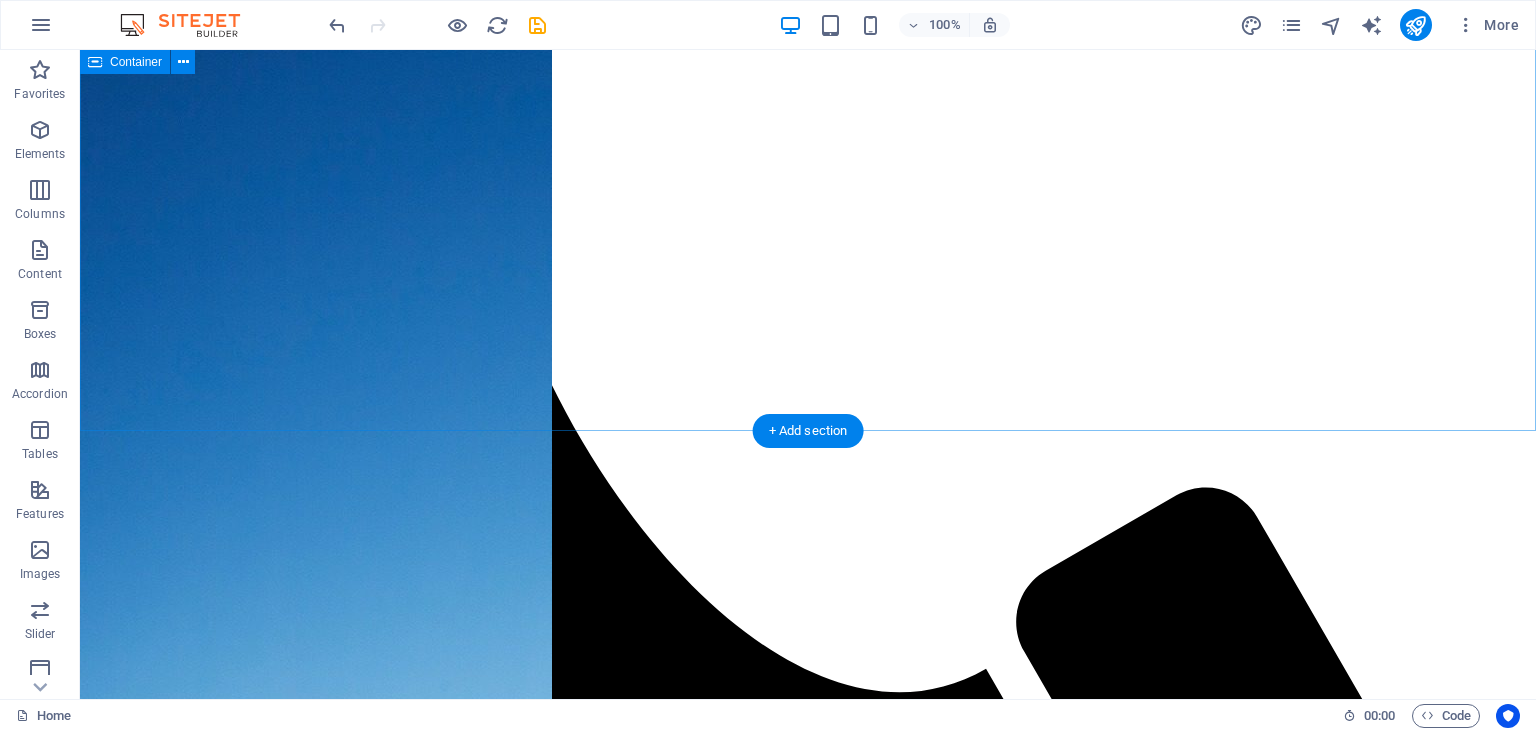 scroll, scrollTop: 1178, scrollLeft: 0, axis: vertical 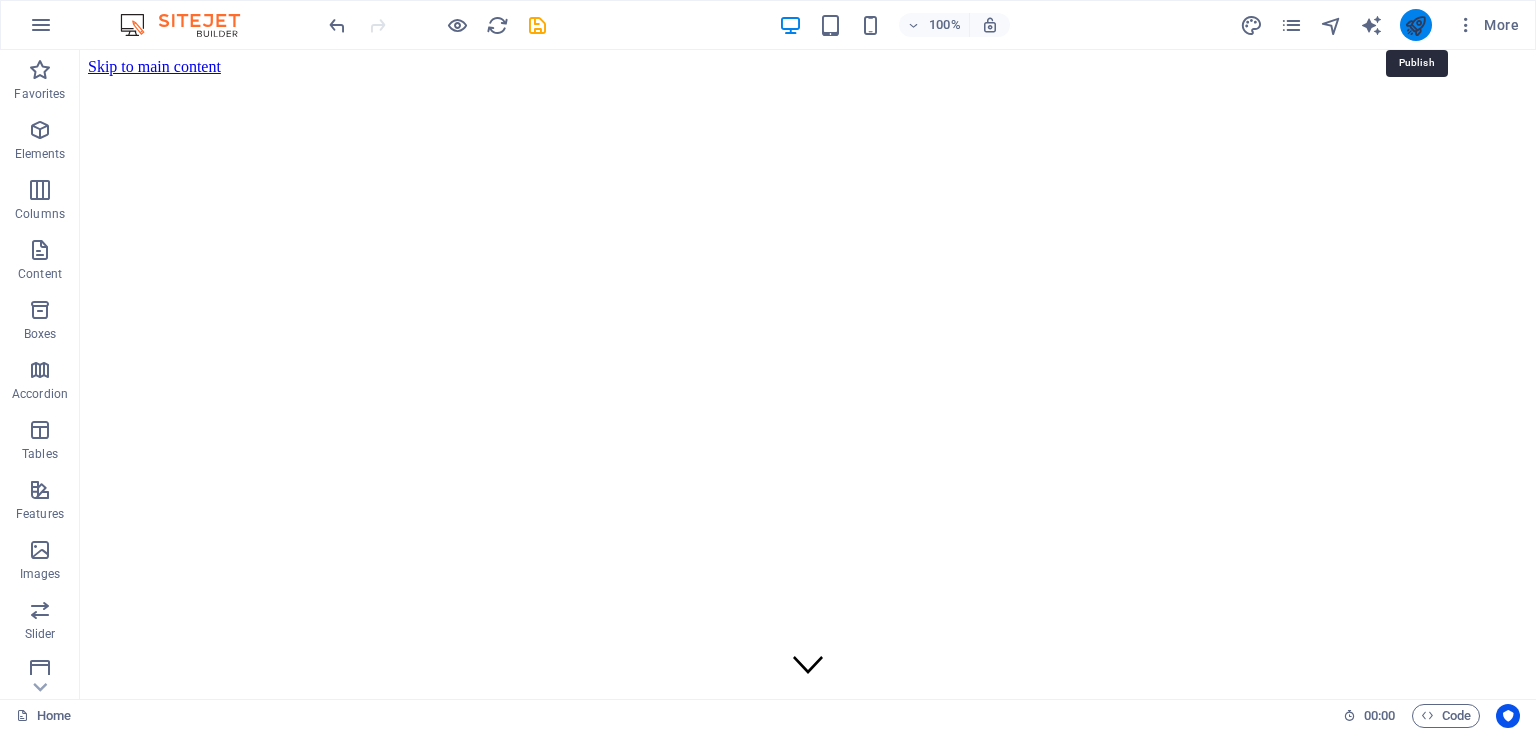 click at bounding box center (1415, 25) 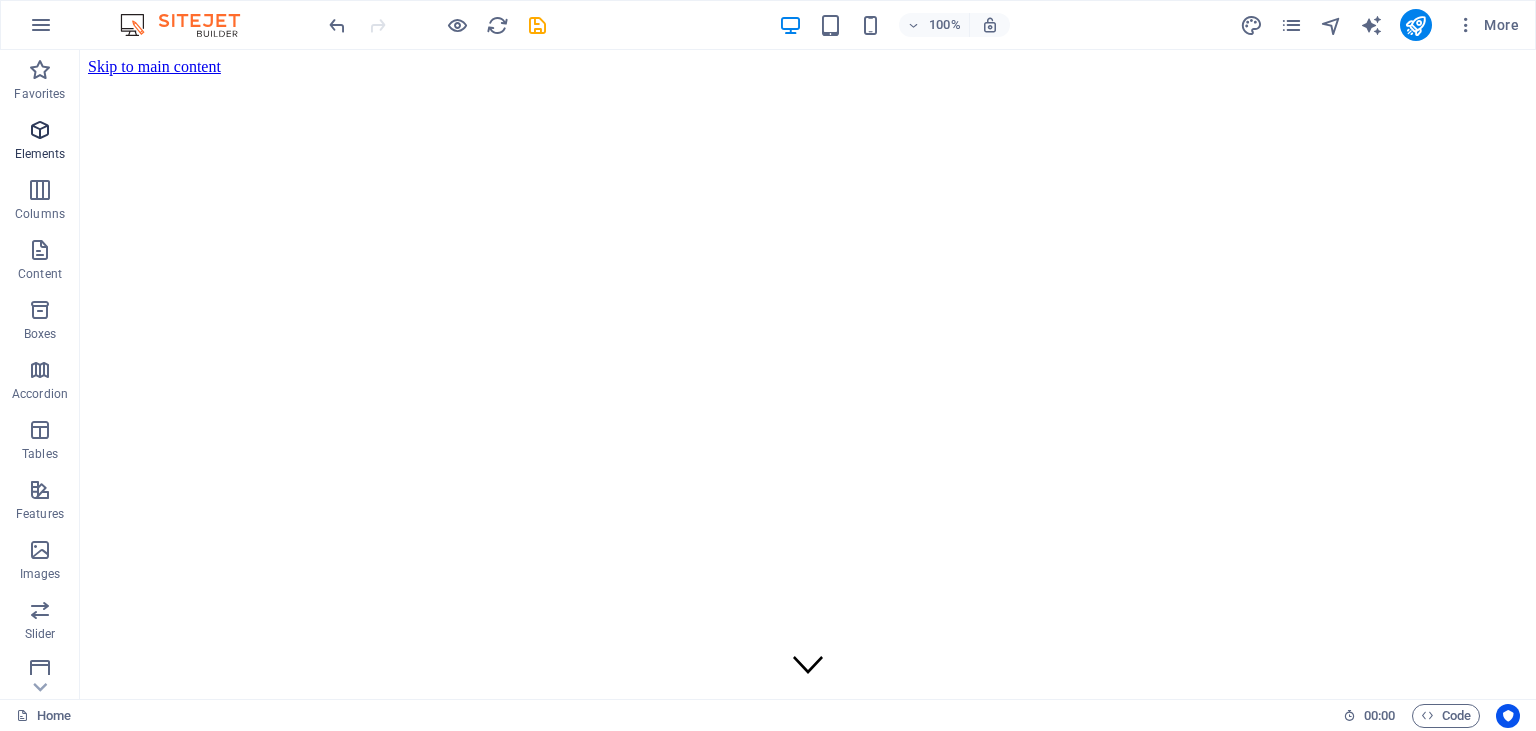 click on "Elements" at bounding box center (40, 142) 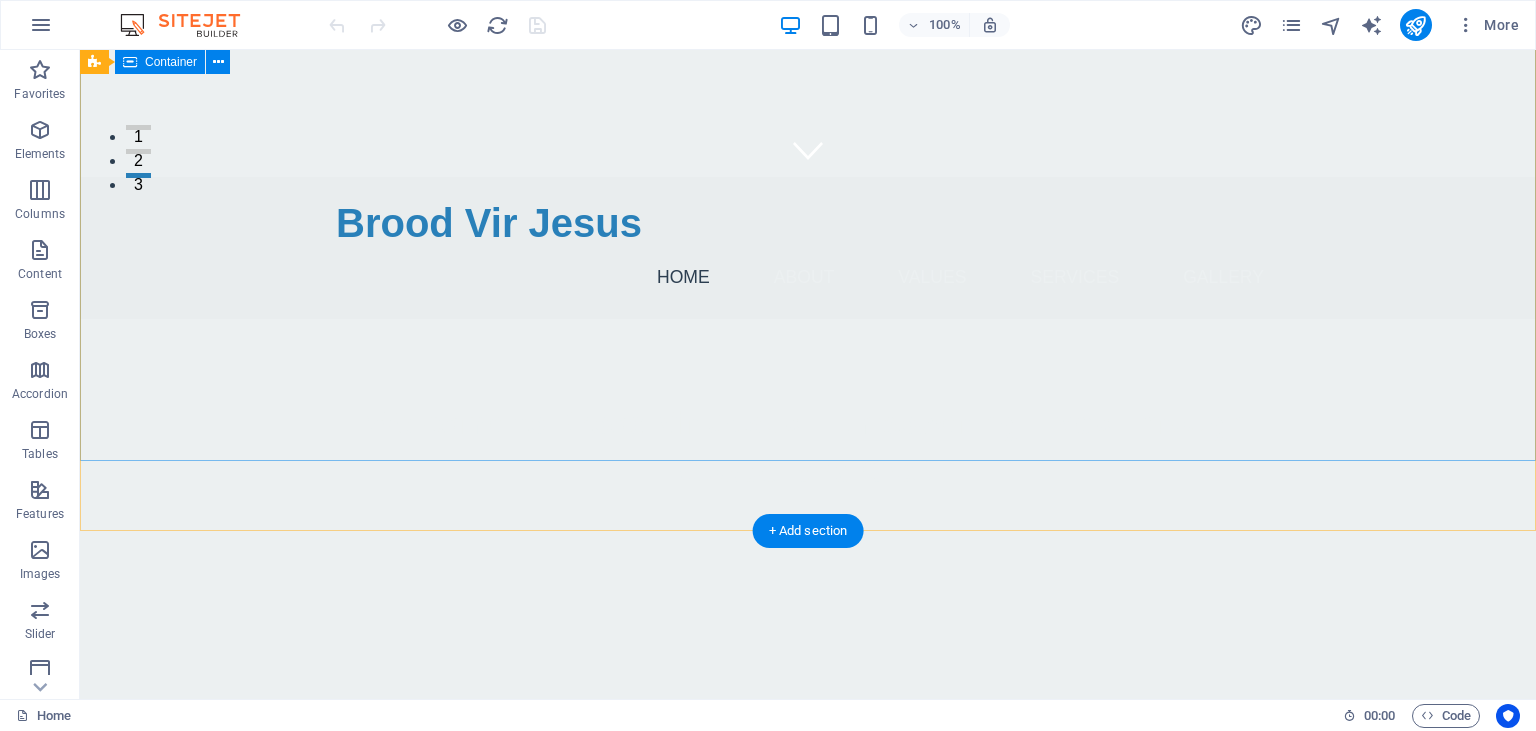 scroll, scrollTop: 0, scrollLeft: 0, axis: both 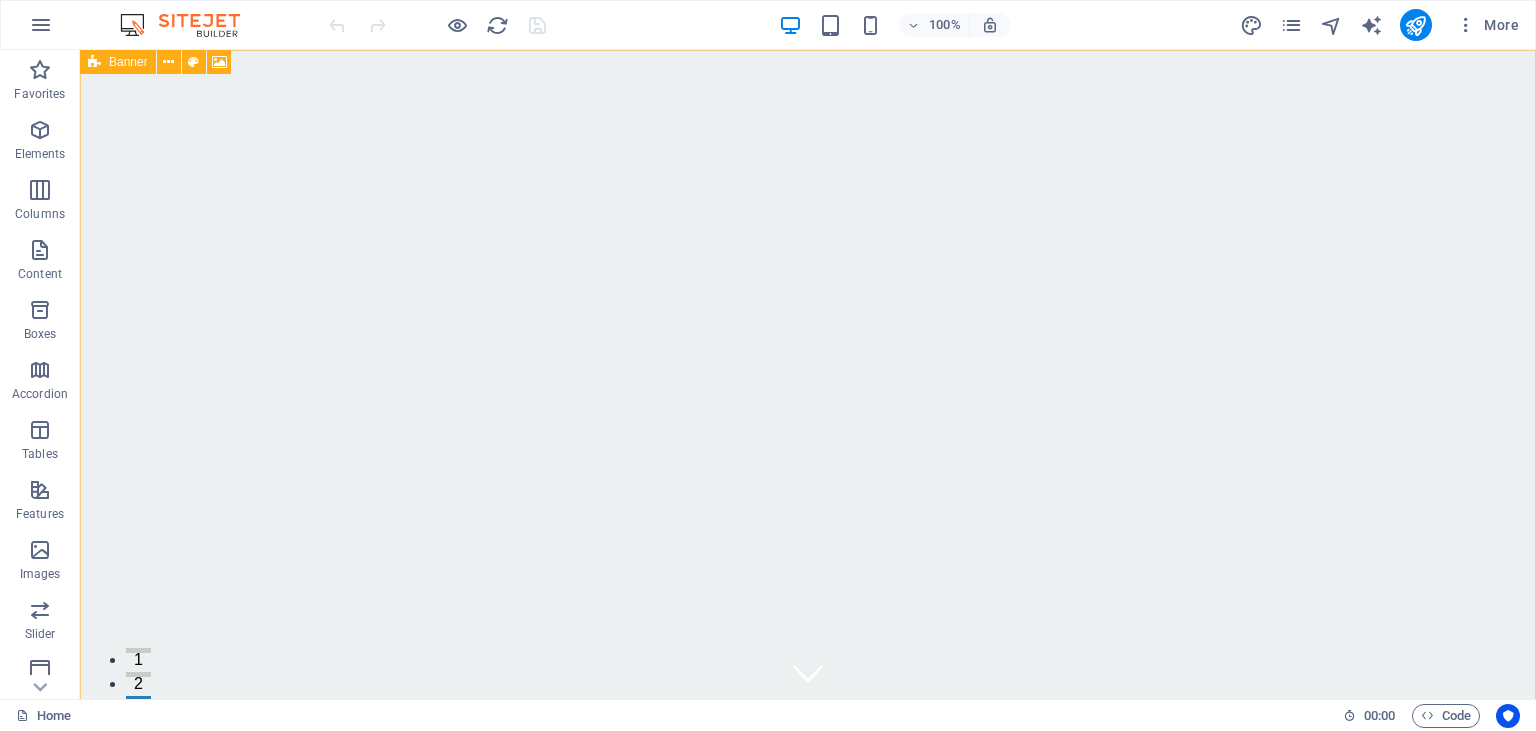 click at bounding box center (94, 62) 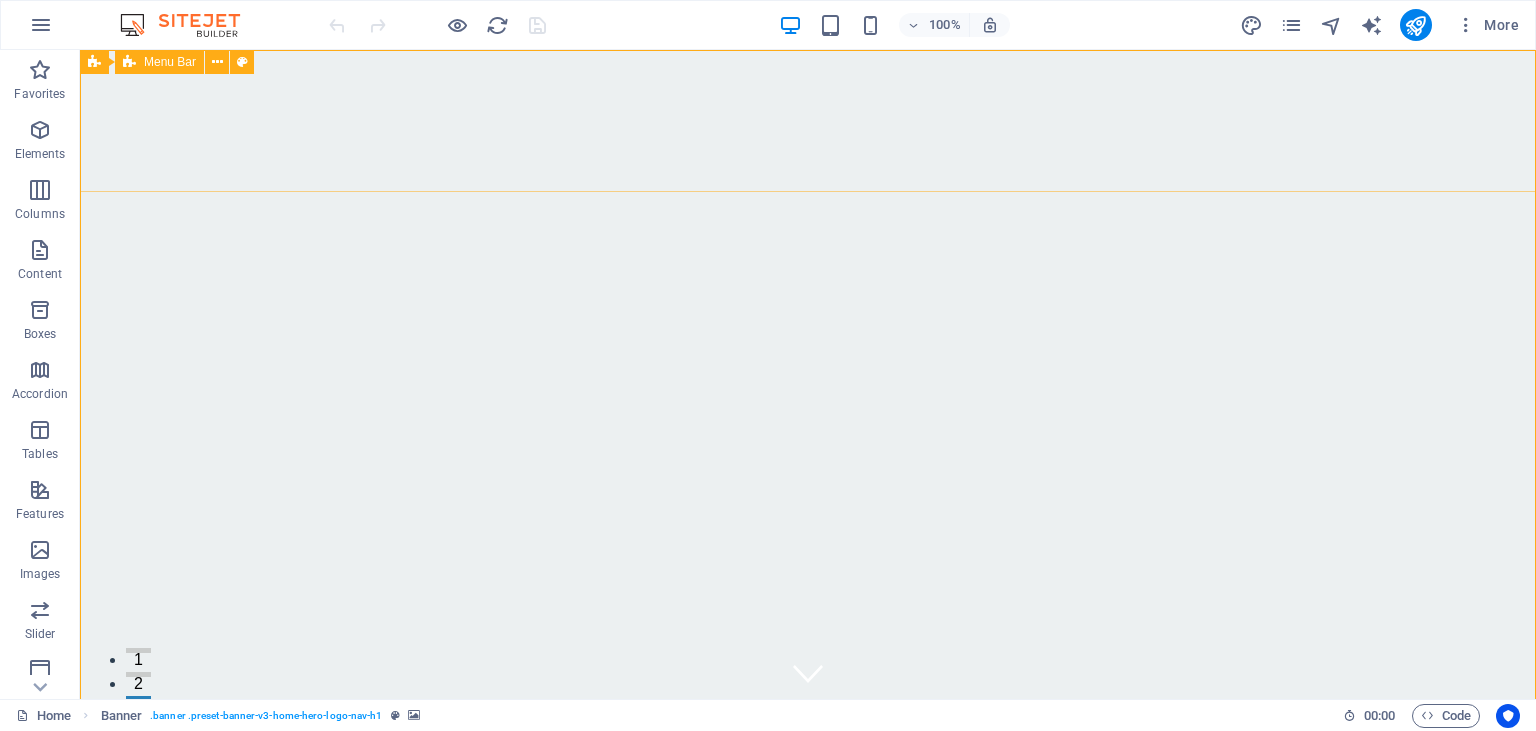 click on "Menu Bar" at bounding box center (170, 62) 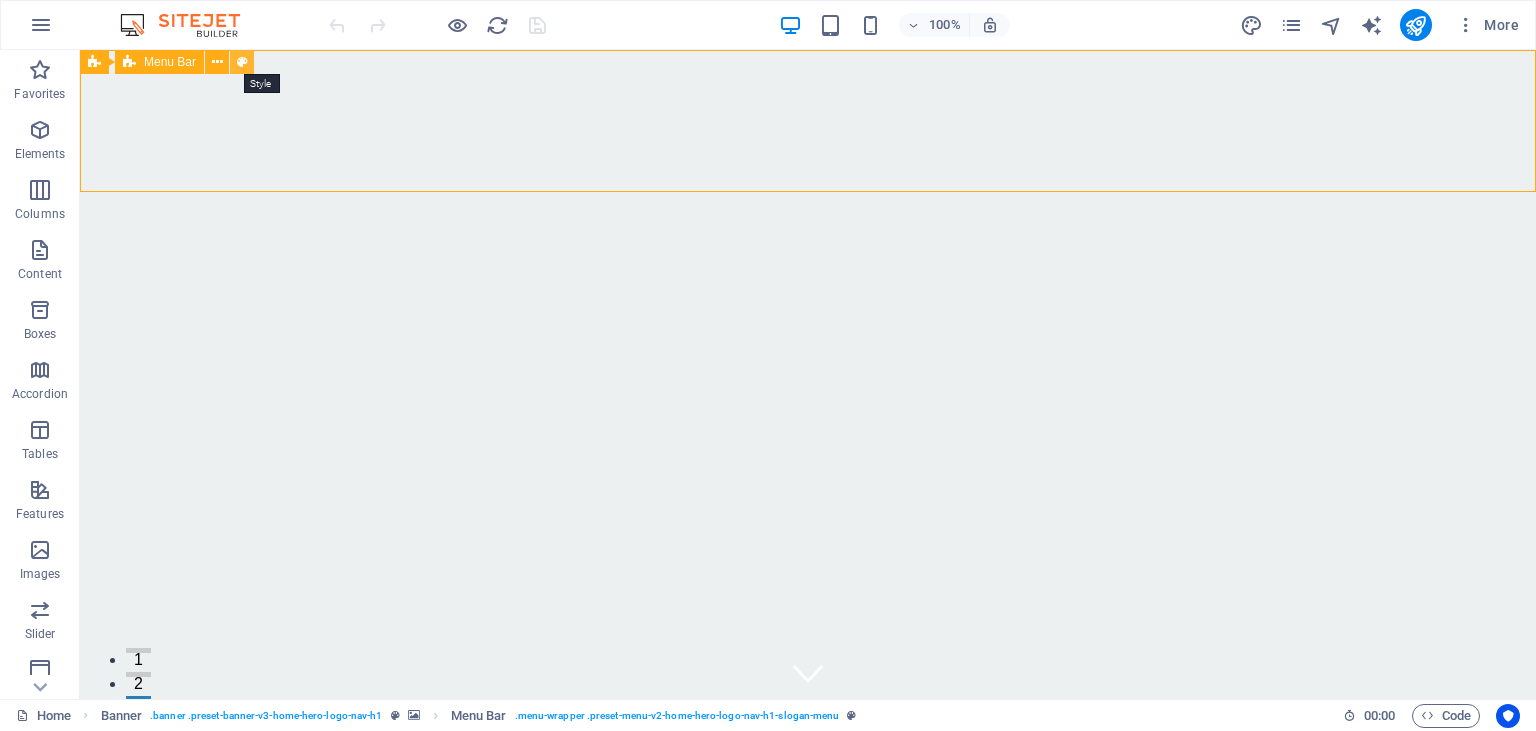 click at bounding box center [242, 62] 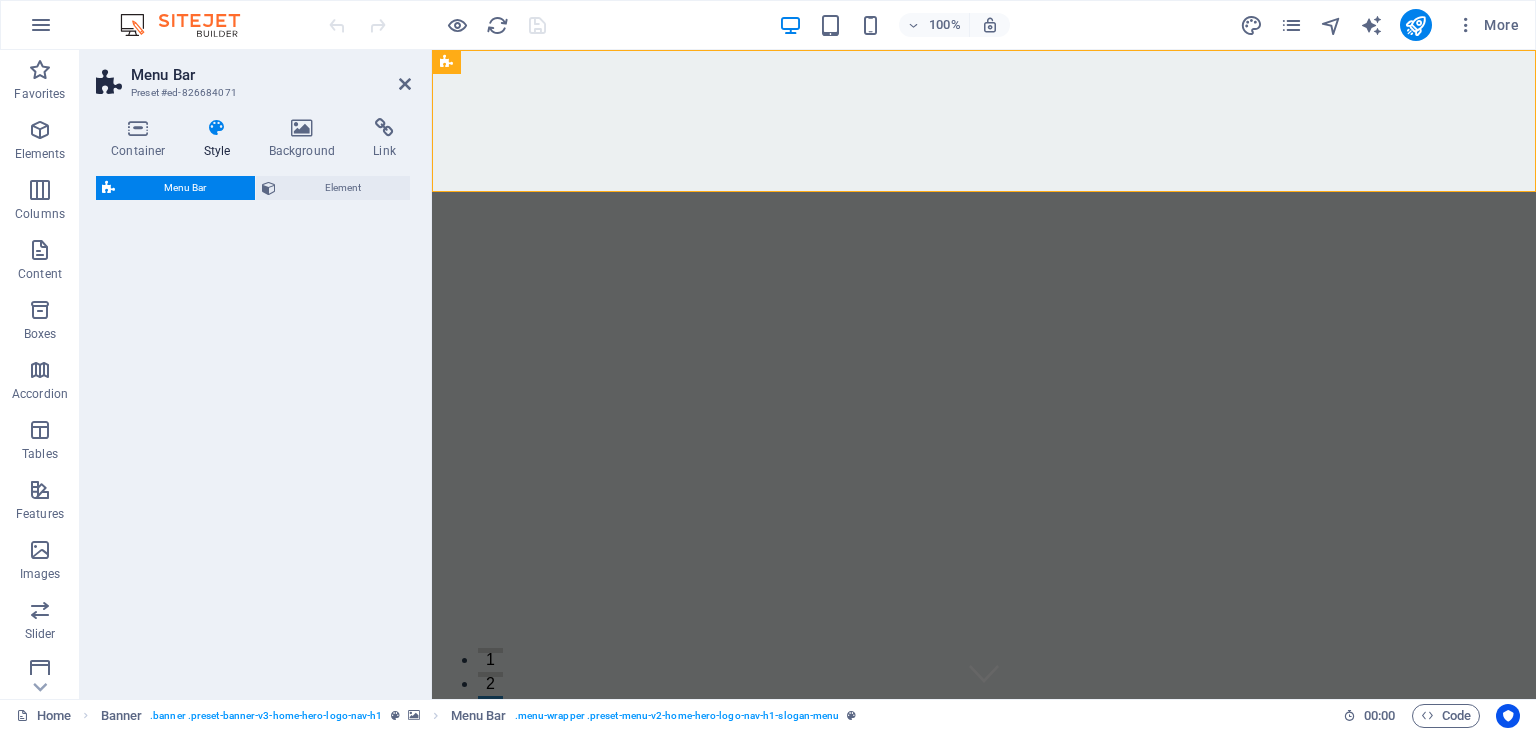 select on "rem" 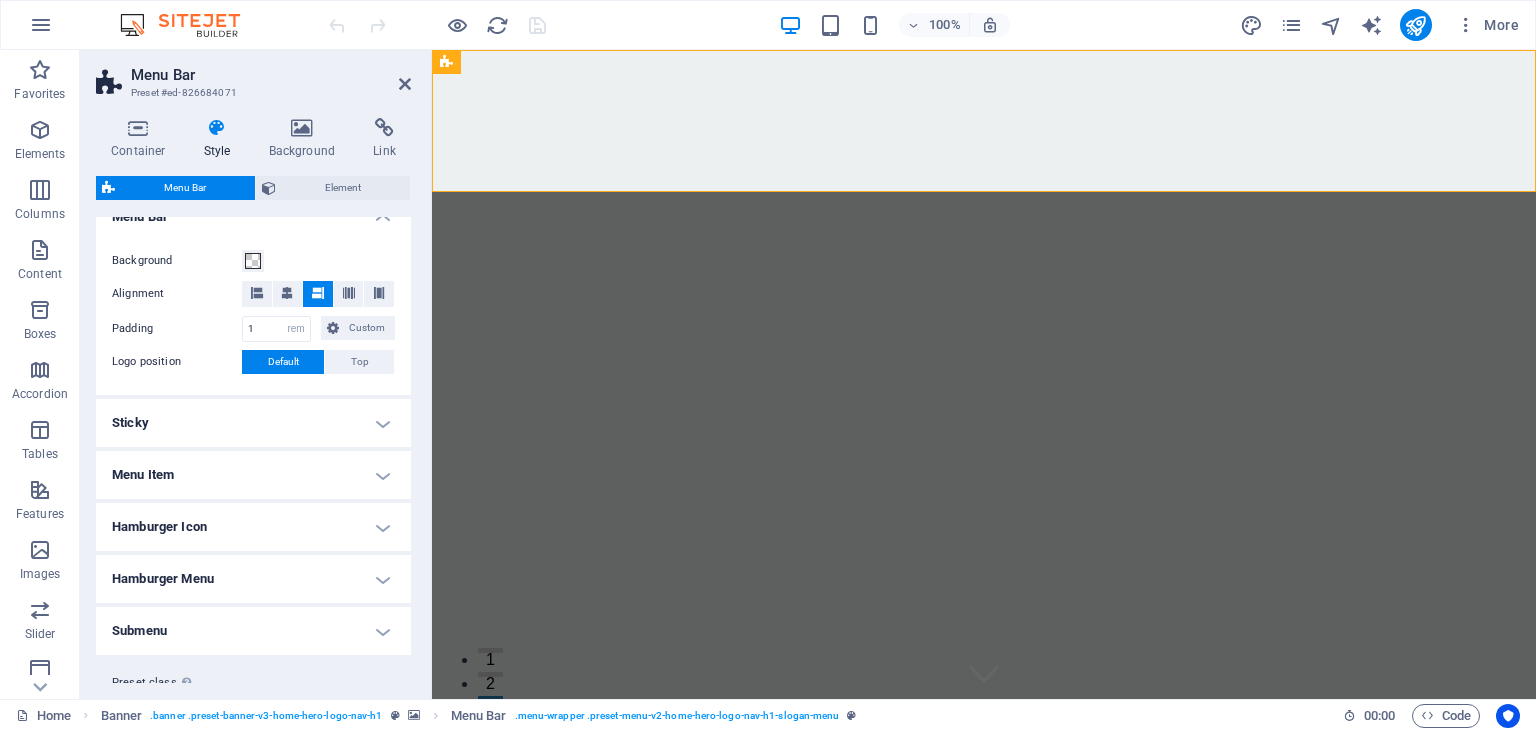 scroll, scrollTop: 0, scrollLeft: 0, axis: both 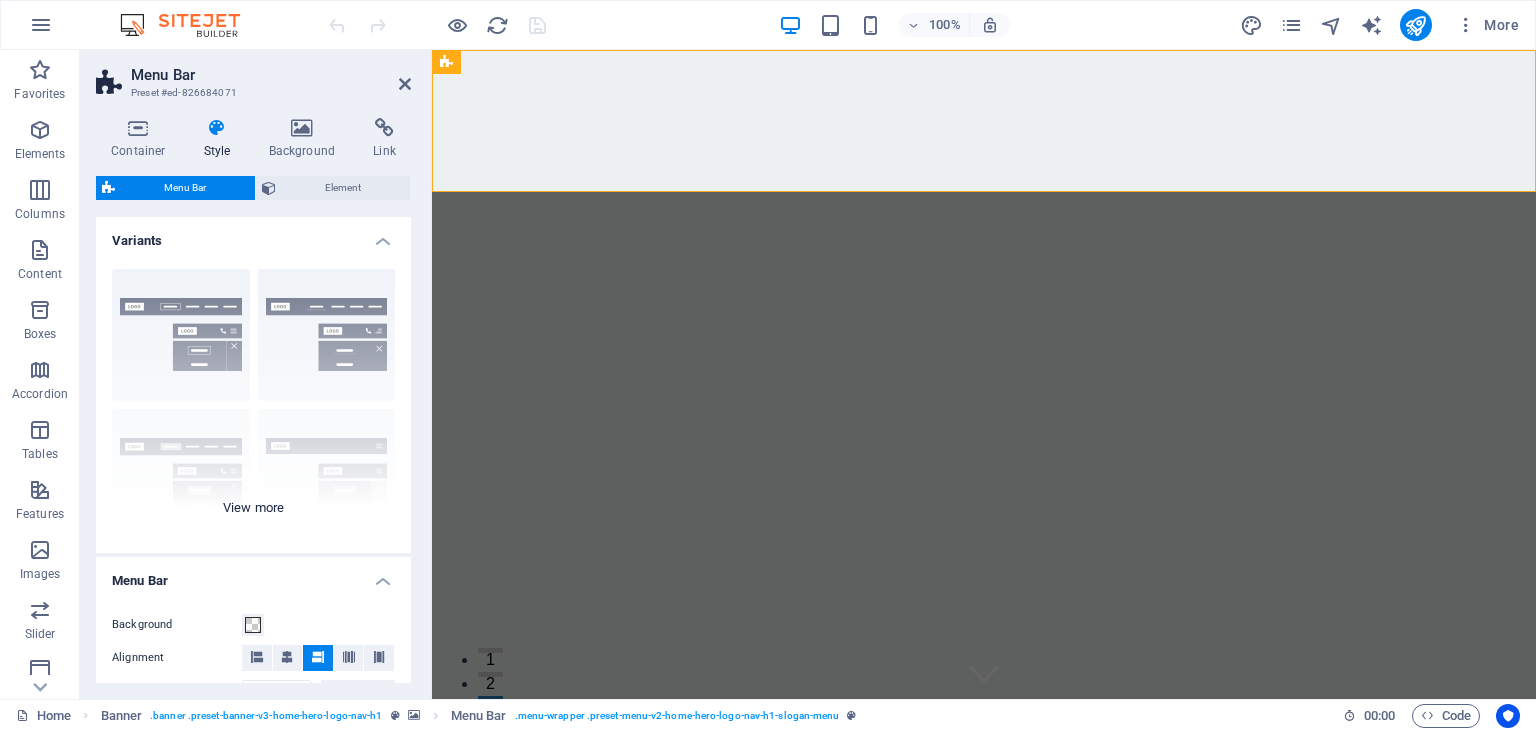 click on "Border Centered Default Fixed Loki Trigger Wide XXL" at bounding box center [253, 403] 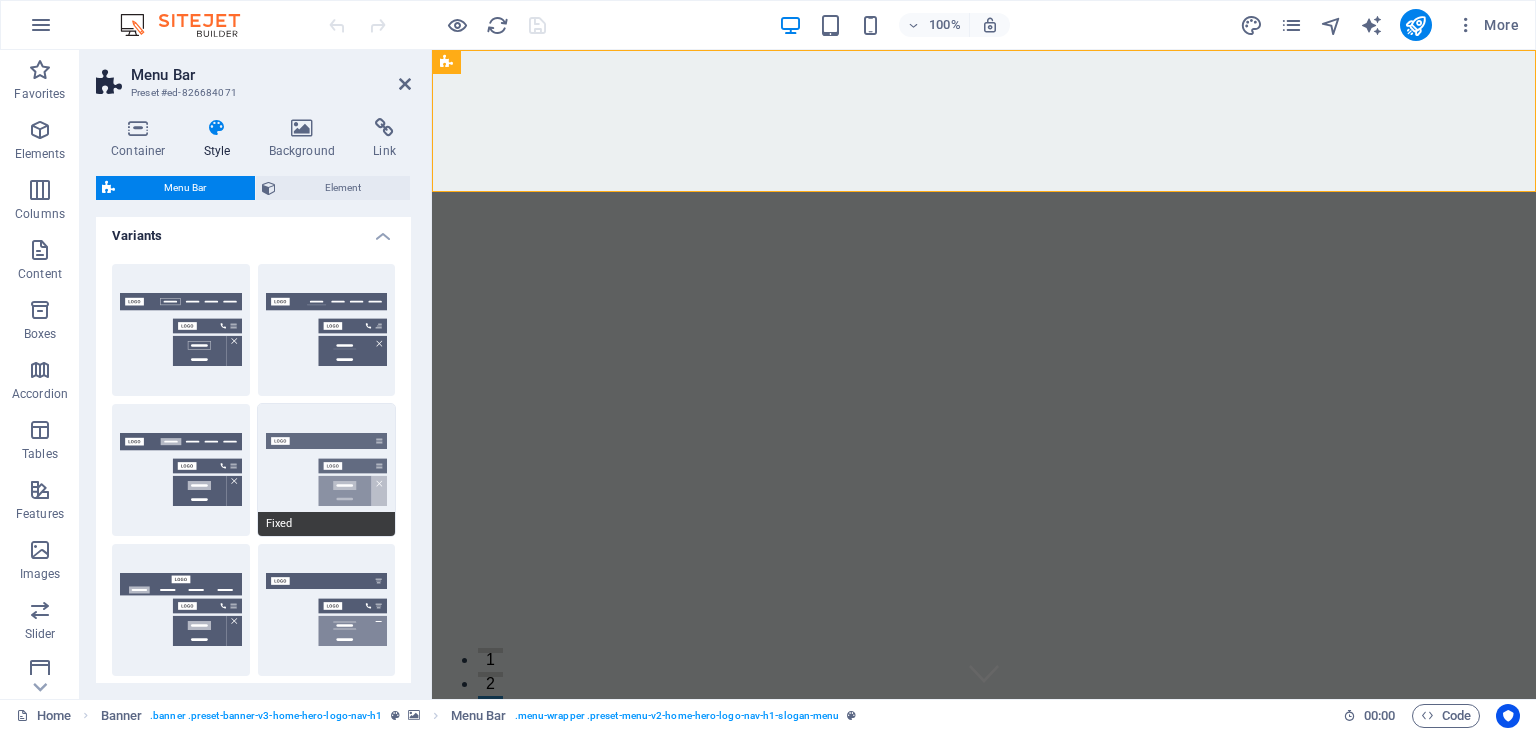 scroll, scrollTop: 0, scrollLeft: 0, axis: both 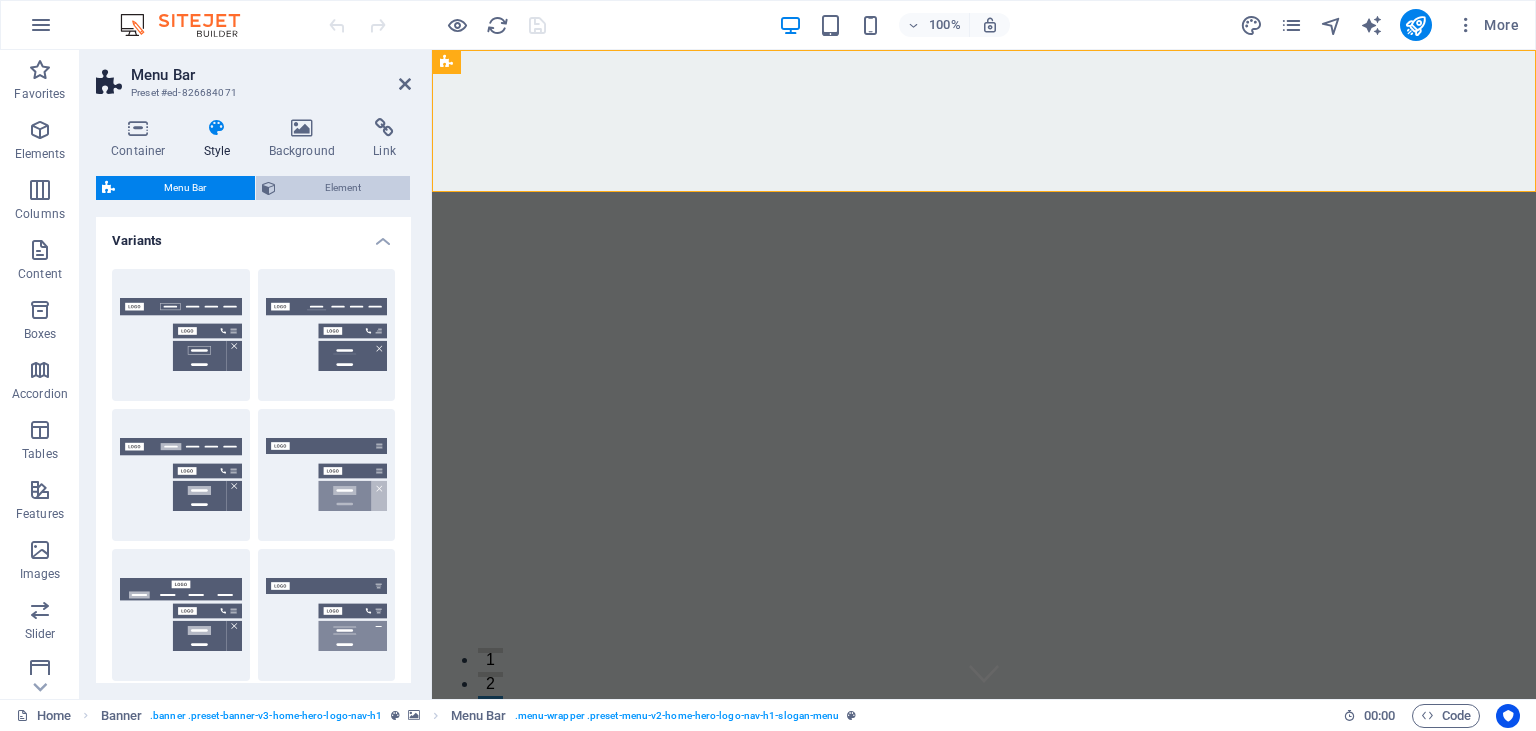 click on "Element" at bounding box center (343, 188) 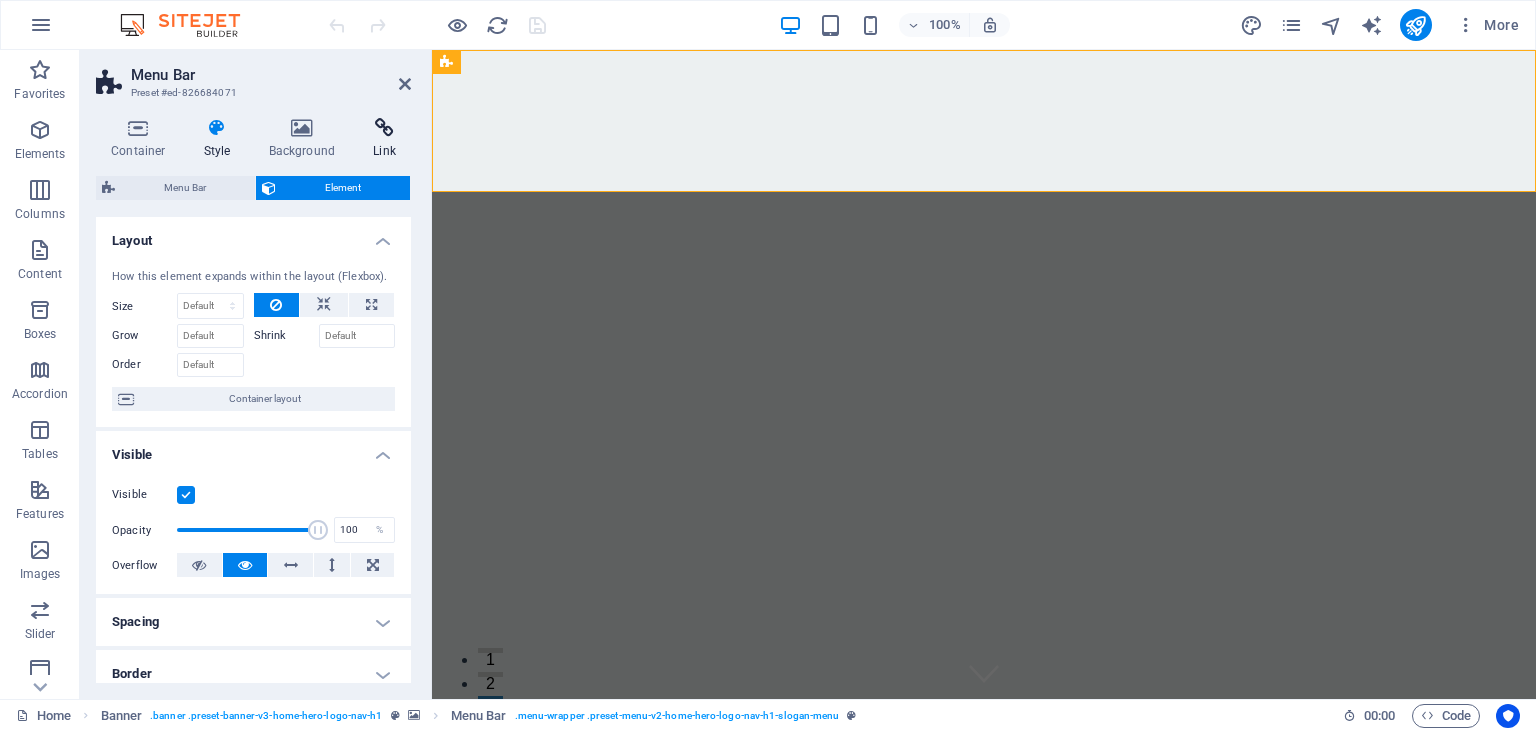 click at bounding box center (384, 128) 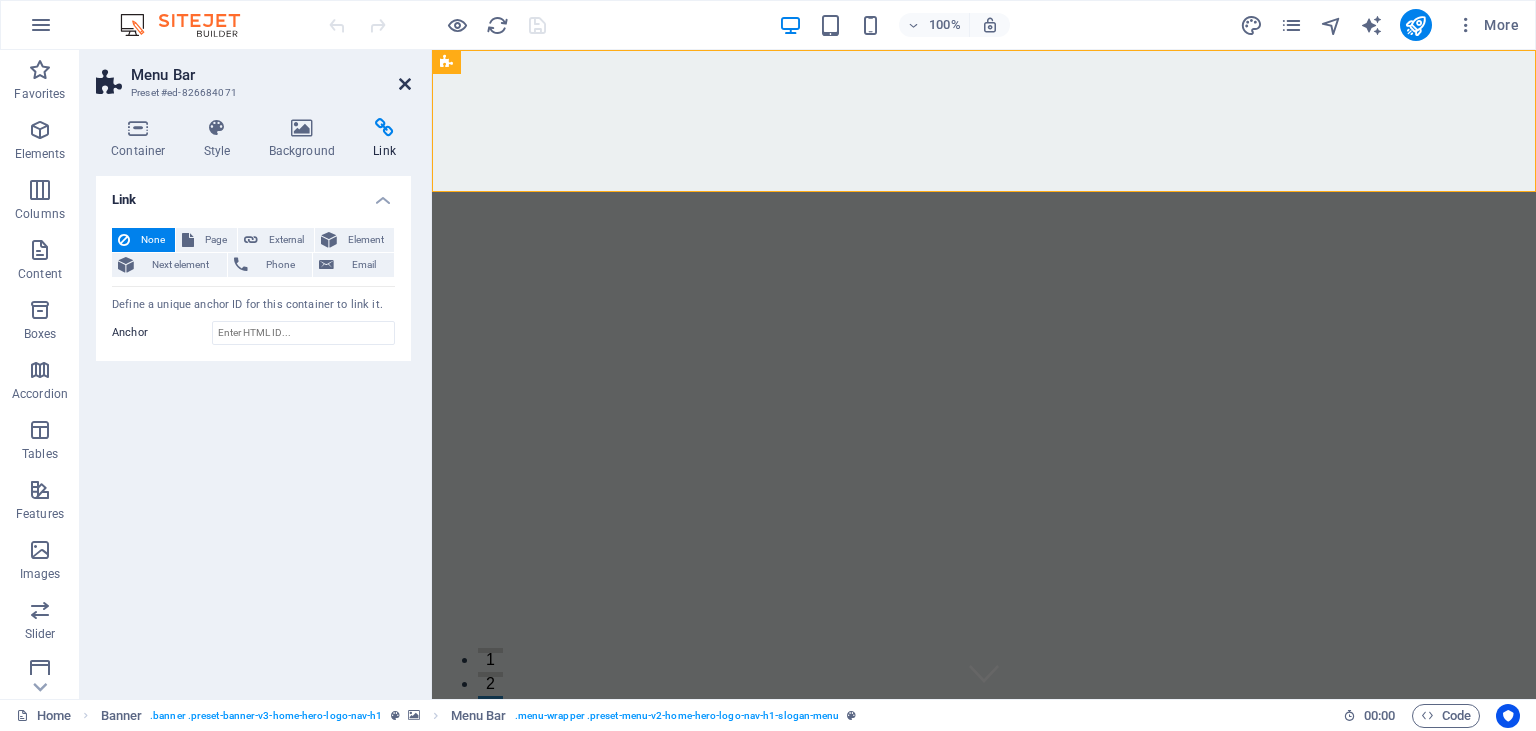 click at bounding box center [405, 84] 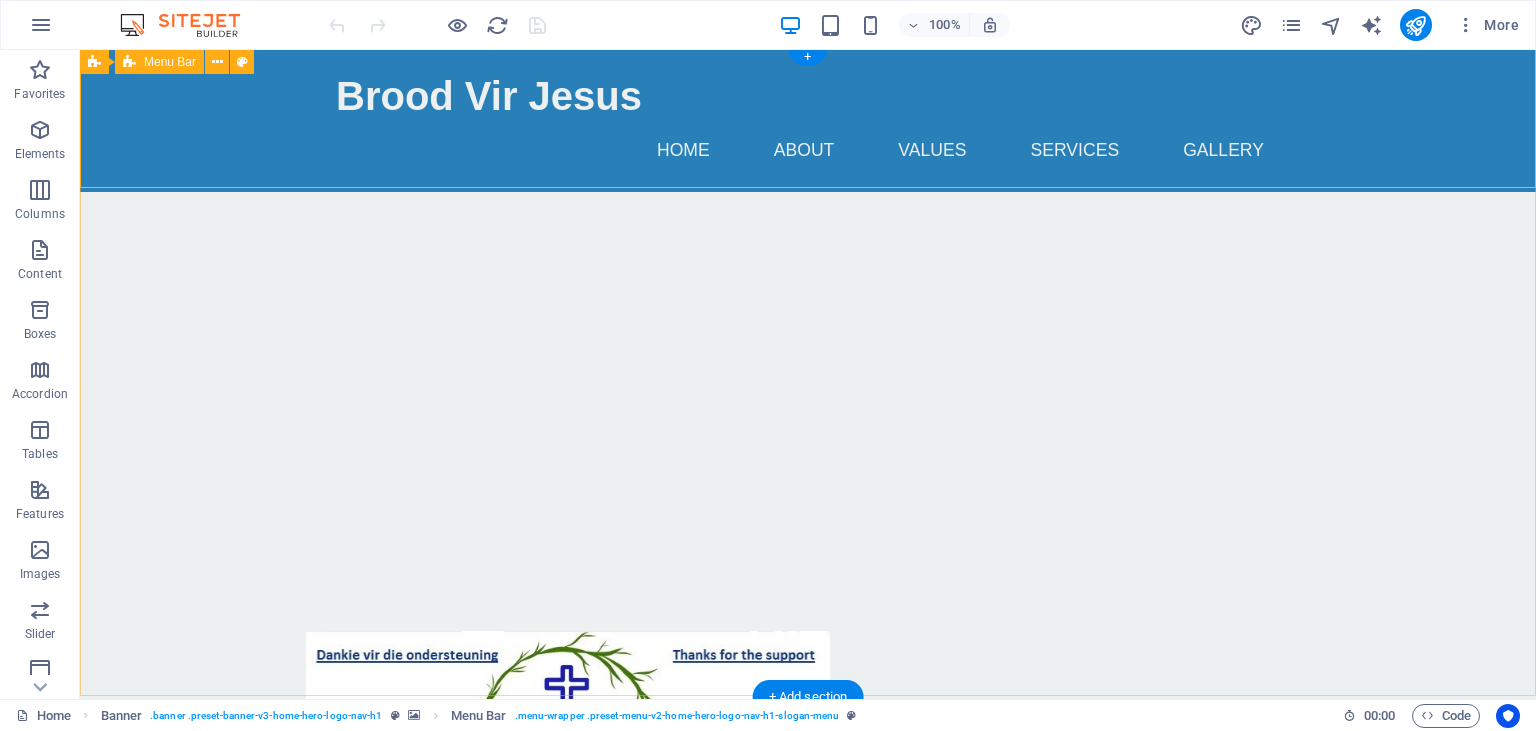 scroll, scrollTop: 0, scrollLeft: 0, axis: both 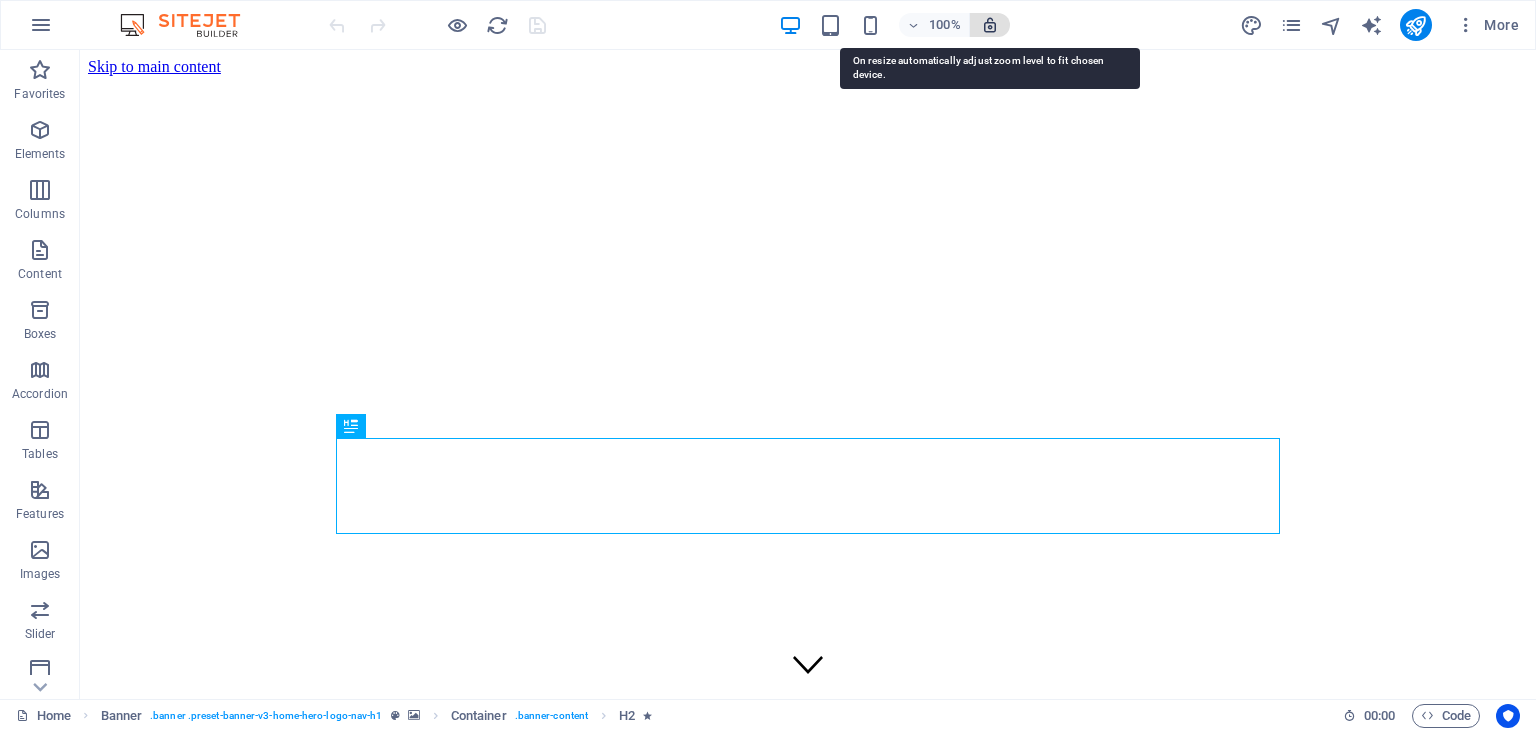 click at bounding box center (990, 25) 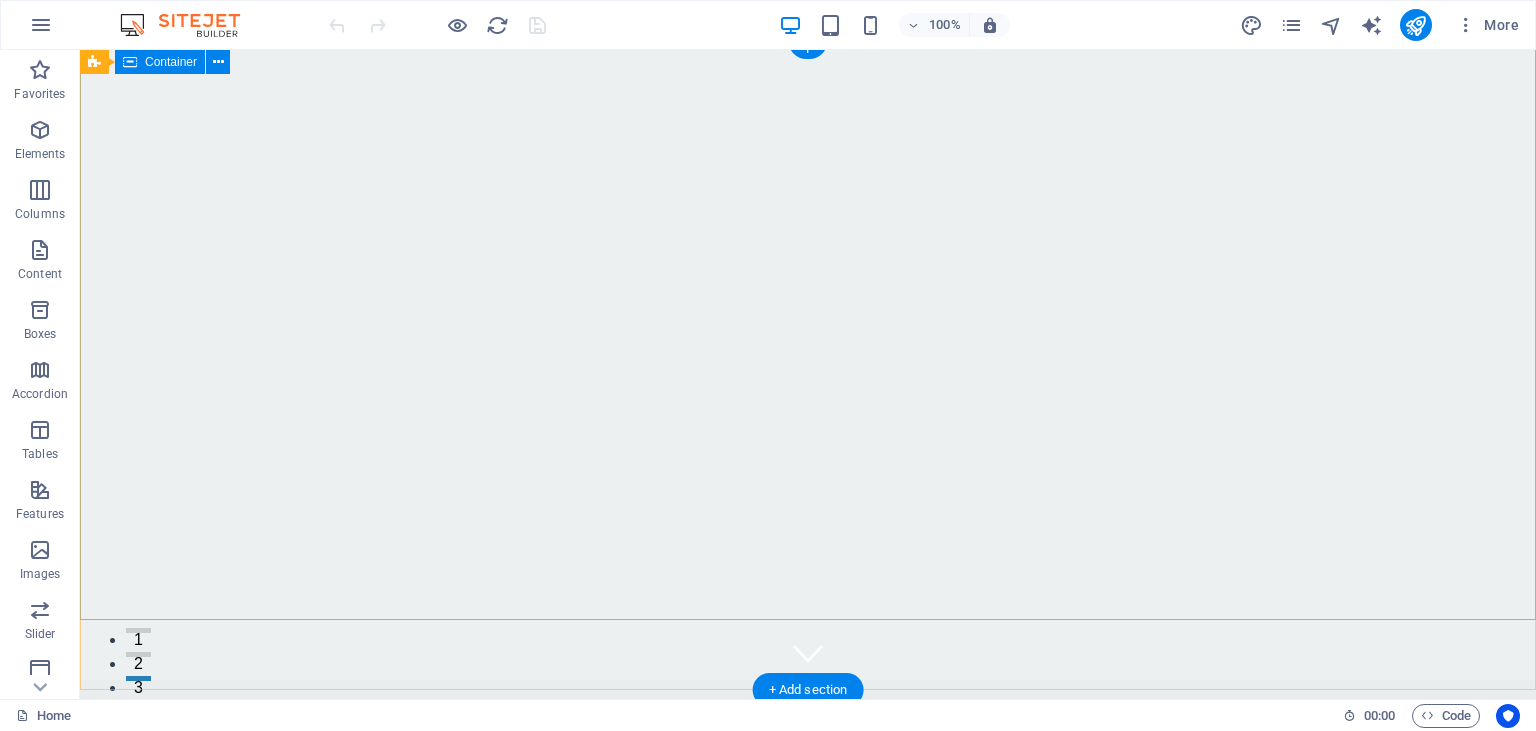 scroll, scrollTop: 0, scrollLeft: 0, axis: both 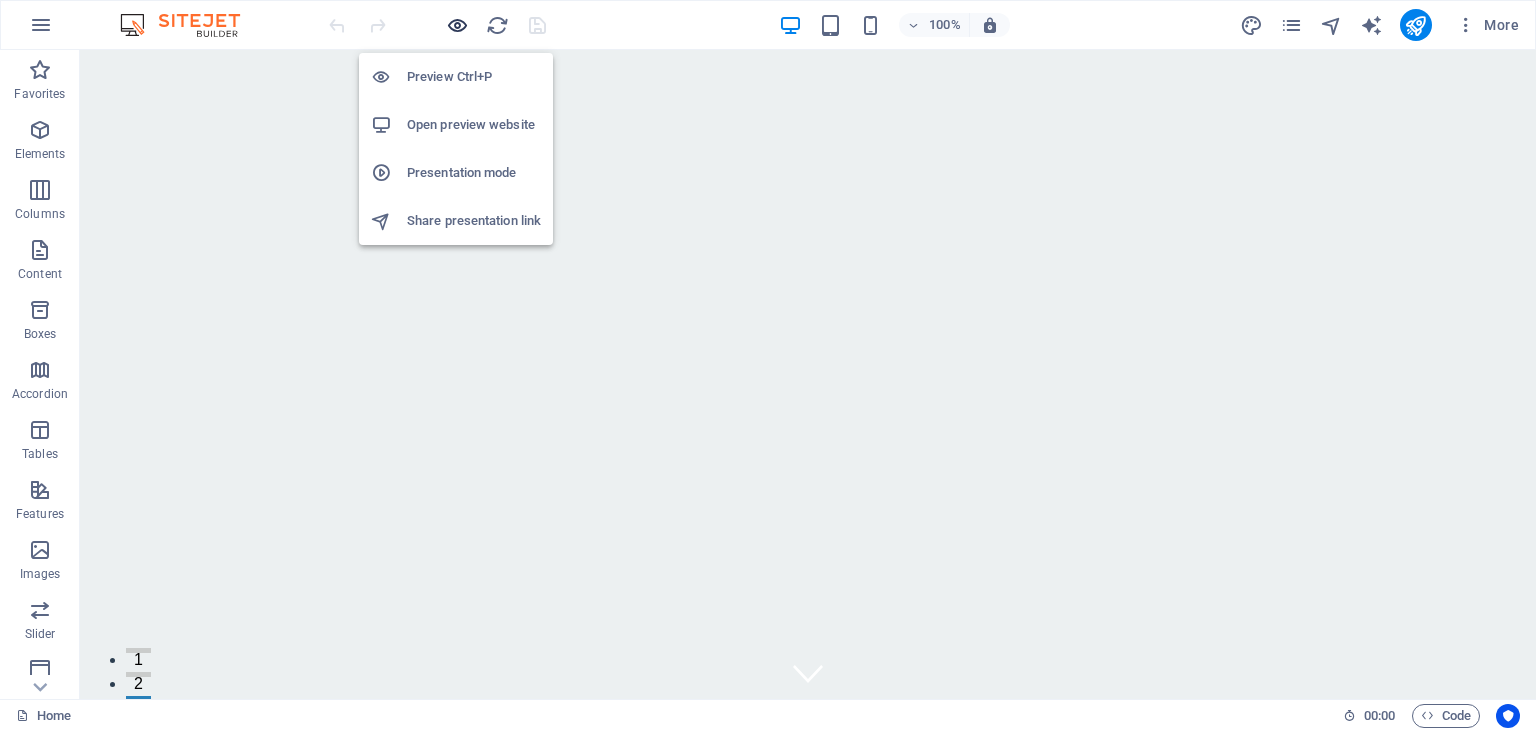 click at bounding box center (457, 25) 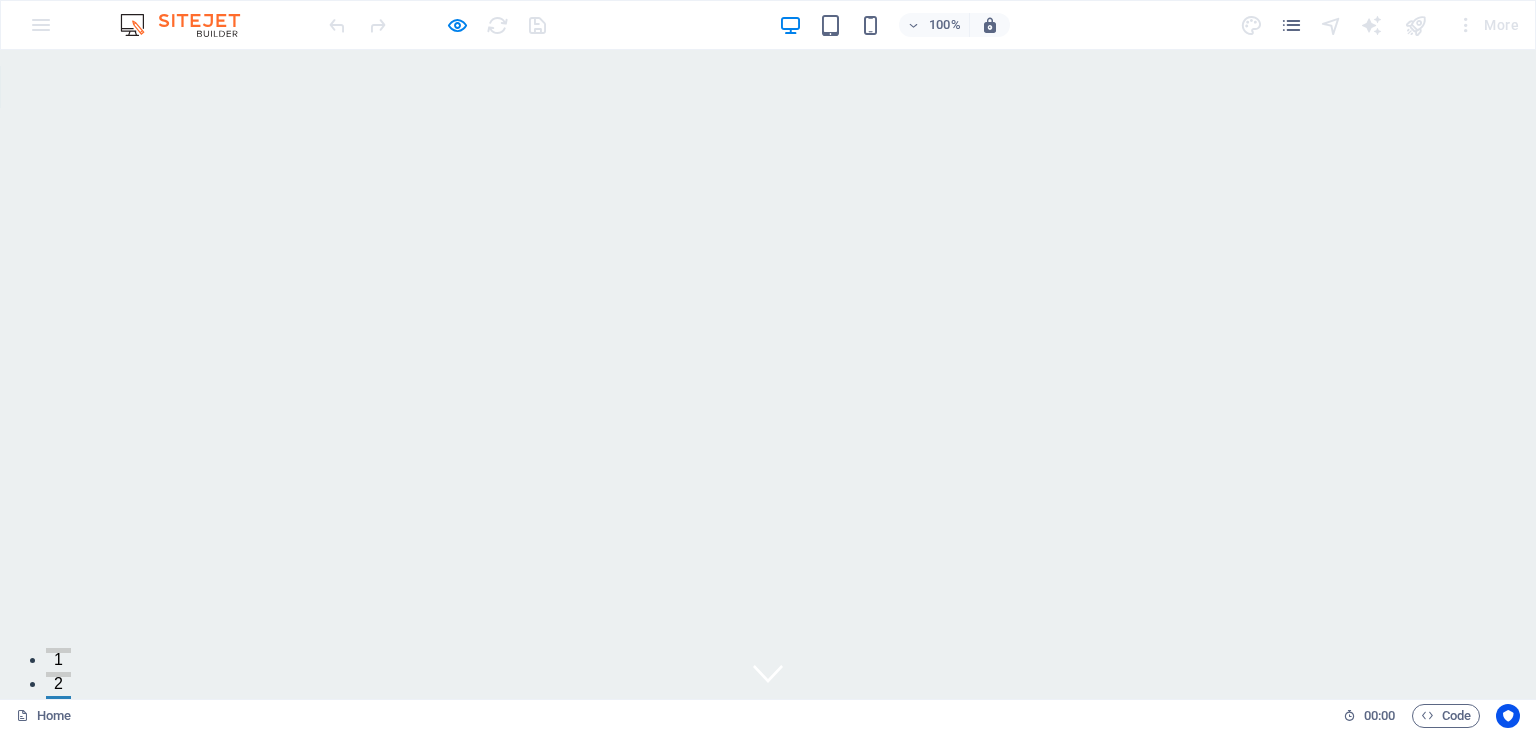 click at bounding box center [190, 25] 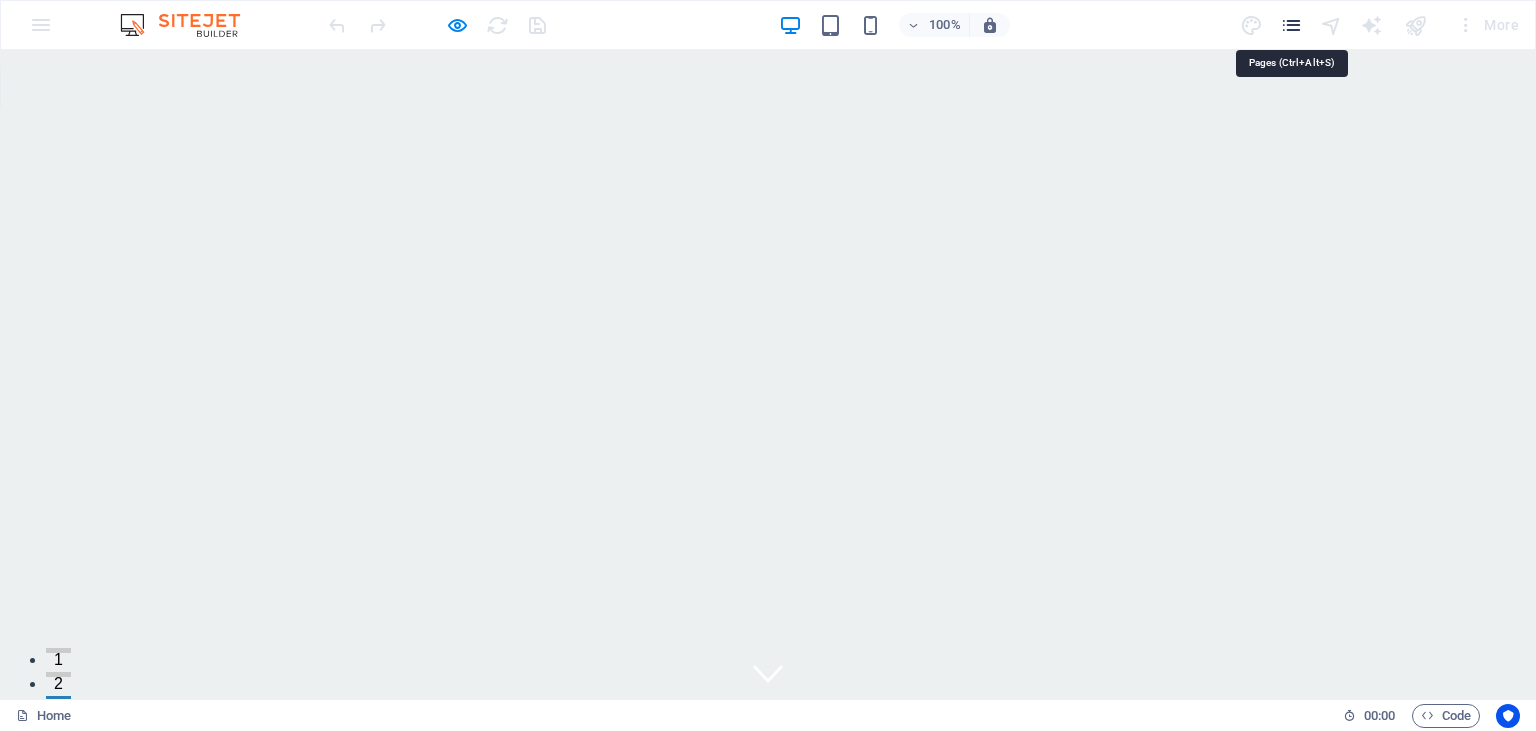 click at bounding box center [1291, 25] 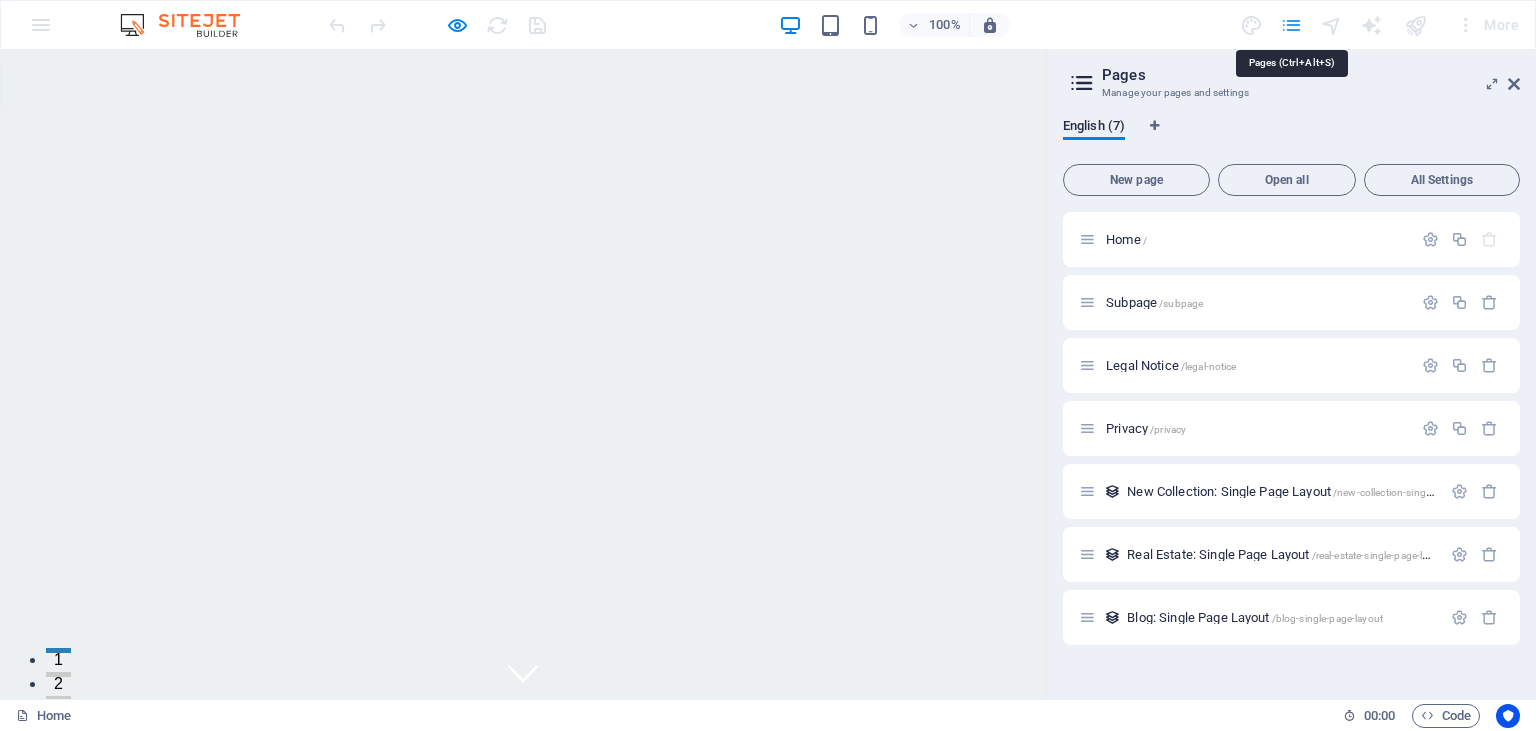click at bounding box center (1291, 25) 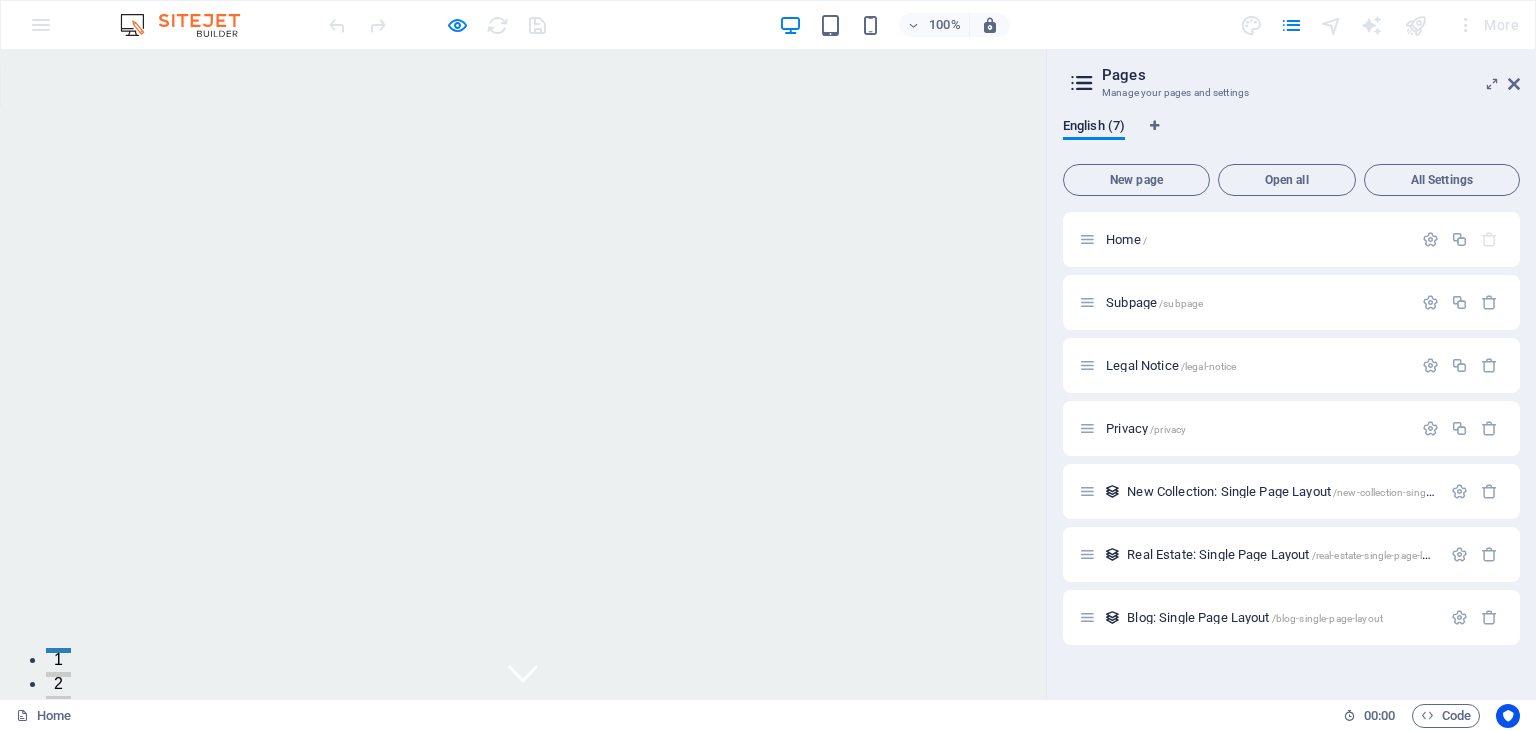 drag, startPoint x: 719, startPoint y: 181, endPoint x: 602, endPoint y: 90, distance: 148.22281 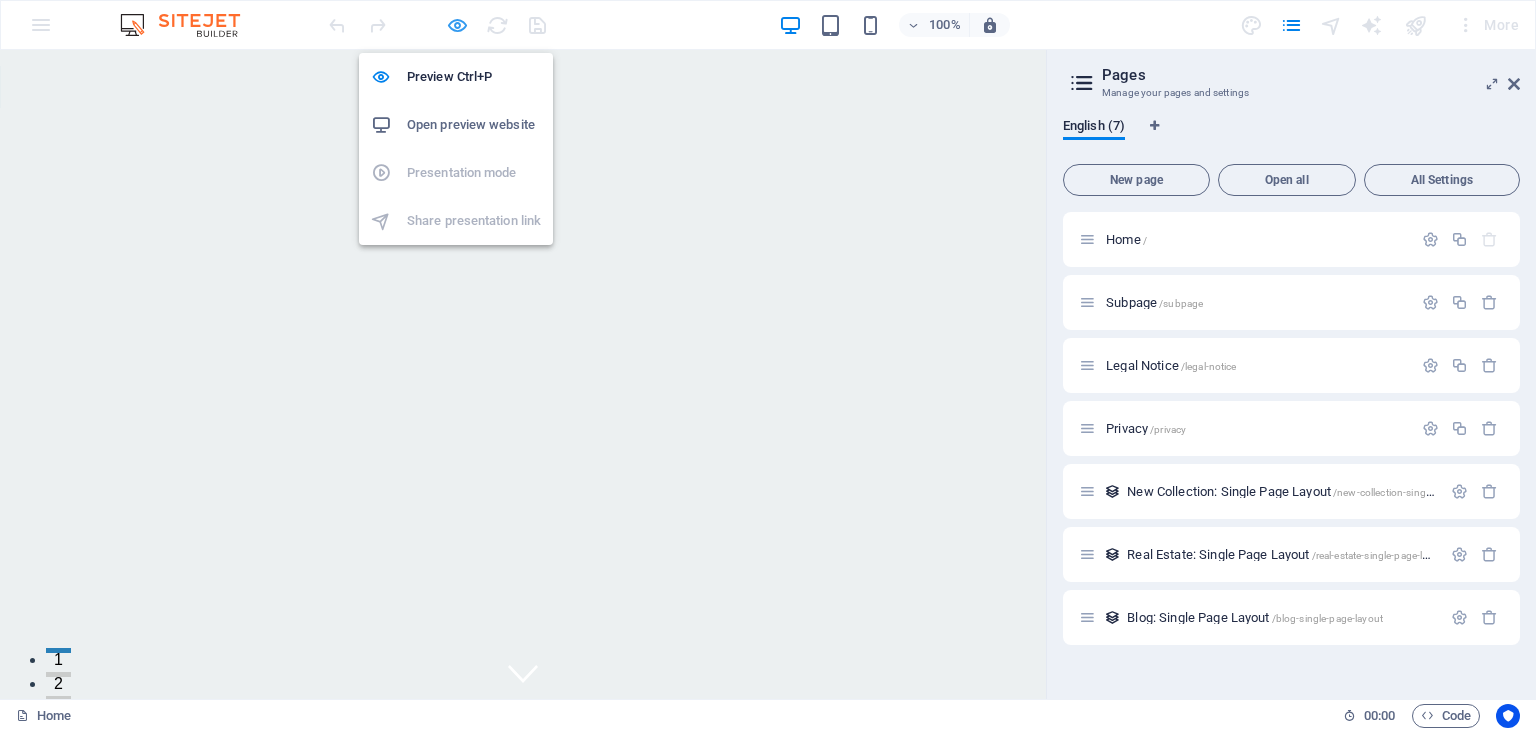 click at bounding box center (457, 25) 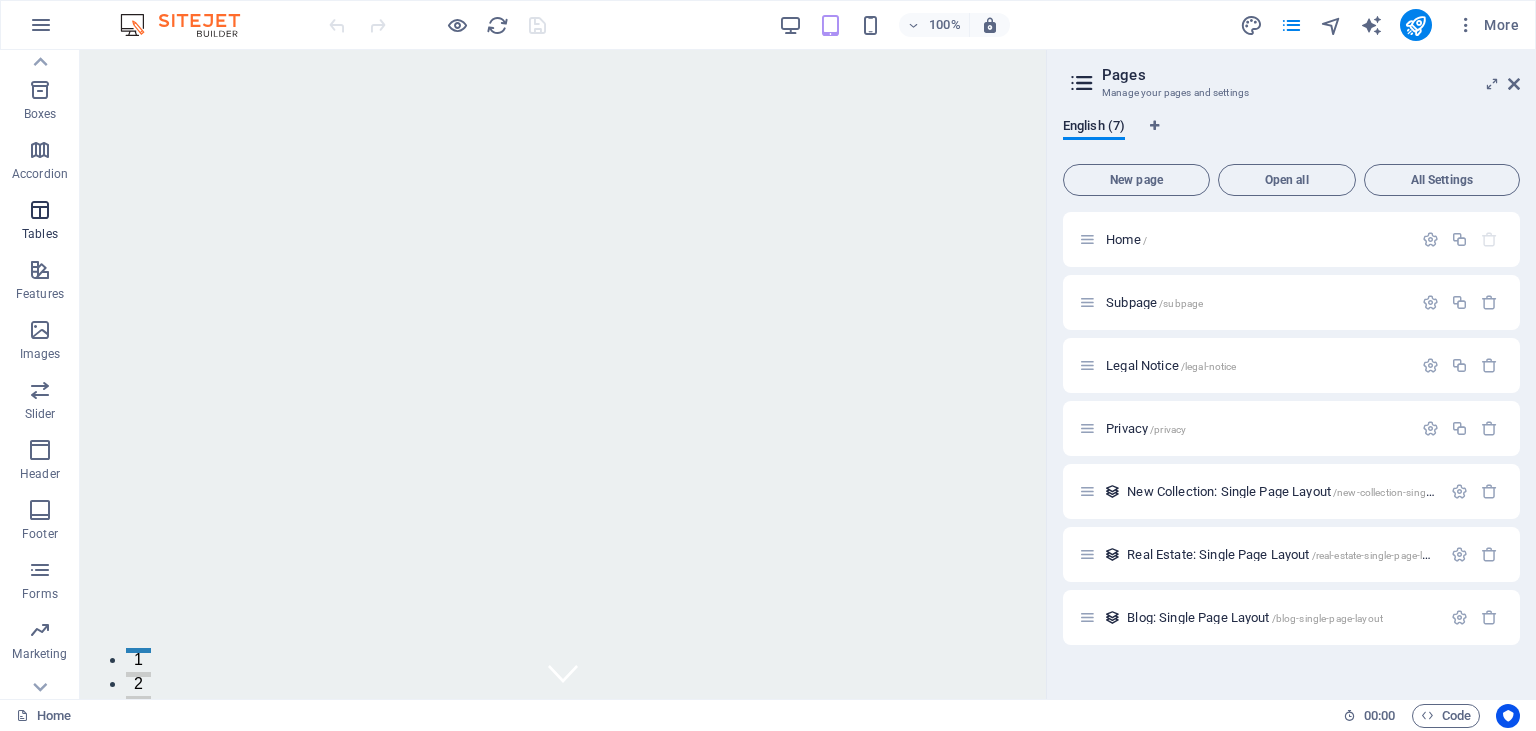 scroll, scrollTop: 251, scrollLeft: 0, axis: vertical 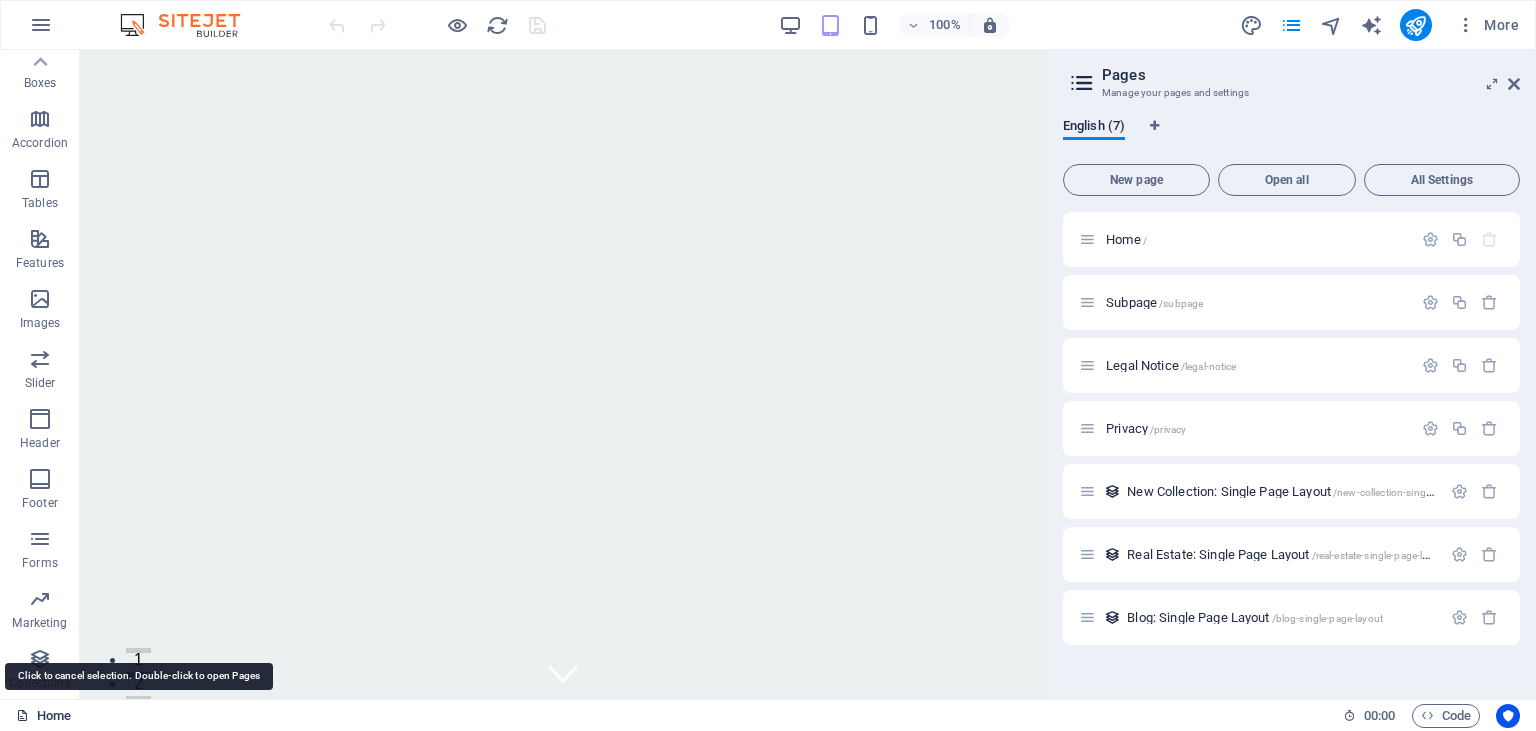 click on "Home" at bounding box center [43, 716] 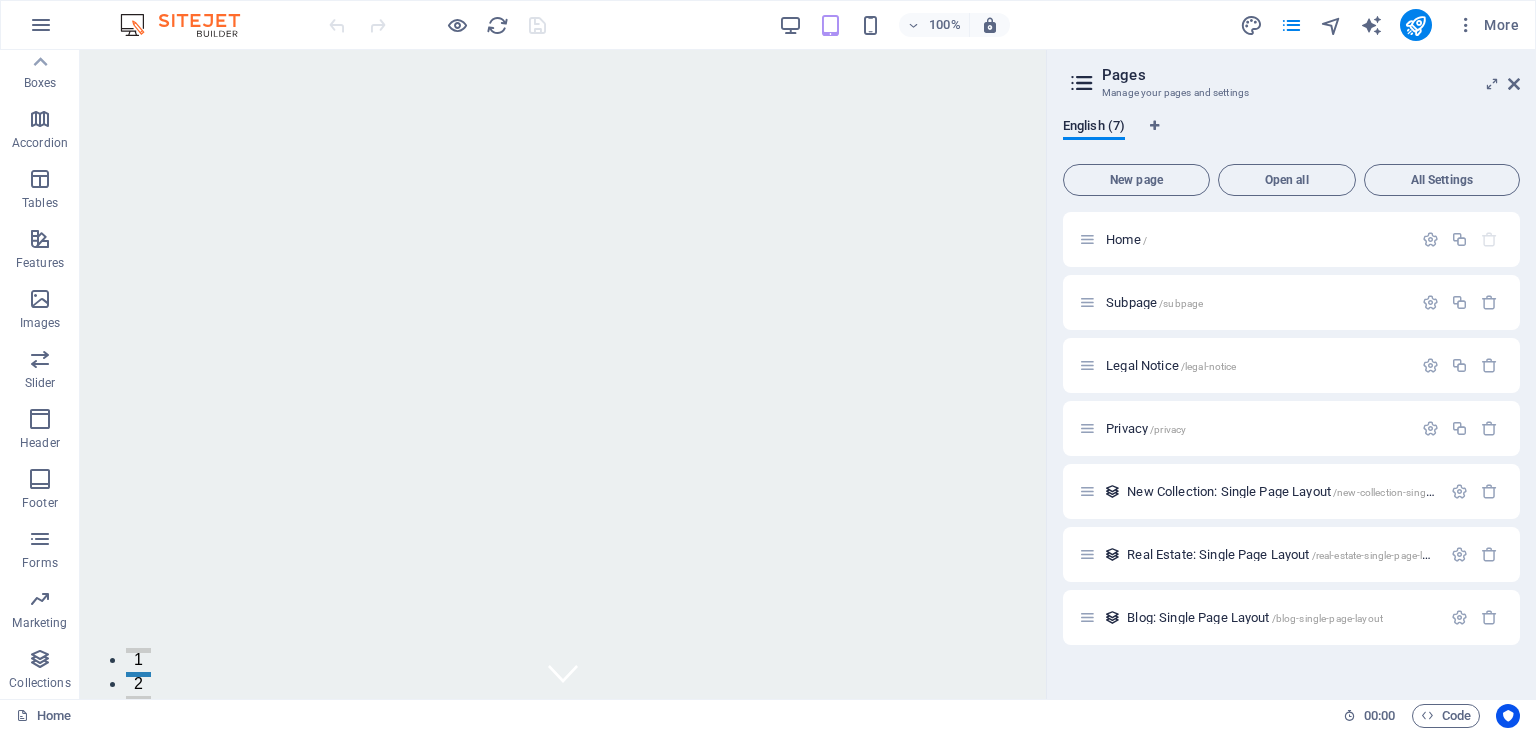 scroll, scrollTop: 105, scrollLeft: 0, axis: vertical 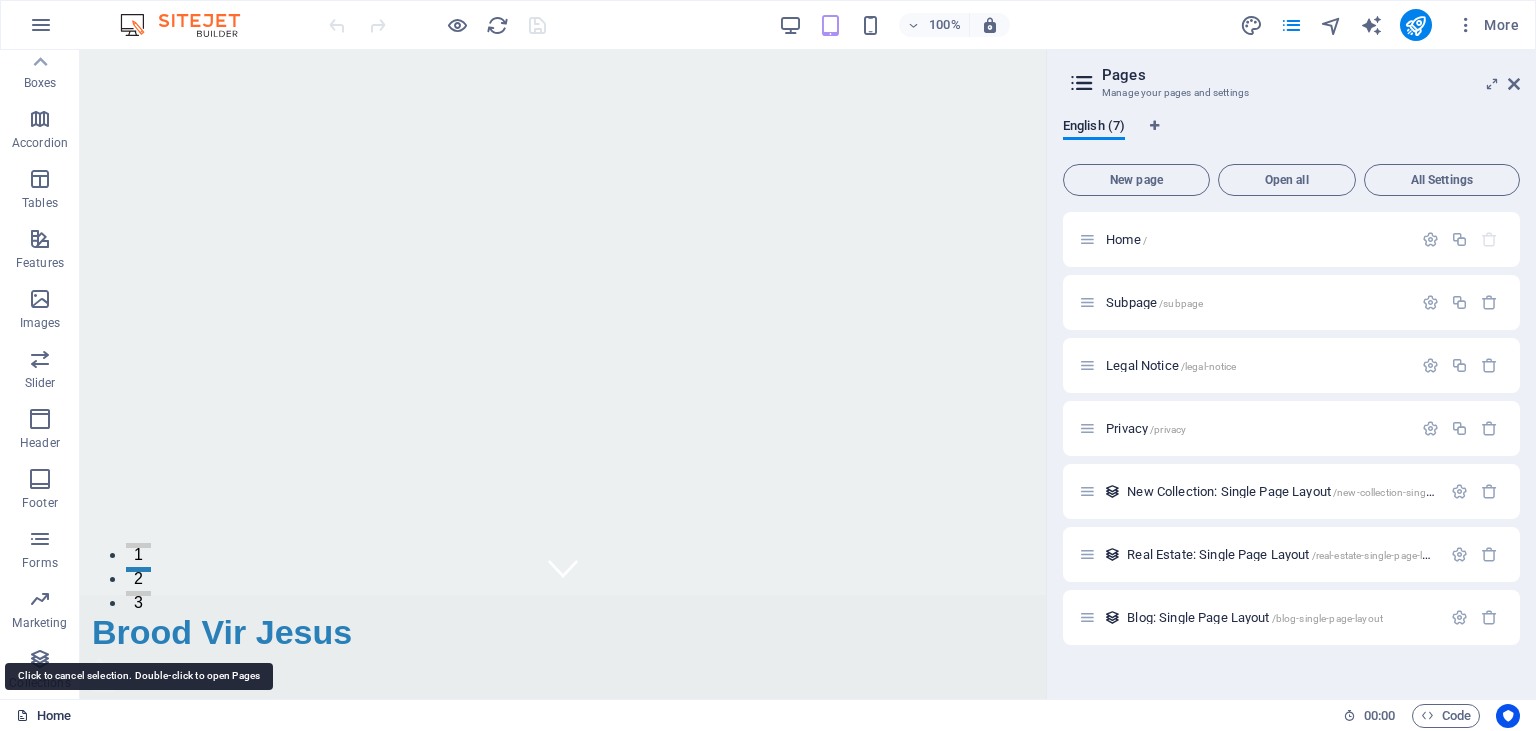 click on "Home" at bounding box center (43, 716) 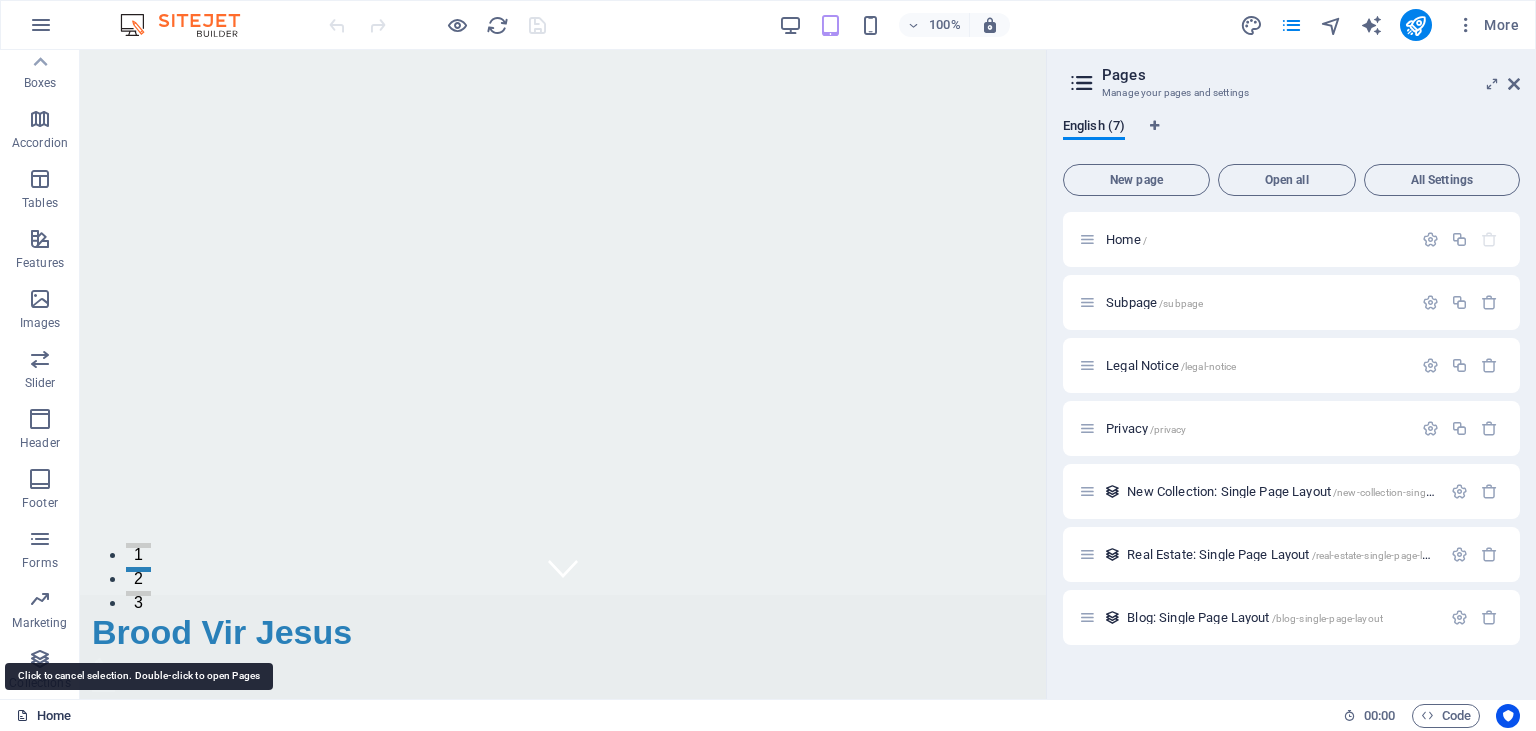 click on "Home" at bounding box center [43, 716] 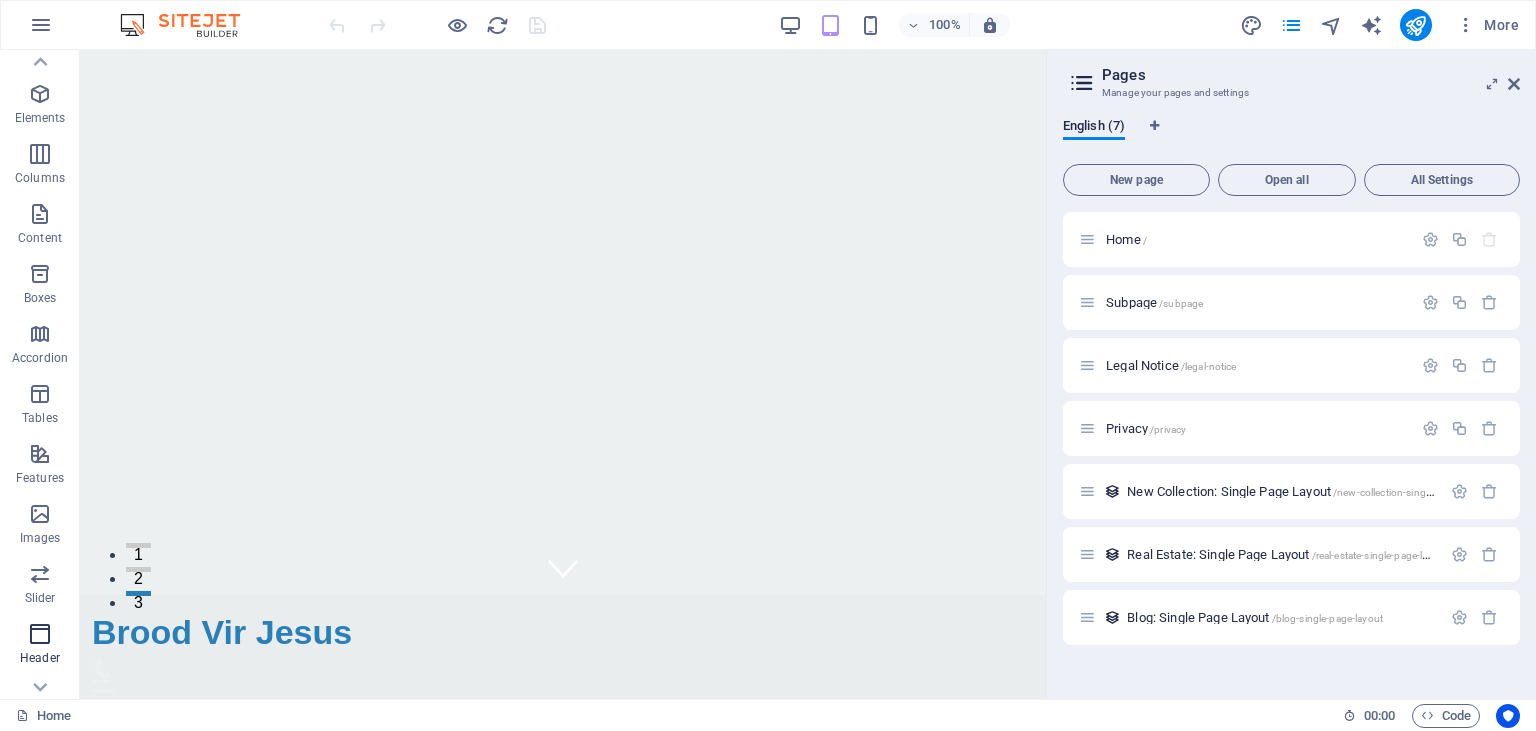 scroll, scrollTop: 0, scrollLeft: 0, axis: both 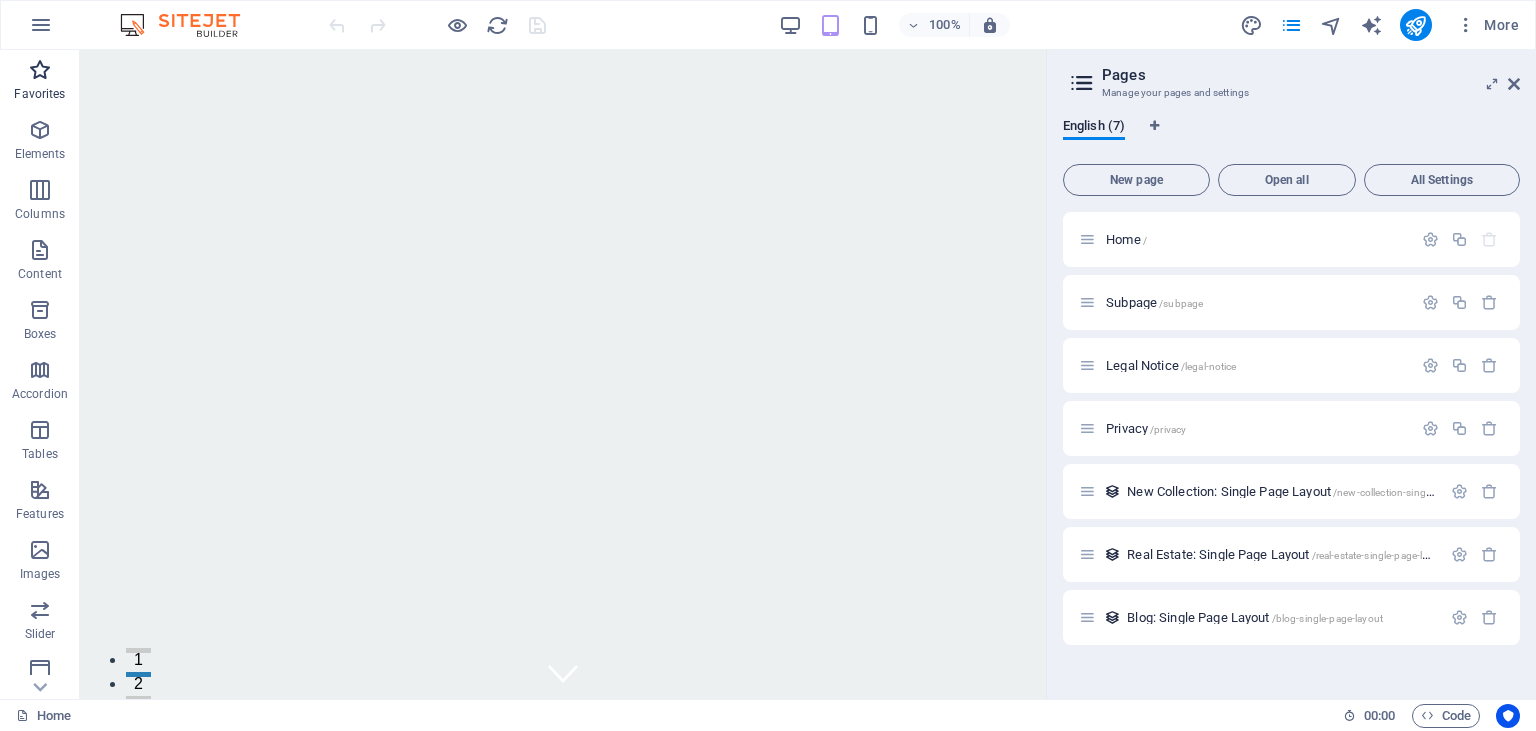 click on "Favorites" at bounding box center [39, 94] 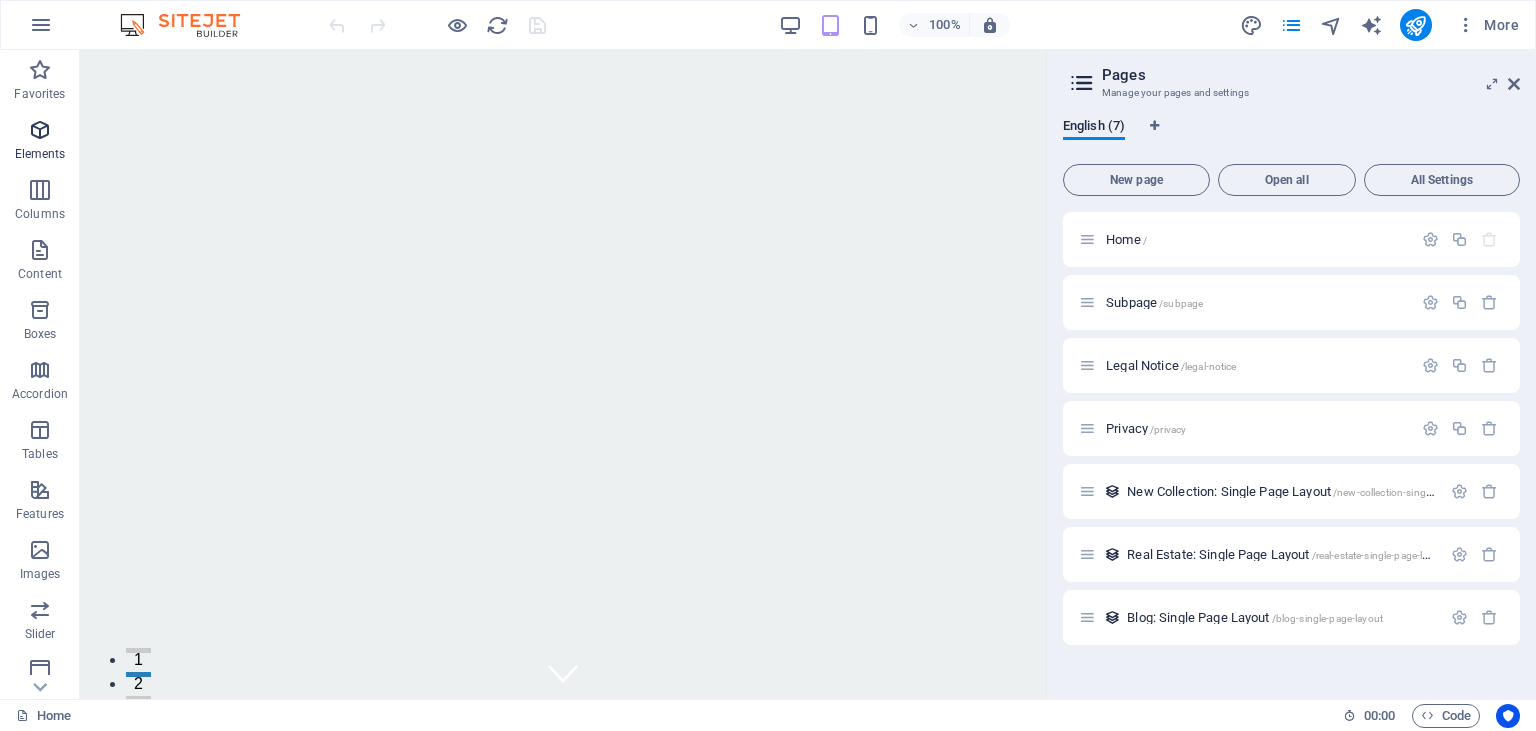 click at bounding box center (40, 70) 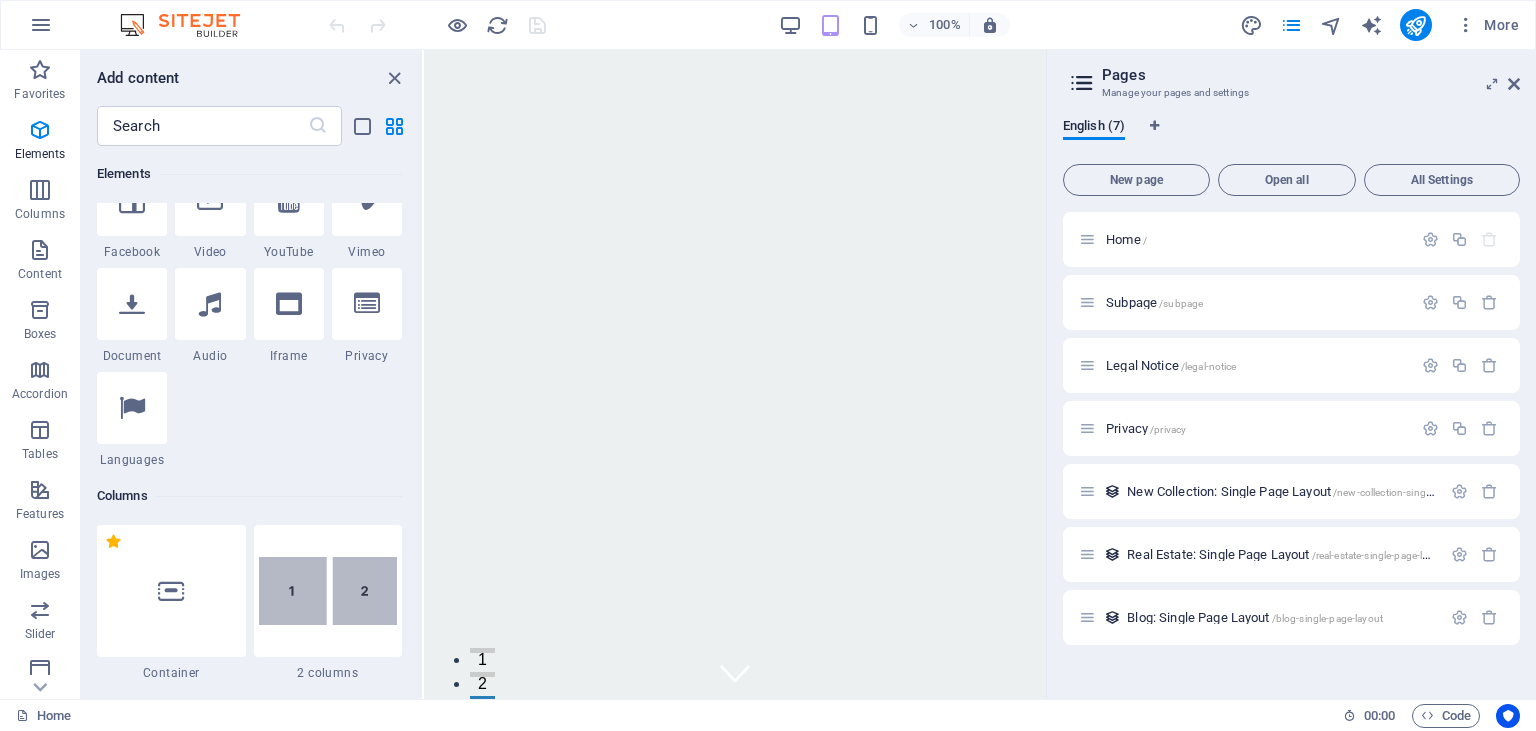scroll, scrollTop: 577, scrollLeft: 0, axis: vertical 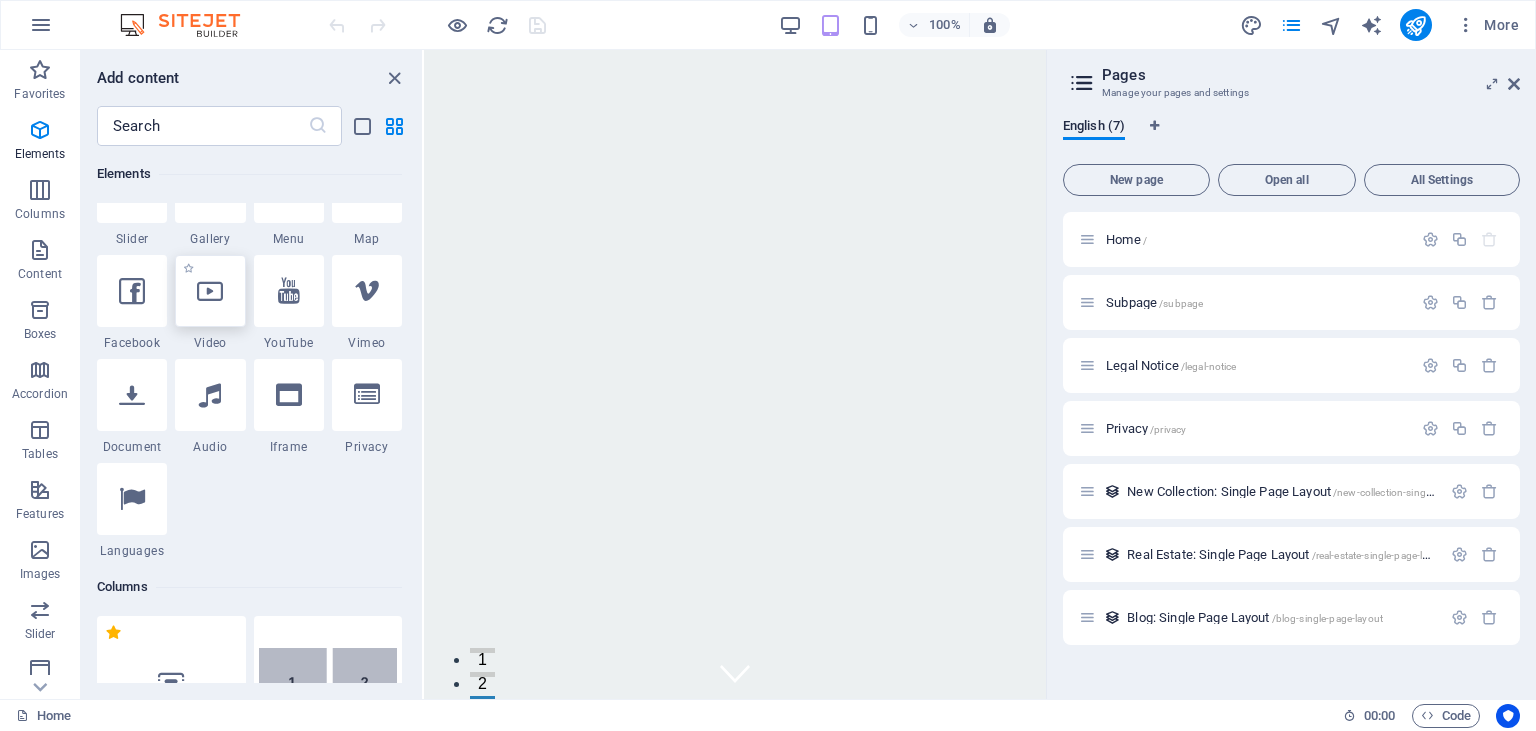 click at bounding box center [210, 291] 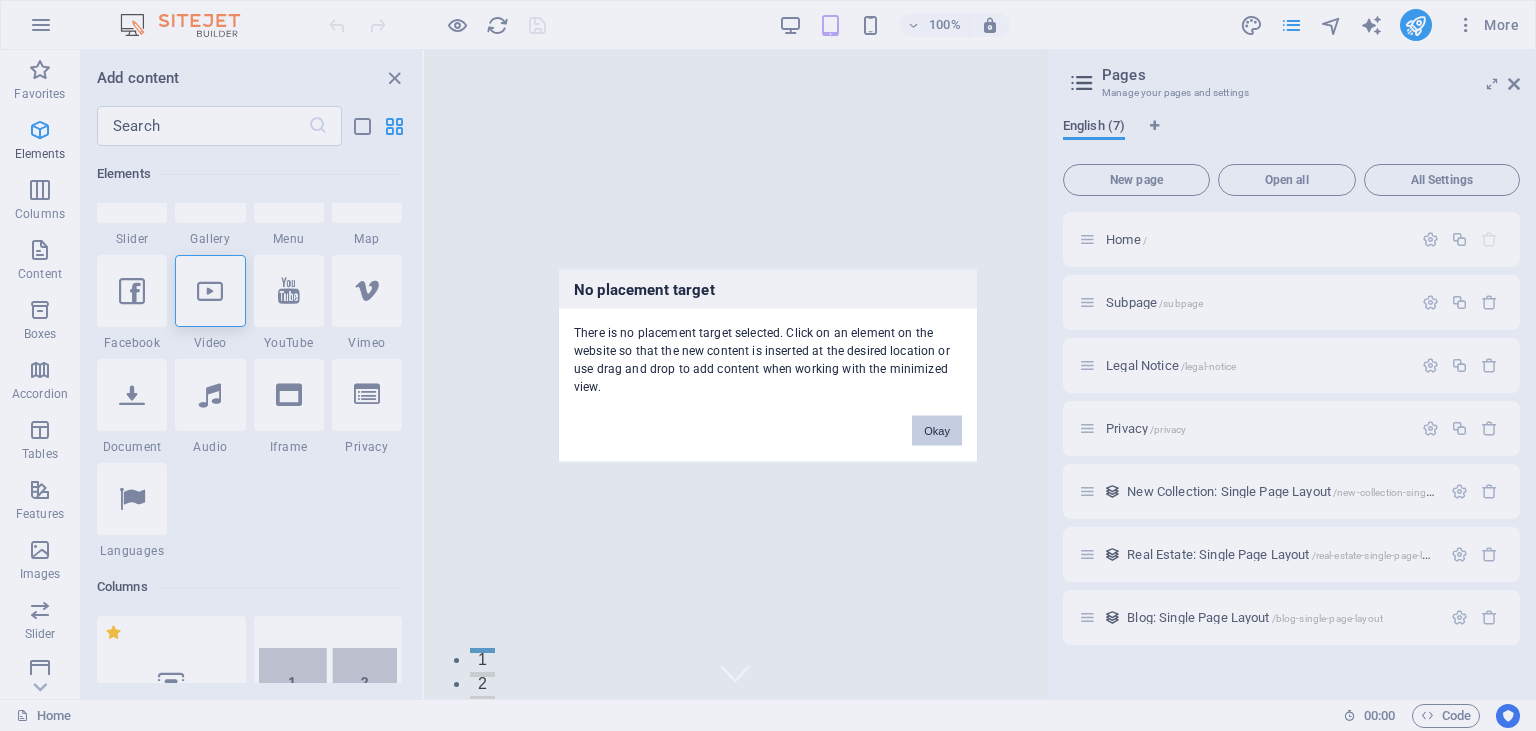 click on "Okay" at bounding box center [937, 430] 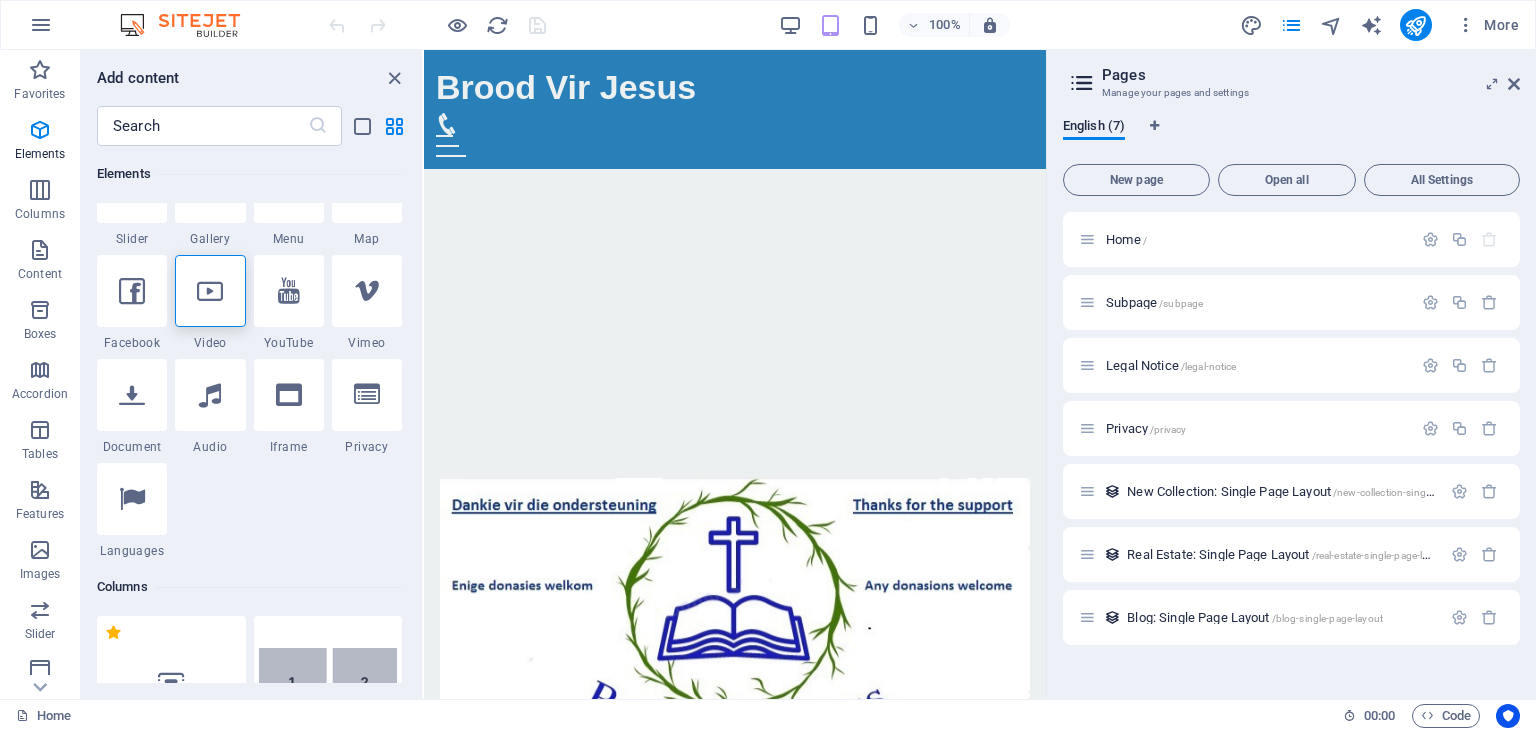 scroll, scrollTop: 633, scrollLeft: 0, axis: vertical 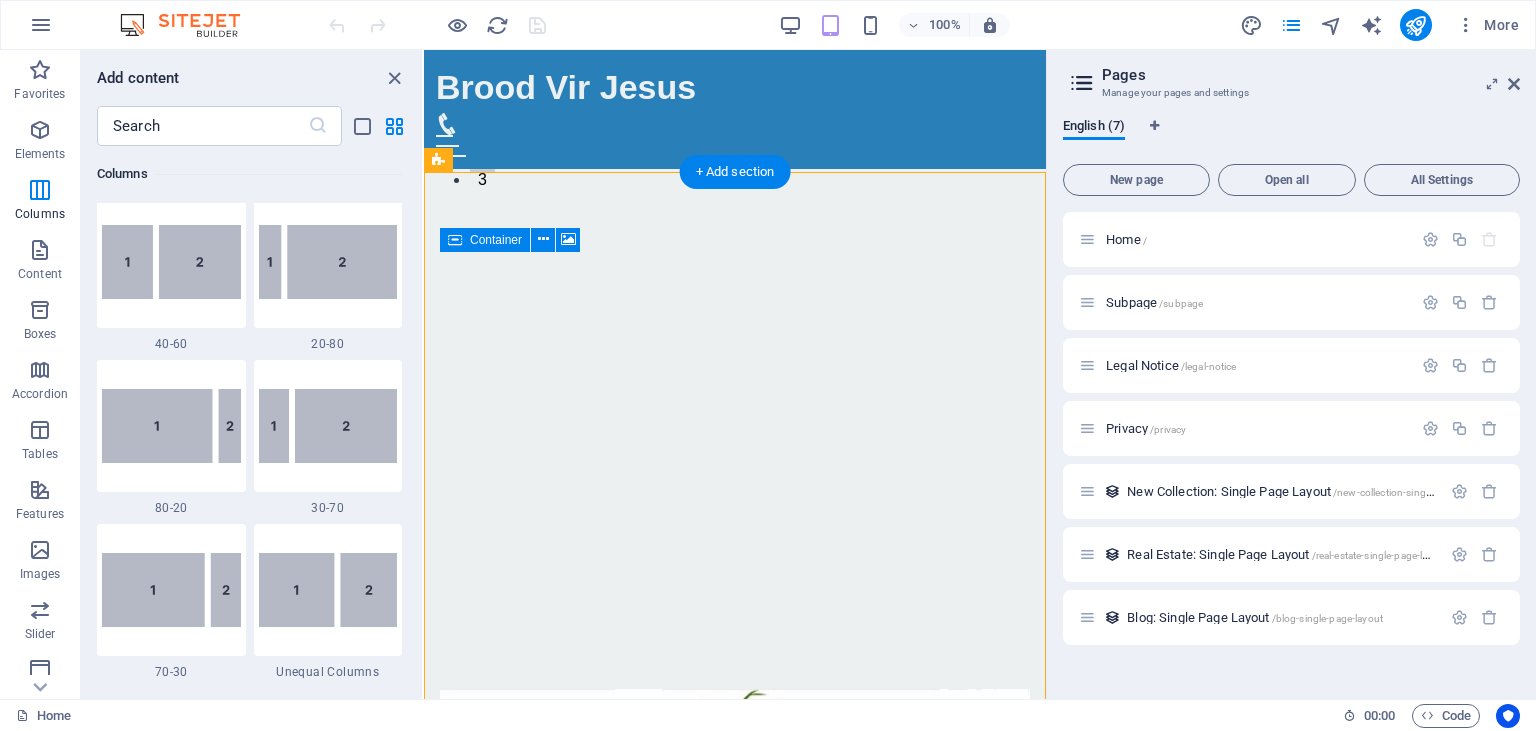 click on "Drop content here or  Add elements  Paste clipboard" at bounding box center [735, 1167] 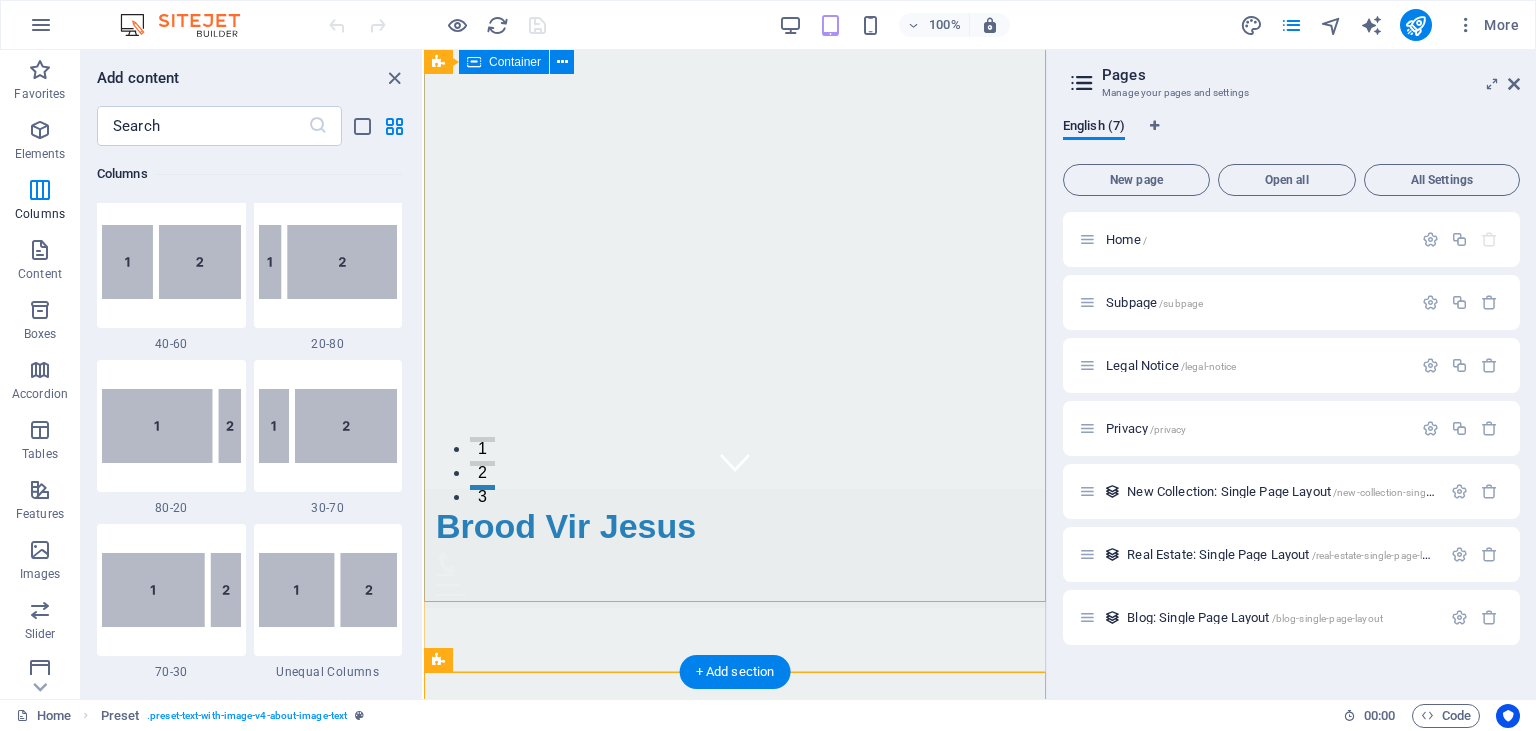 scroll, scrollTop: 0, scrollLeft: 0, axis: both 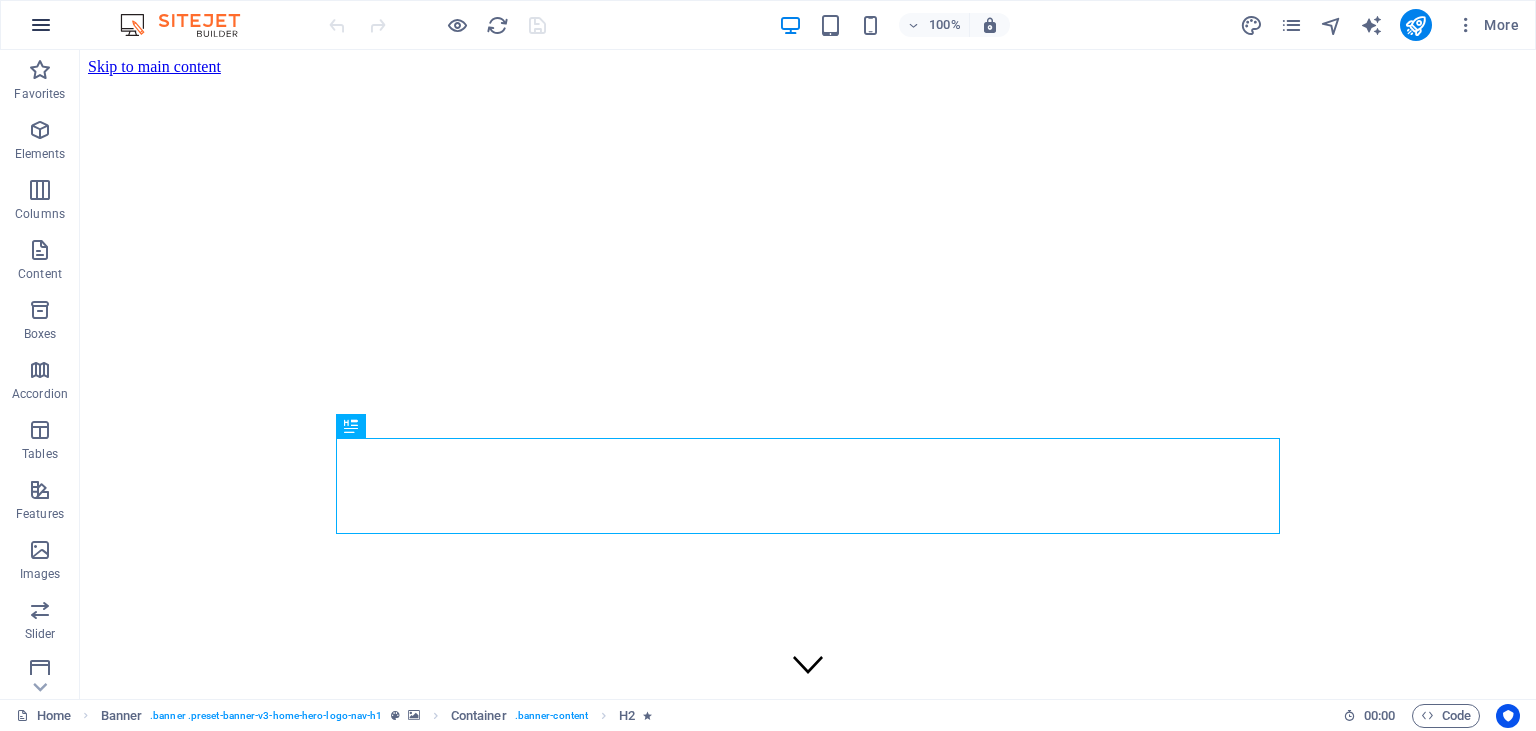 click at bounding box center (41, 25) 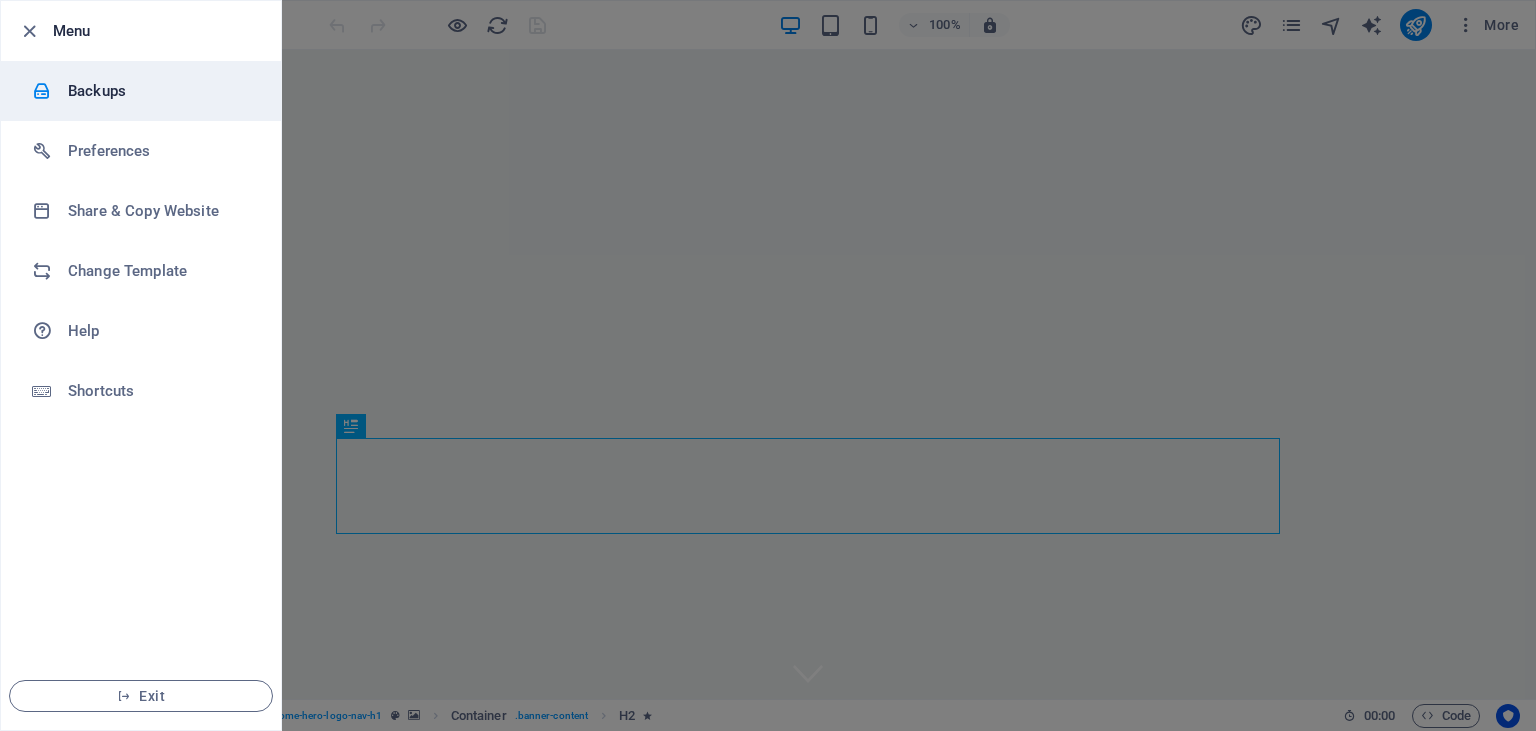 click on "Backups" at bounding box center (160, 91) 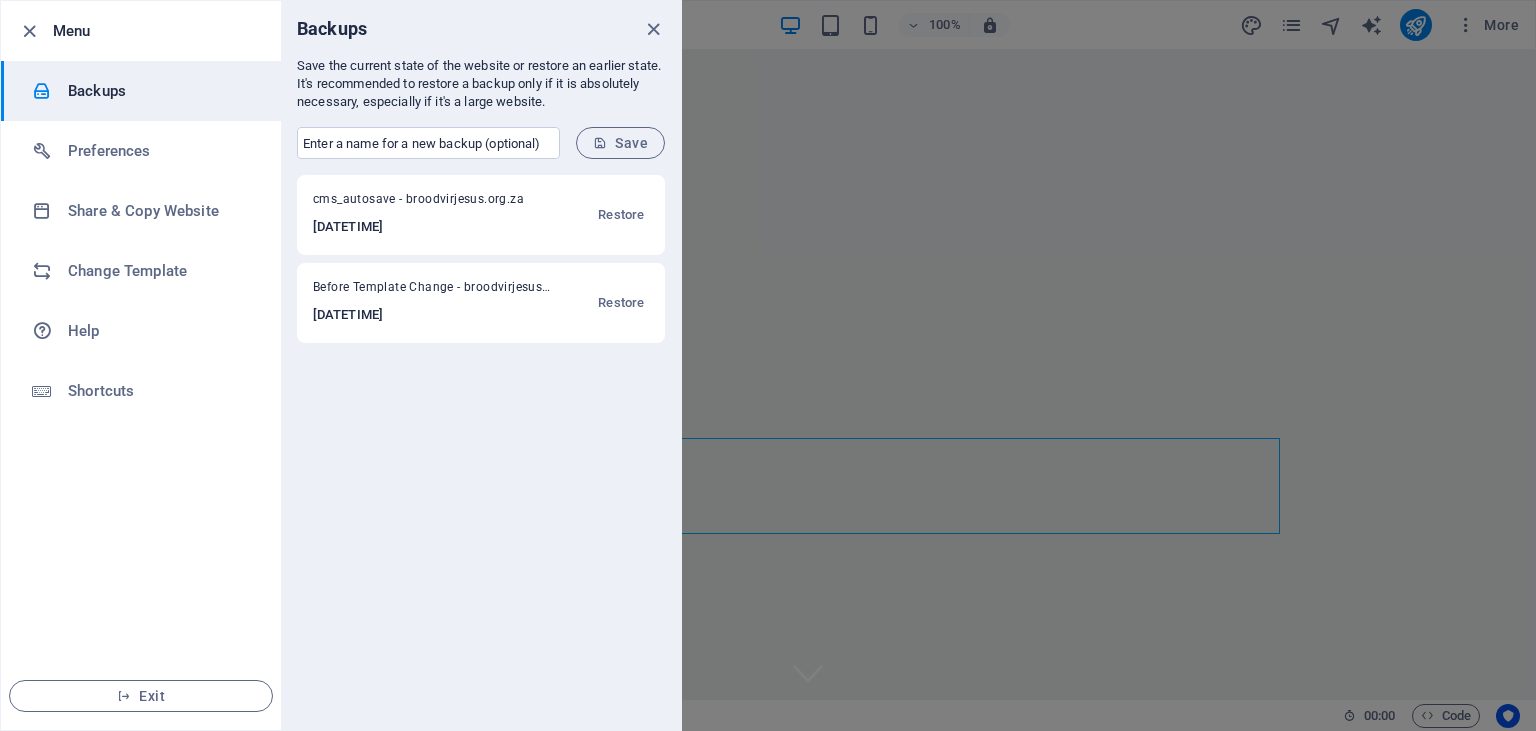 drag, startPoint x: 449, startPoint y: 317, endPoint x: 458, endPoint y: 309, distance: 12.0415945 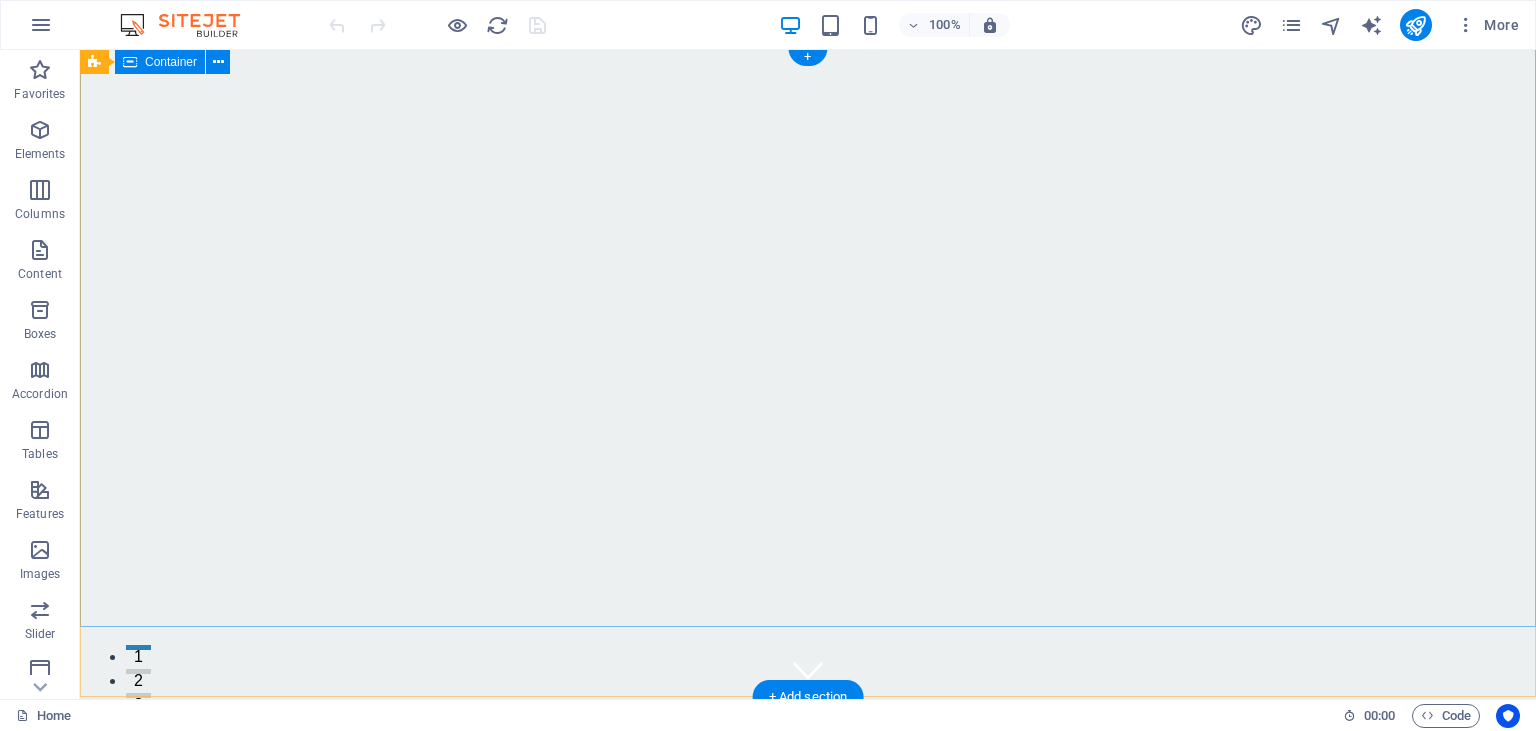 scroll, scrollTop: 0, scrollLeft: 0, axis: both 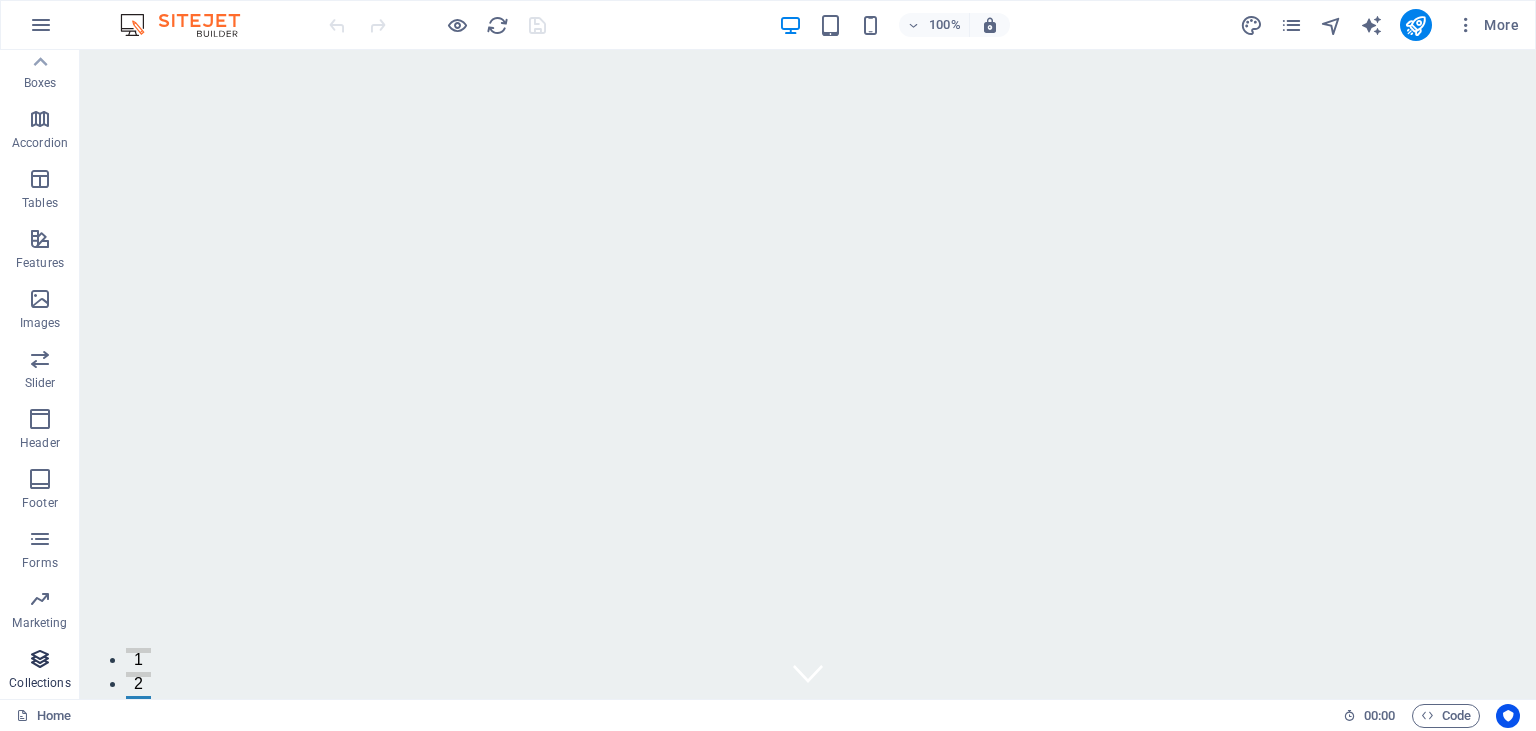 click at bounding box center [40, 659] 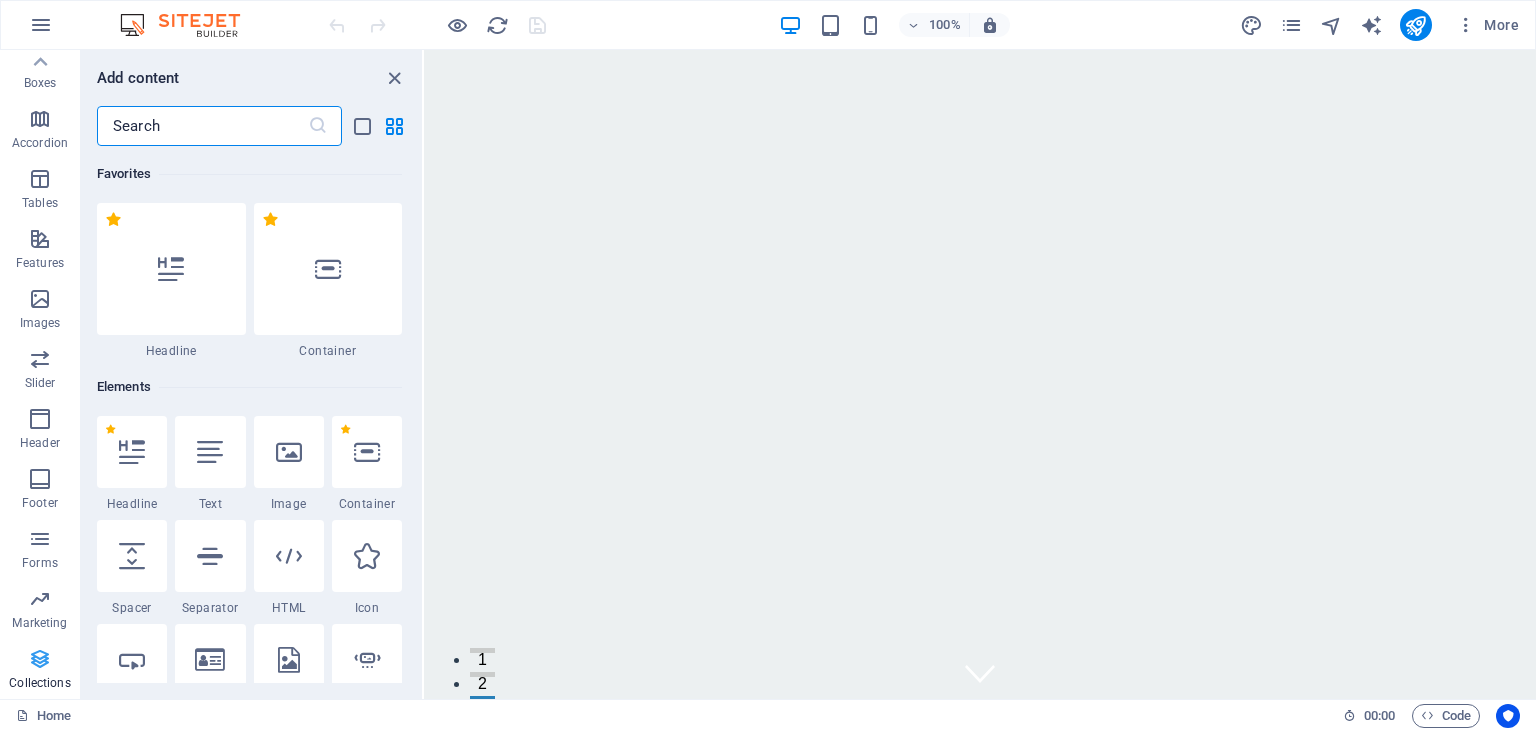scroll, scrollTop: 251, scrollLeft: 0, axis: vertical 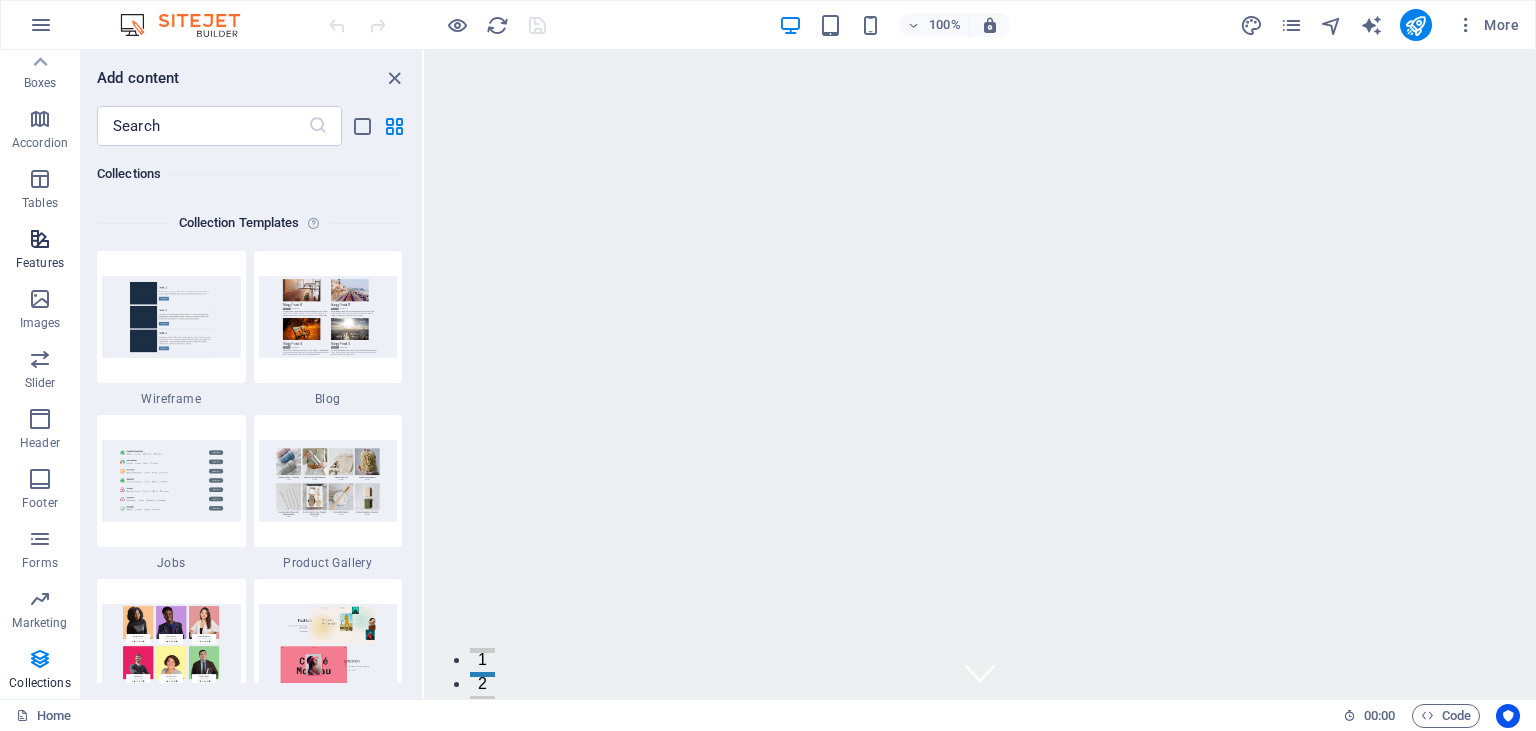 click at bounding box center [40, 239] 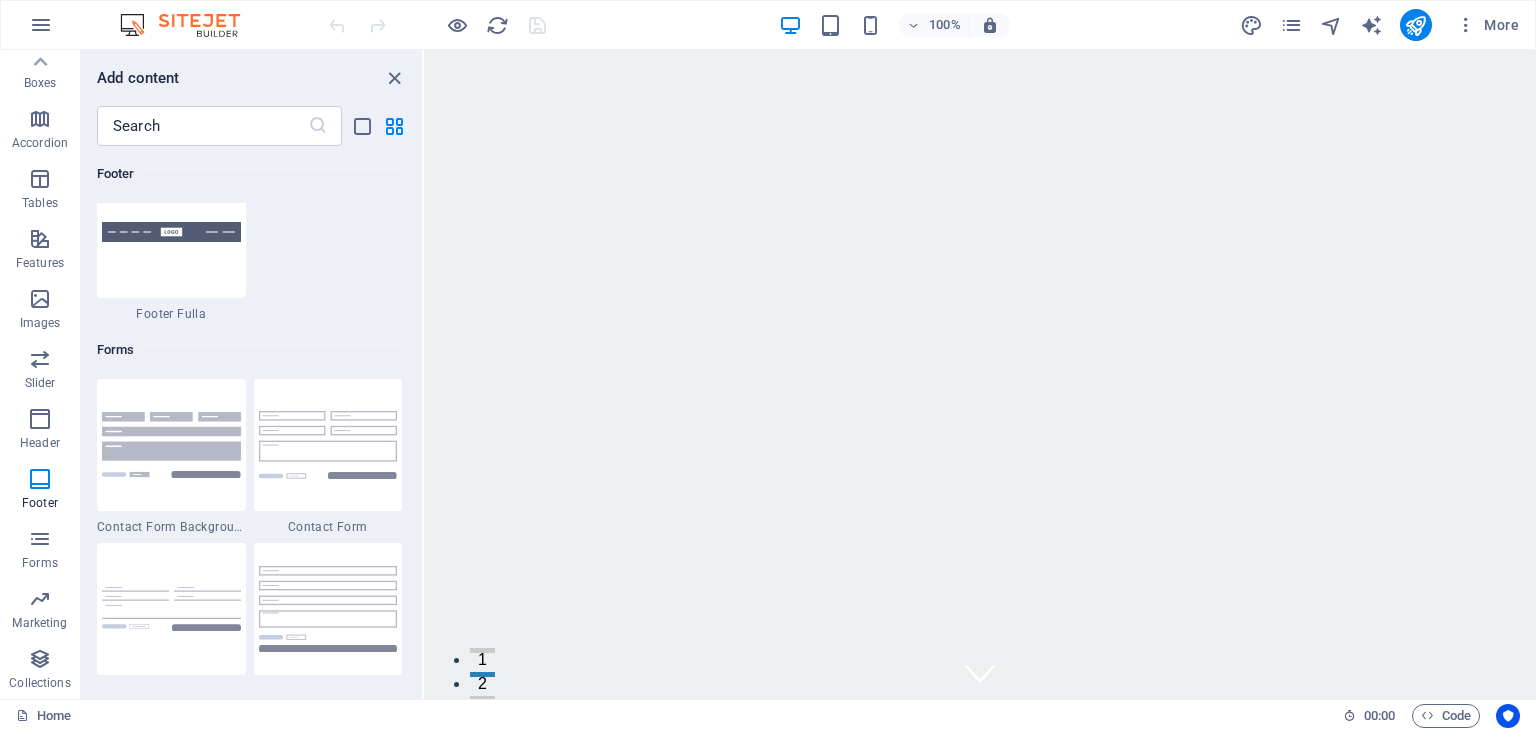 scroll, scrollTop: 14452, scrollLeft: 0, axis: vertical 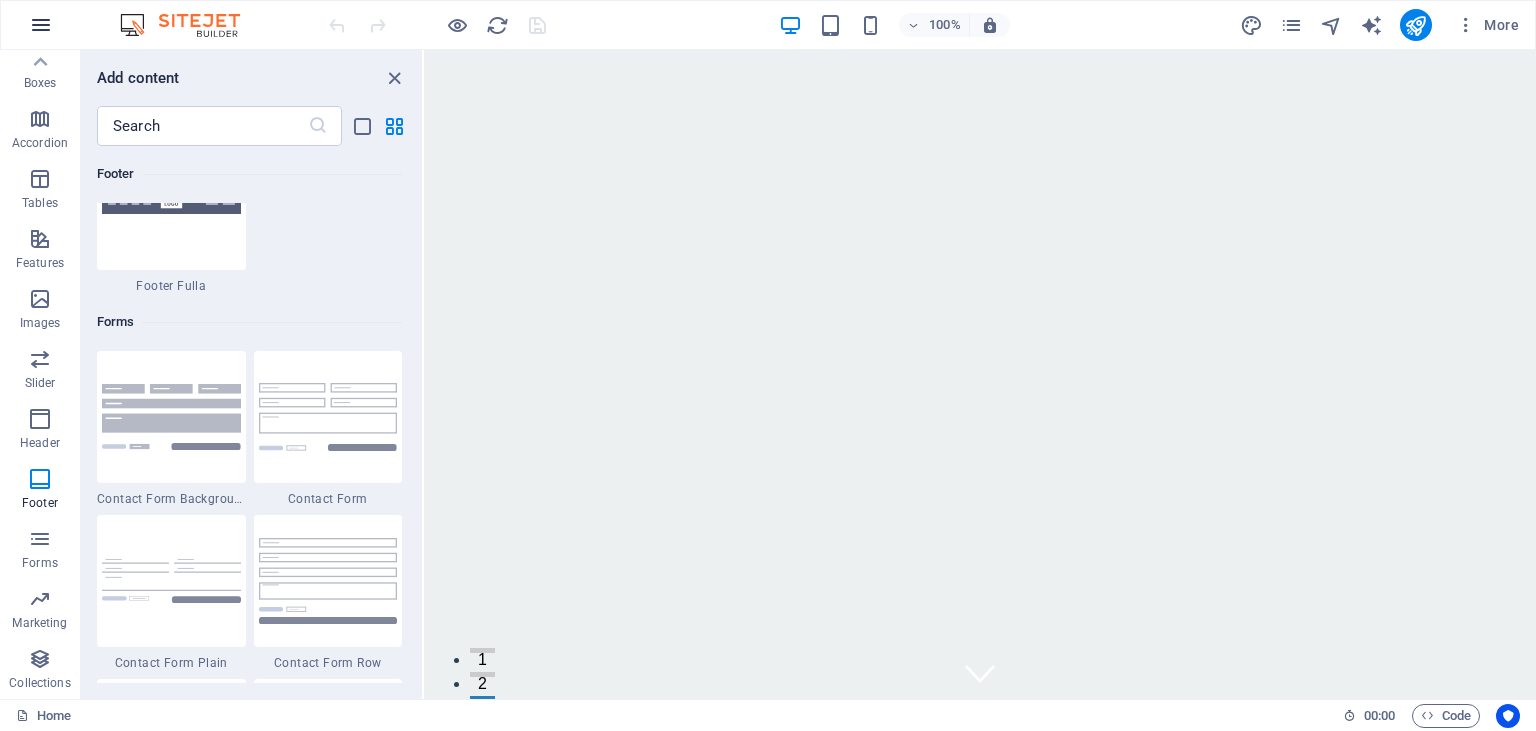 click at bounding box center [41, 25] 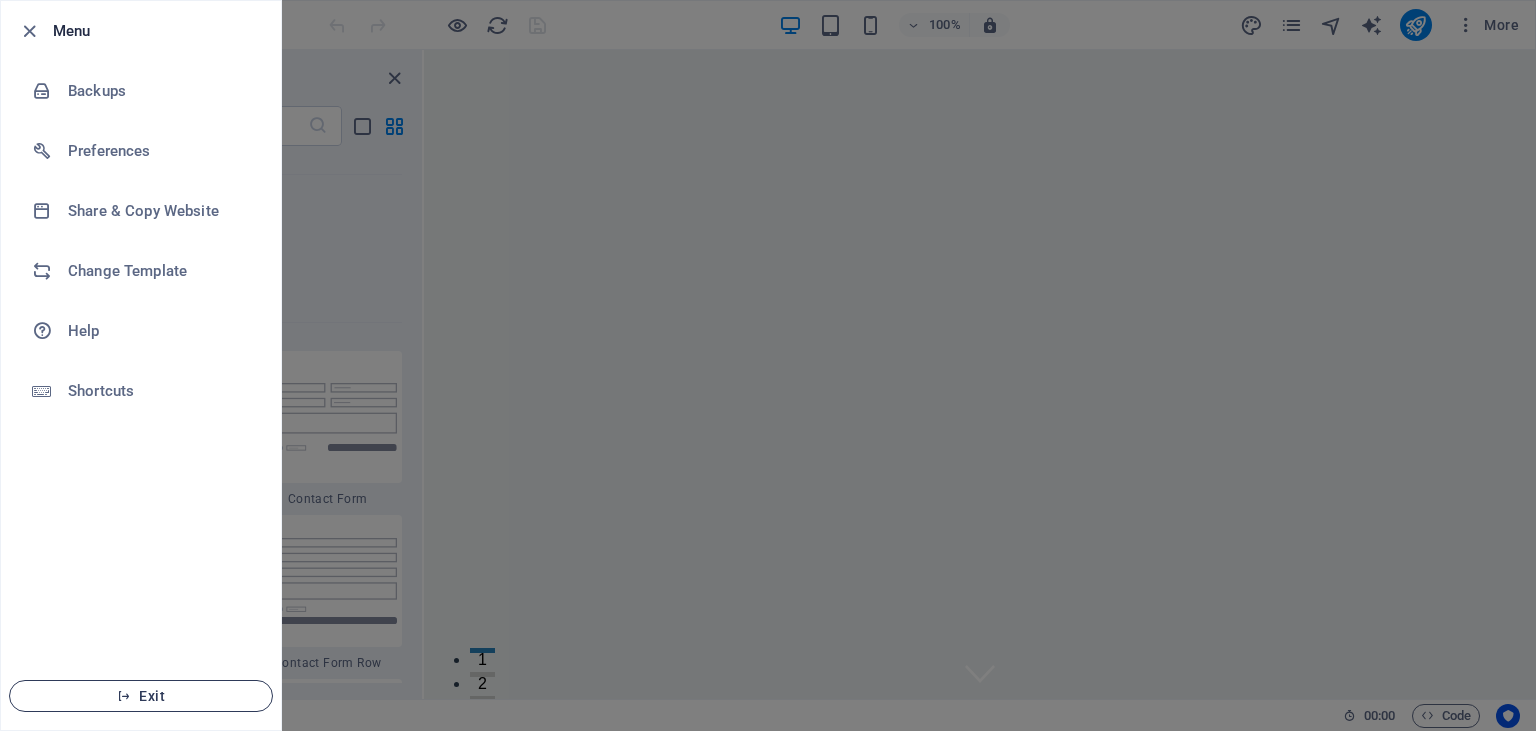 click on "Exit" at bounding box center [141, 696] 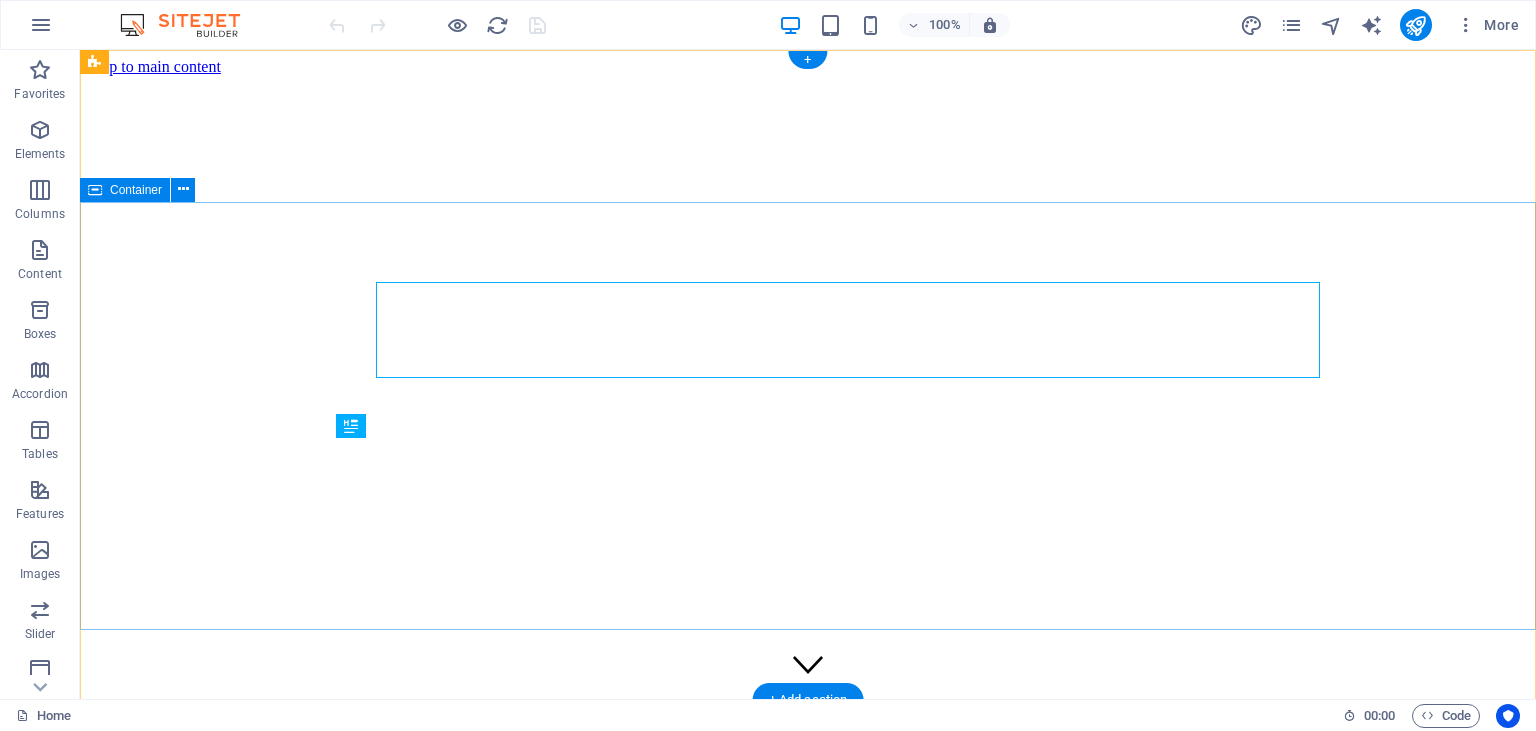 scroll, scrollTop: 0, scrollLeft: 0, axis: both 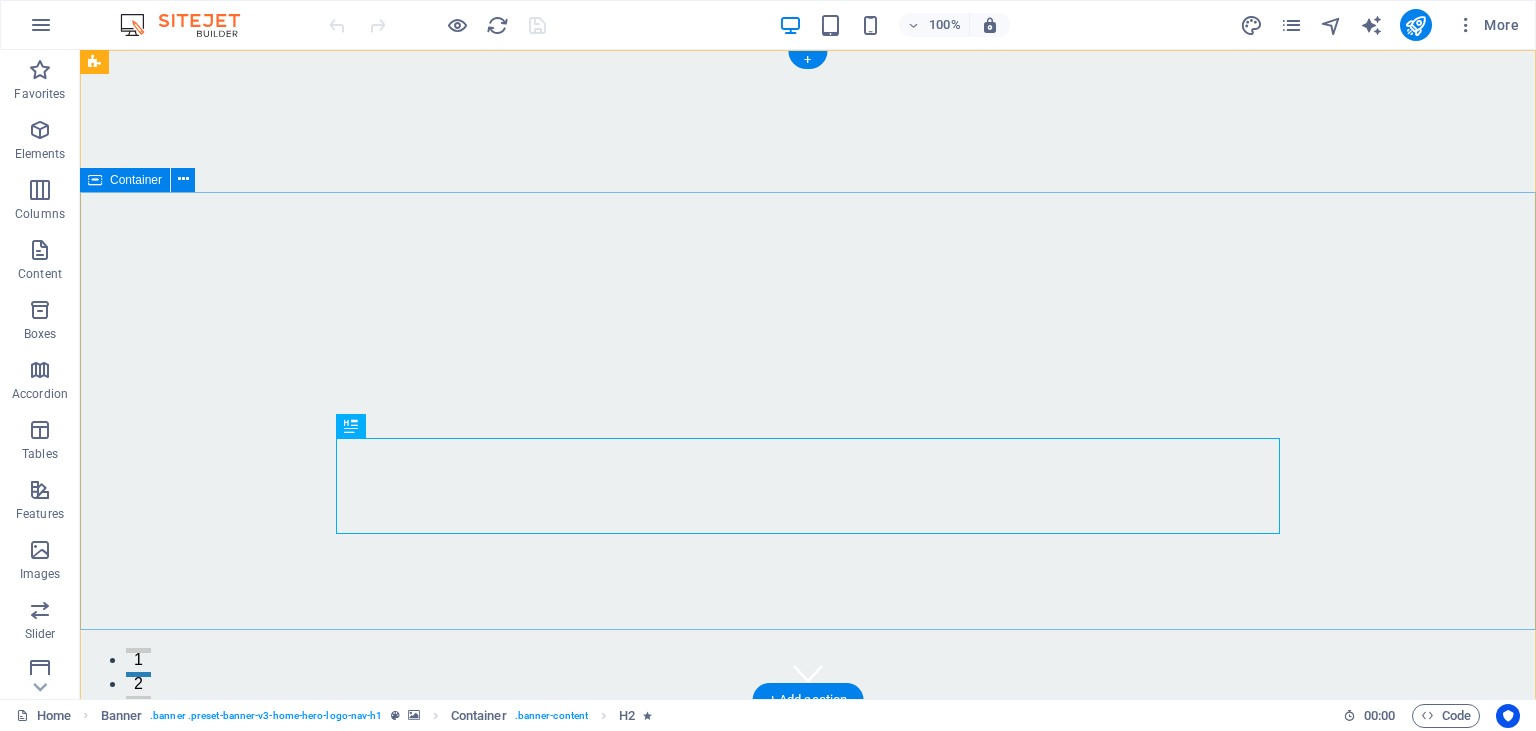 click on "Brood Vir Jesus Home About Values Services Gallery" at bounding box center (808, 771) 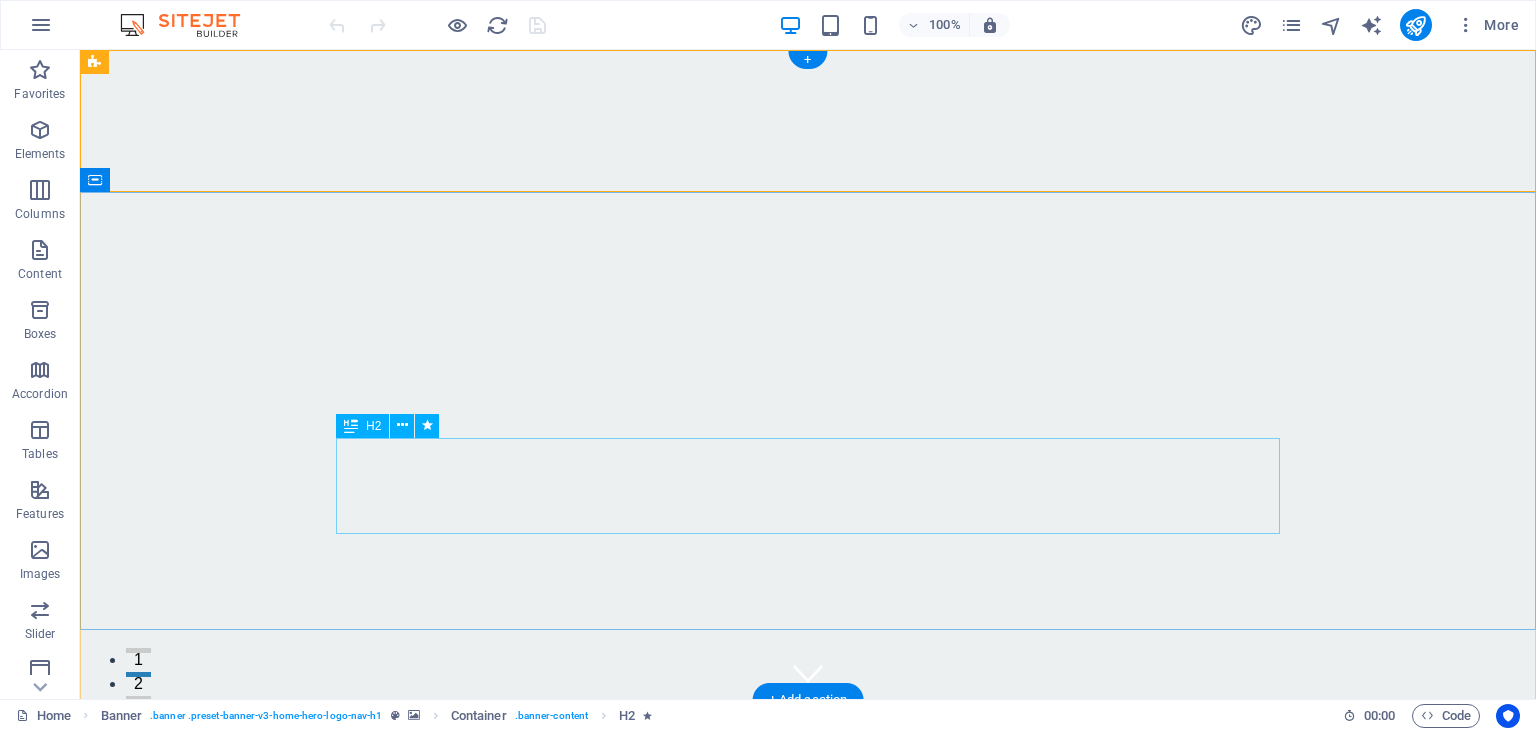 scroll, scrollTop: 211, scrollLeft: 0, axis: vertical 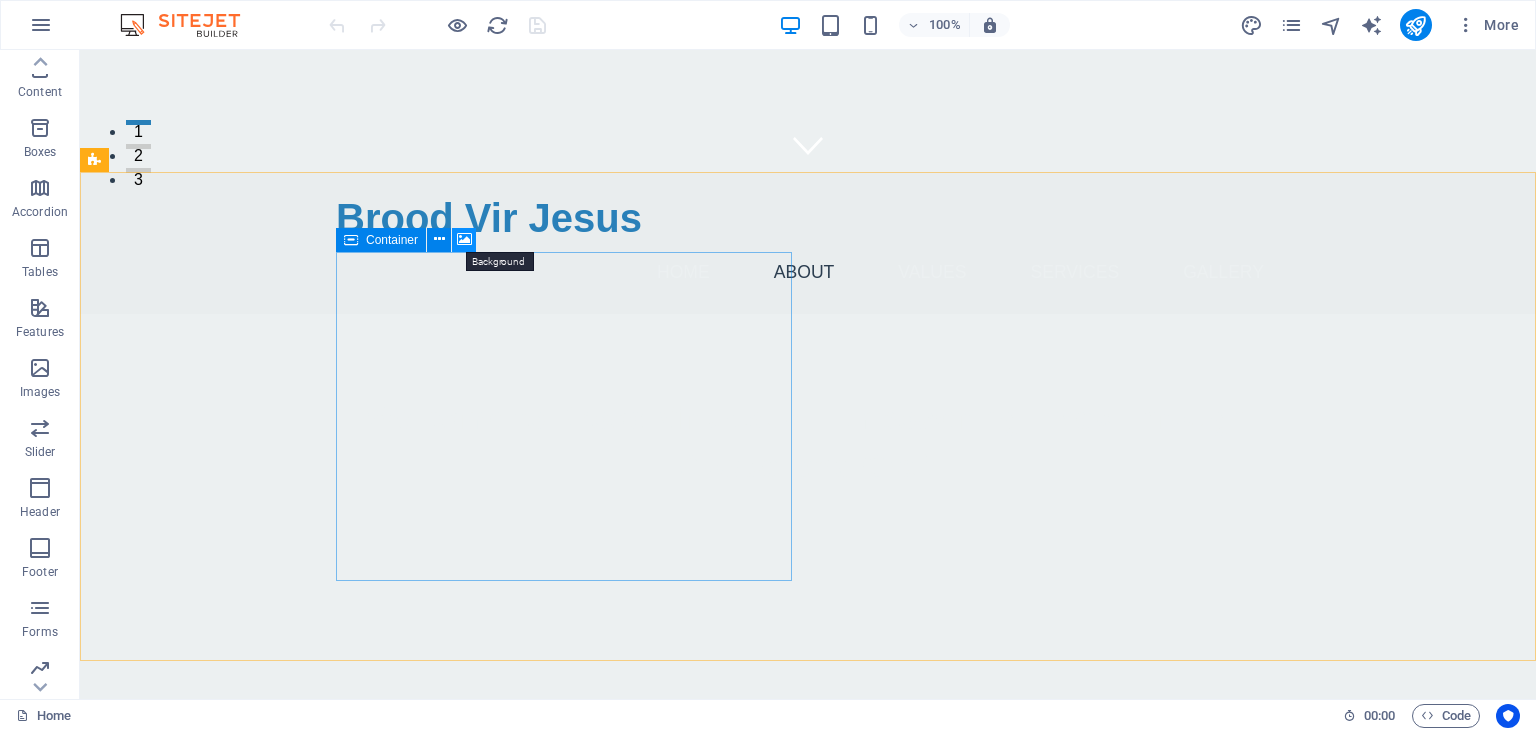 drag, startPoint x: 460, startPoint y: 244, endPoint x: 194, endPoint y: 267, distance: 266.99252 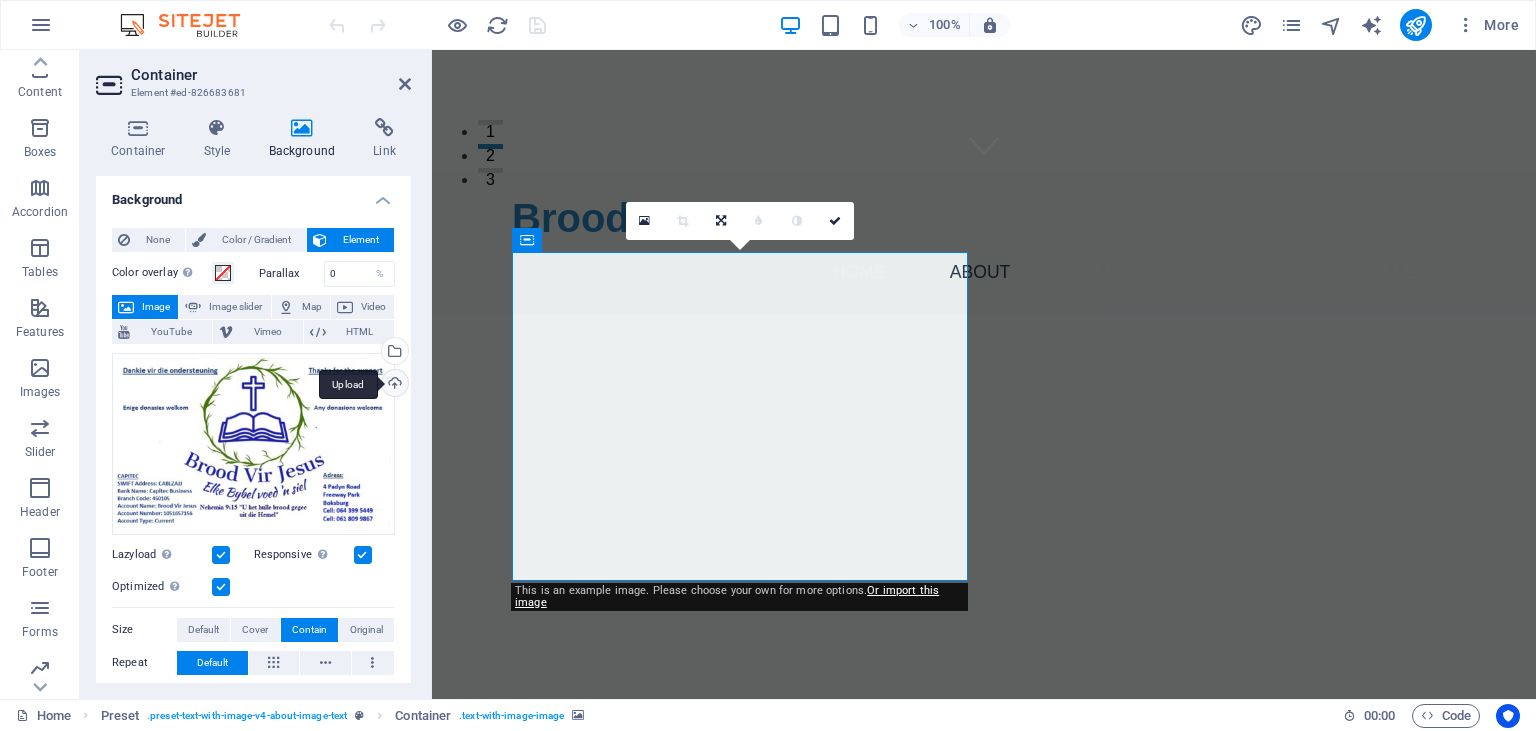 click on "Upload" at bounding box center [393, 385] 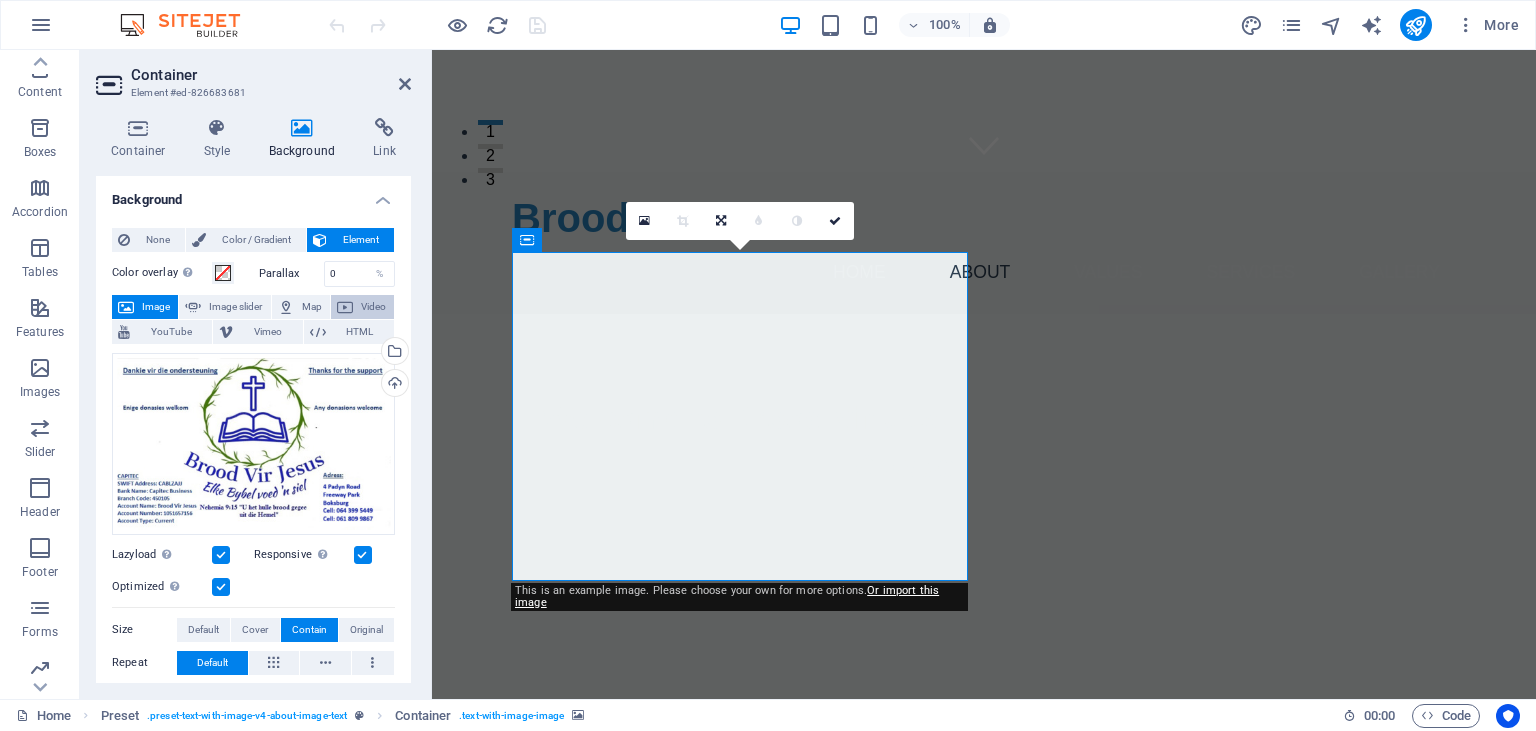 click on "Video" at bounding box center [373, 307] 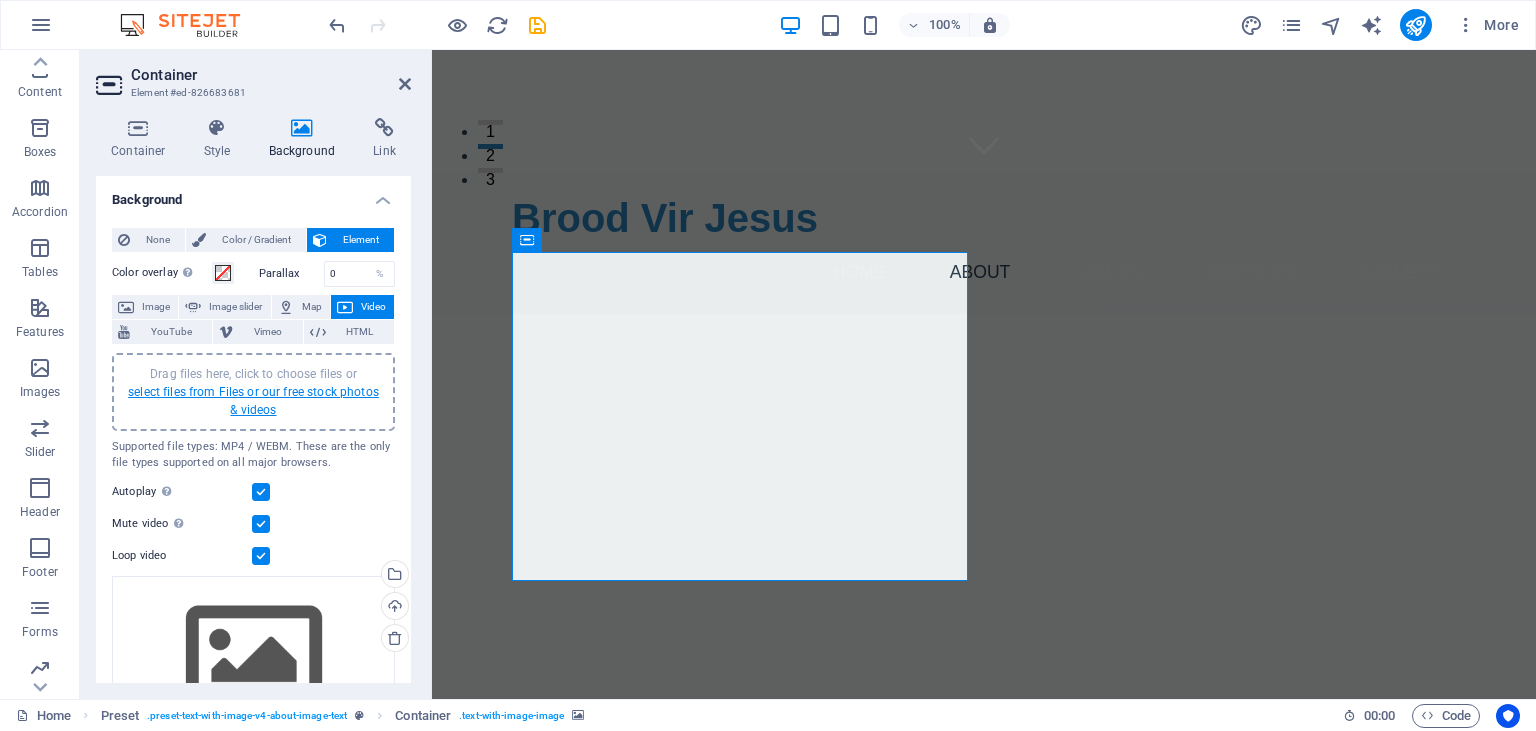 click on "select files from Files or our free stock photos & videos" at bounding box center (253, 401) 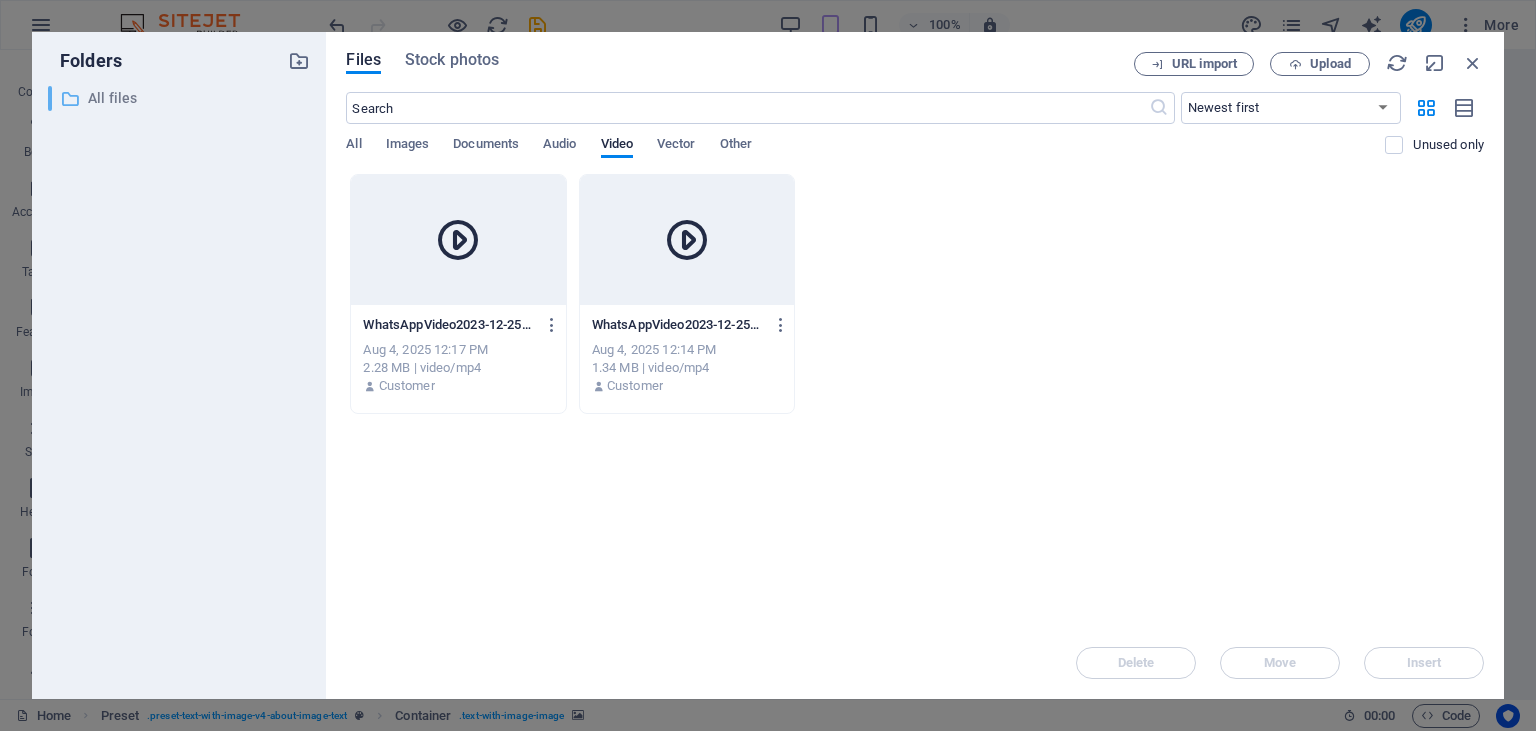 click on "All files" at bounding box center (181, 98) 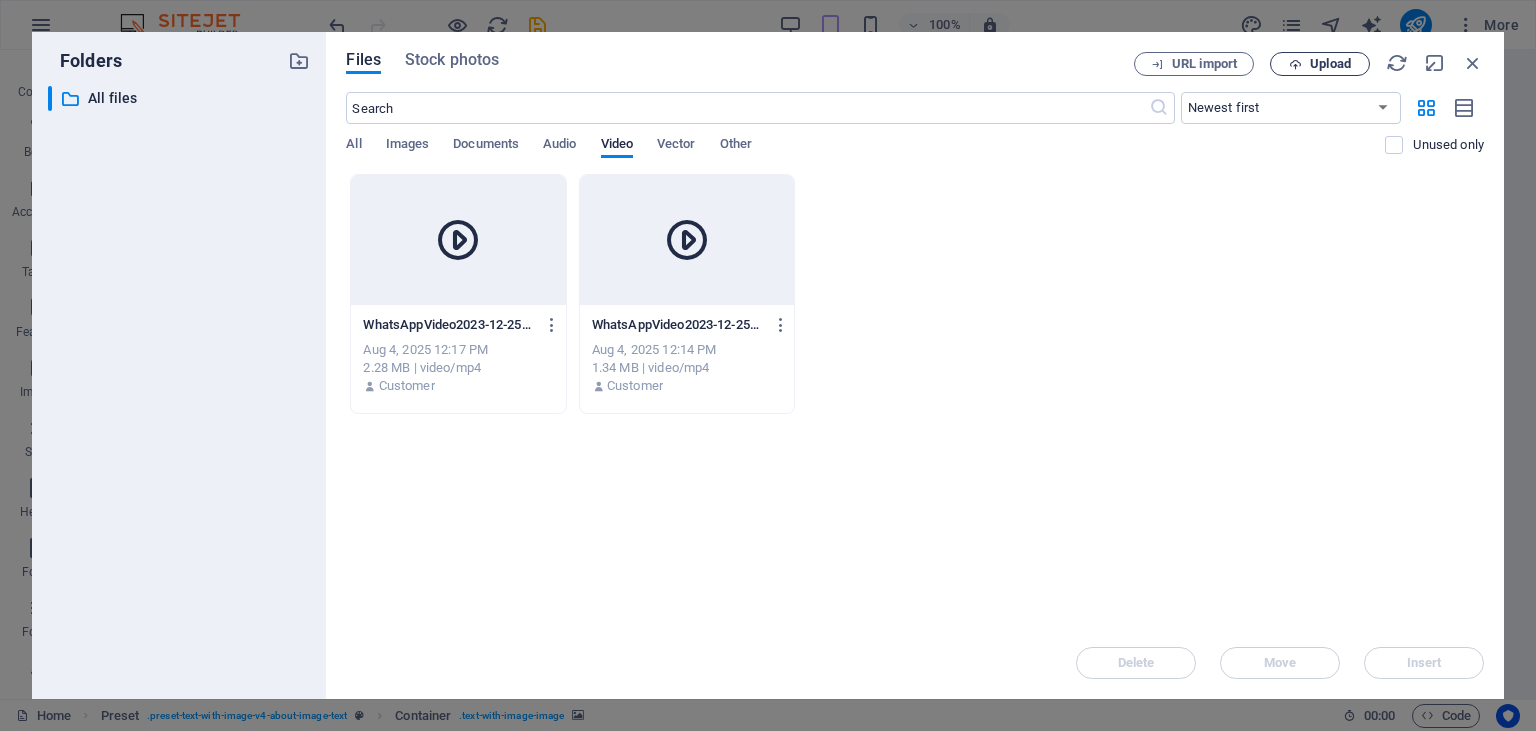 click on "Upload" at bounding box center [1330, 64] 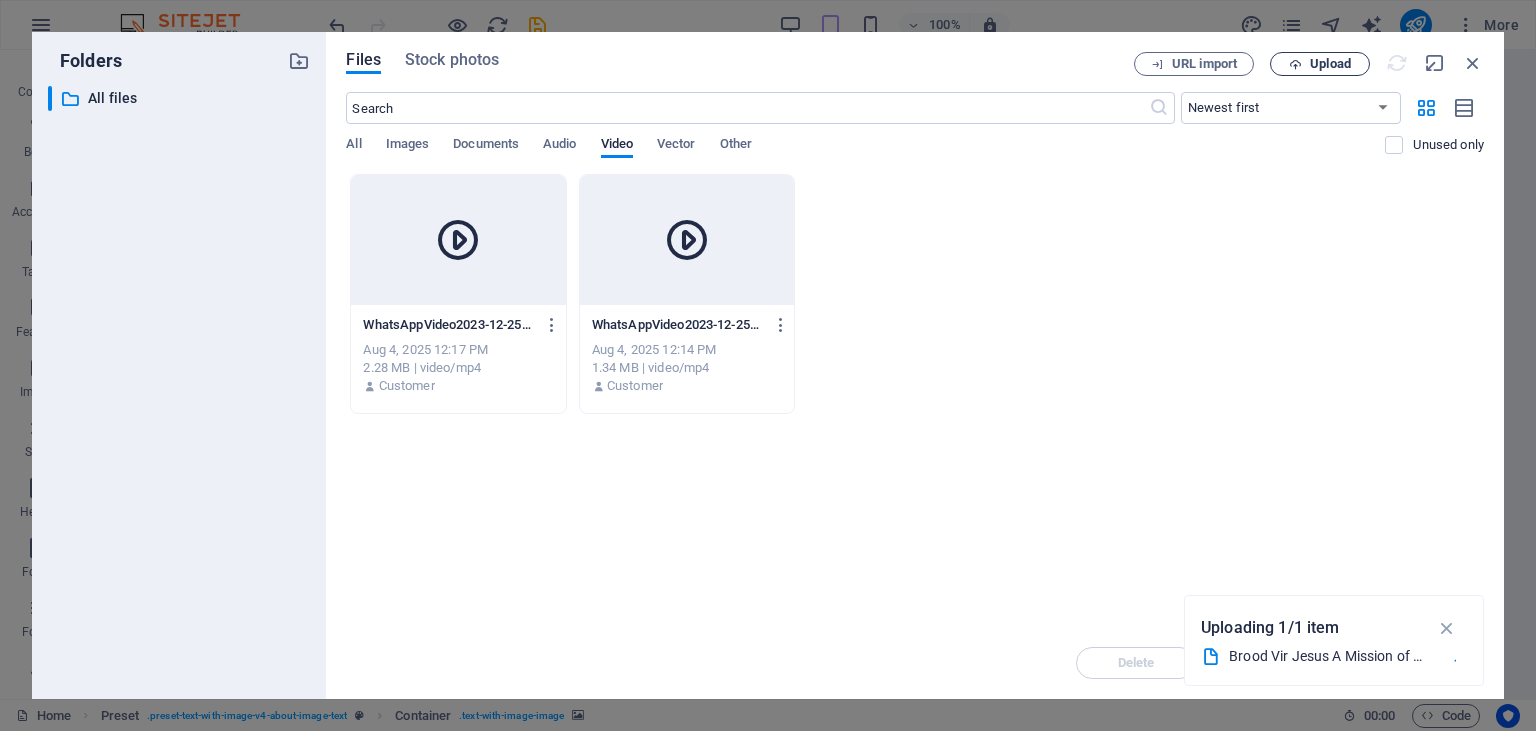 click on "Upload" at bounding box center (1330, 64) 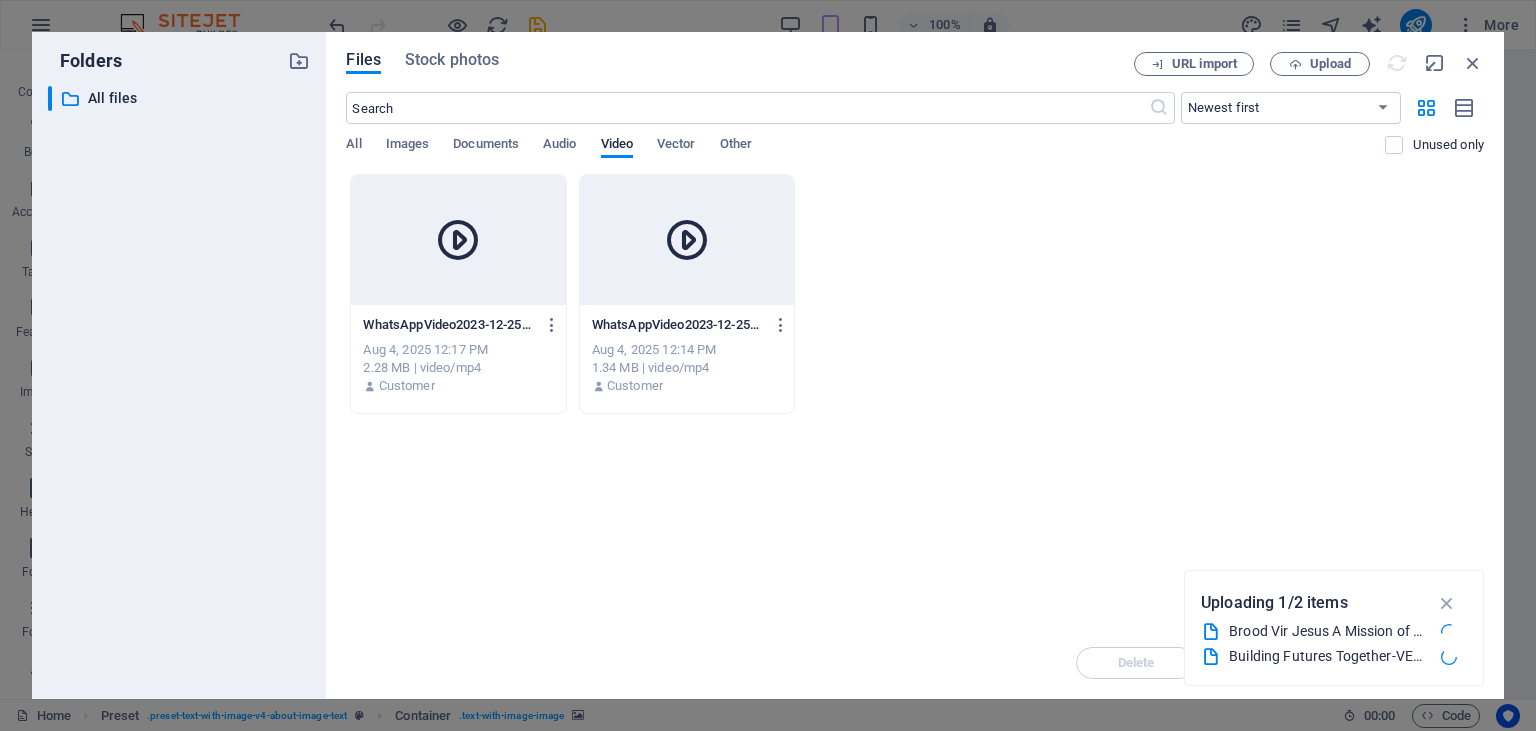 click on "WhatsAppVideo2023-12-25at08.00.25-PTIBpUXdnY13ONF8U1wqdA.mp4 WhatsAppVideo2023-12-25at08.00.25-PTIBpUXdnY13ONF8U1wqdA.mp4 Aug 4, [YEAR] 12:17 PM 2.28 MB | video/mp4 Customer WhatsAppVideo2023-12-25at07.59.47-mcpyeHJn_0pln5WaiNaTsw.mp4 WhatsAppVideo2023-12-25at07.59.47-mcpyeHJn_0pln5WaiNaTsw.mp4 Aug 4, [YEAR] 12:14 PM 1.34 MB | video/mp4 Customer" at bounding box center (915, 294) 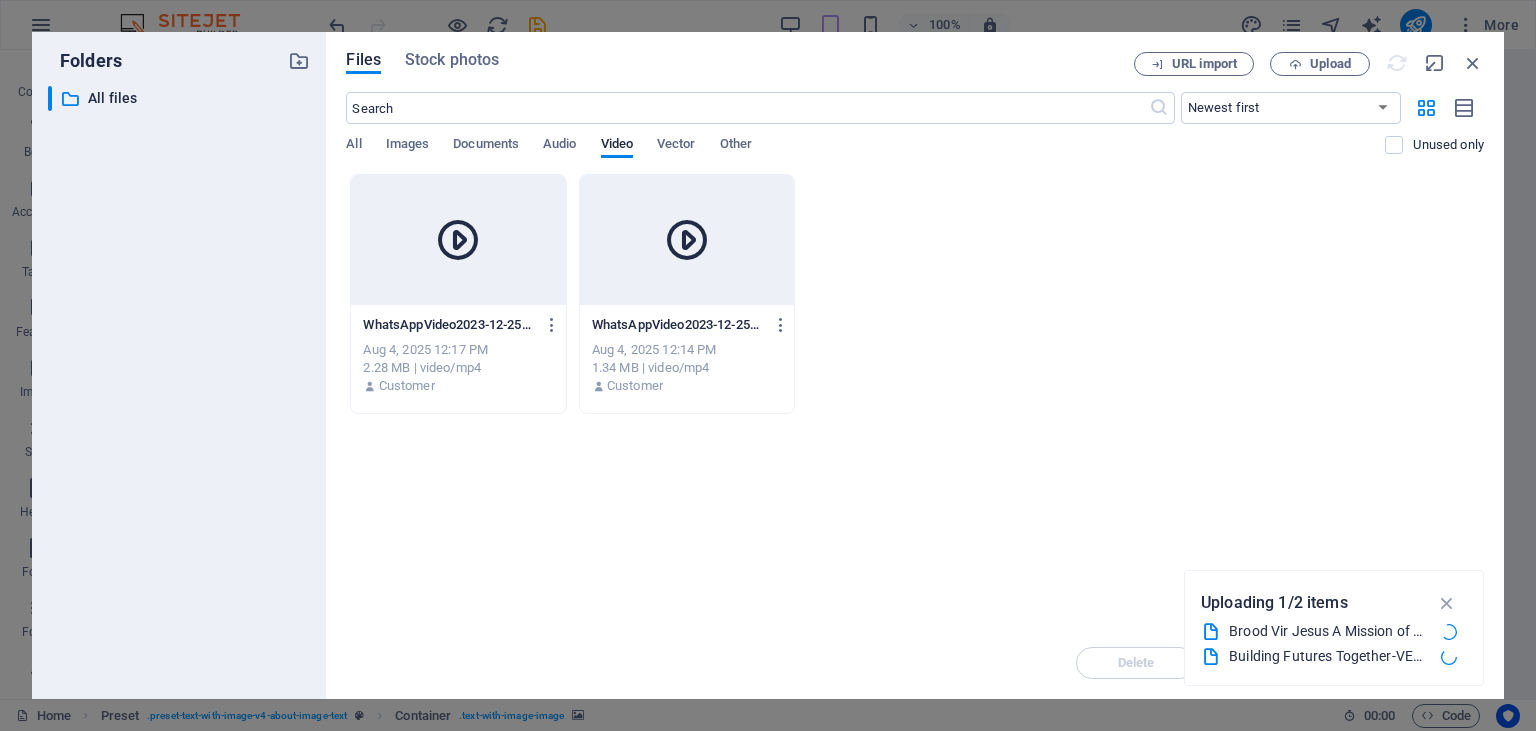 click on "Files Stock photos URL import Upload ​ Newest first Oldest first Name (A-Z) Name (Z-A) Size (0-9) Size (9-0) Resolution (0-9) Resolution (9-0) All Images Documents Audio Video Vector Other Unused only Drop files here to upload them instantly WhatsAppVideo2023-12-25at08.00.25-PTIBpUXdnY13ONF8U1wqdA.mp4 WhatsAppVideo2023-12-25at08.00.25-PTIBpUXdnY13ONF8U1wqdA.mp4 Aug 4, [YEAR] 12:17 PM 2.28 MB | video/mp4 Customer WhatsAppVideo2023-12-25at07.59.47-mcpyeHJn_0pln5WaiNaTsw.mp4 WhatsAppVideo2023-12-25at07.59.47-mcpyeHJn_0pln5WaiNaTsw.mp4 Aug 4, [YEAR] 12:14 PM 1.34 MB | video/mp4 Customer Delete Move Insert" at bounding box center [915, 365] 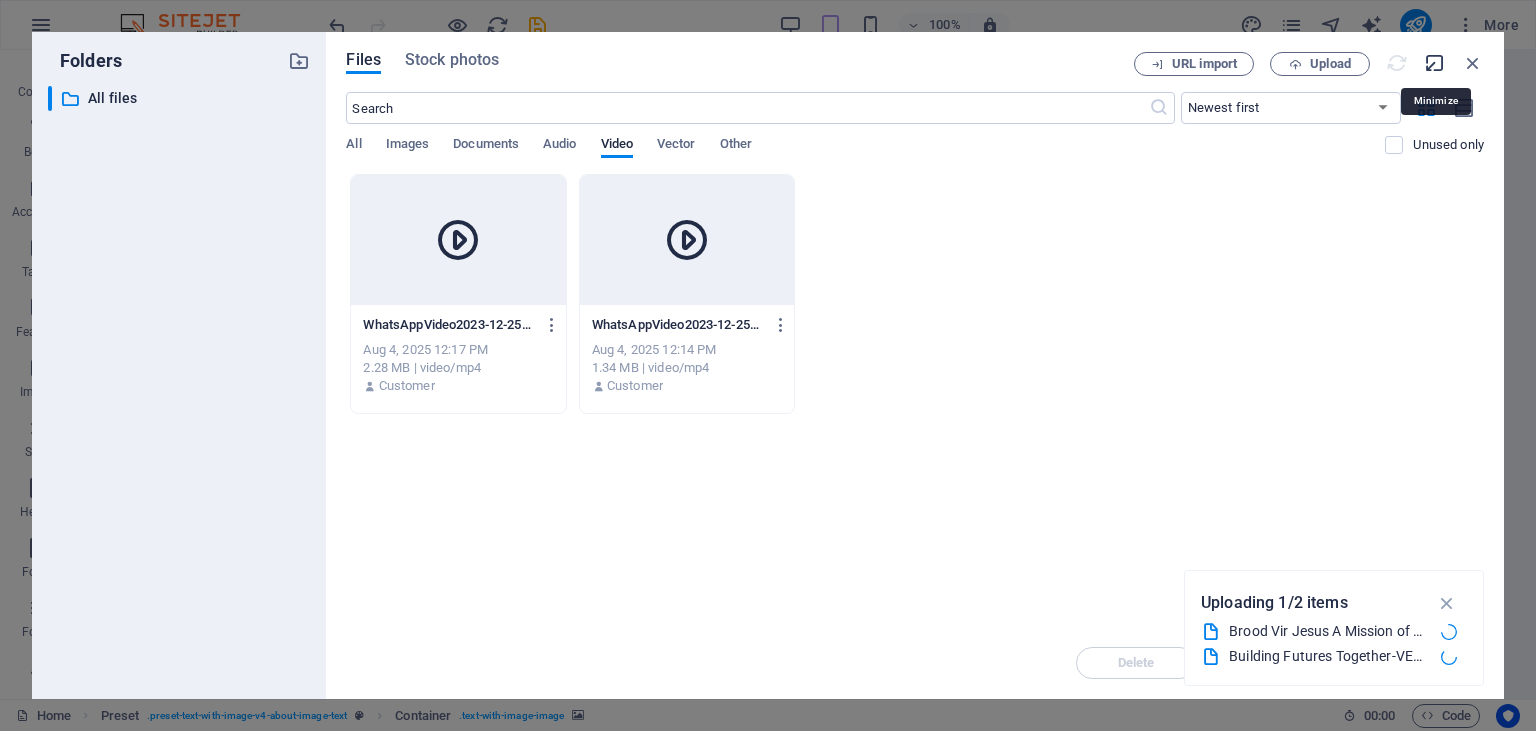 click at bounding box center [1435, 63] 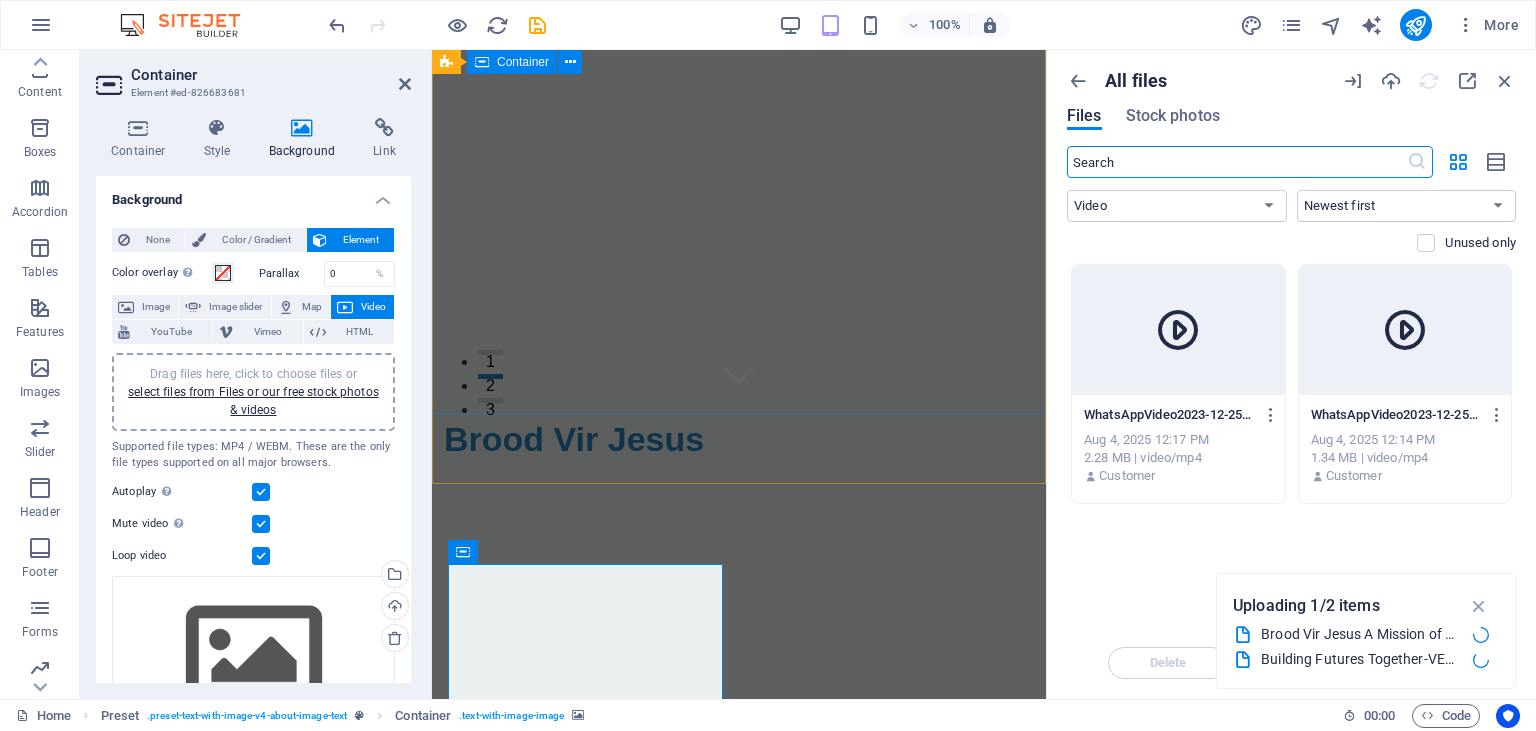 scroll, scrollTop: 316, scrollLeft: 0, axis: vertical 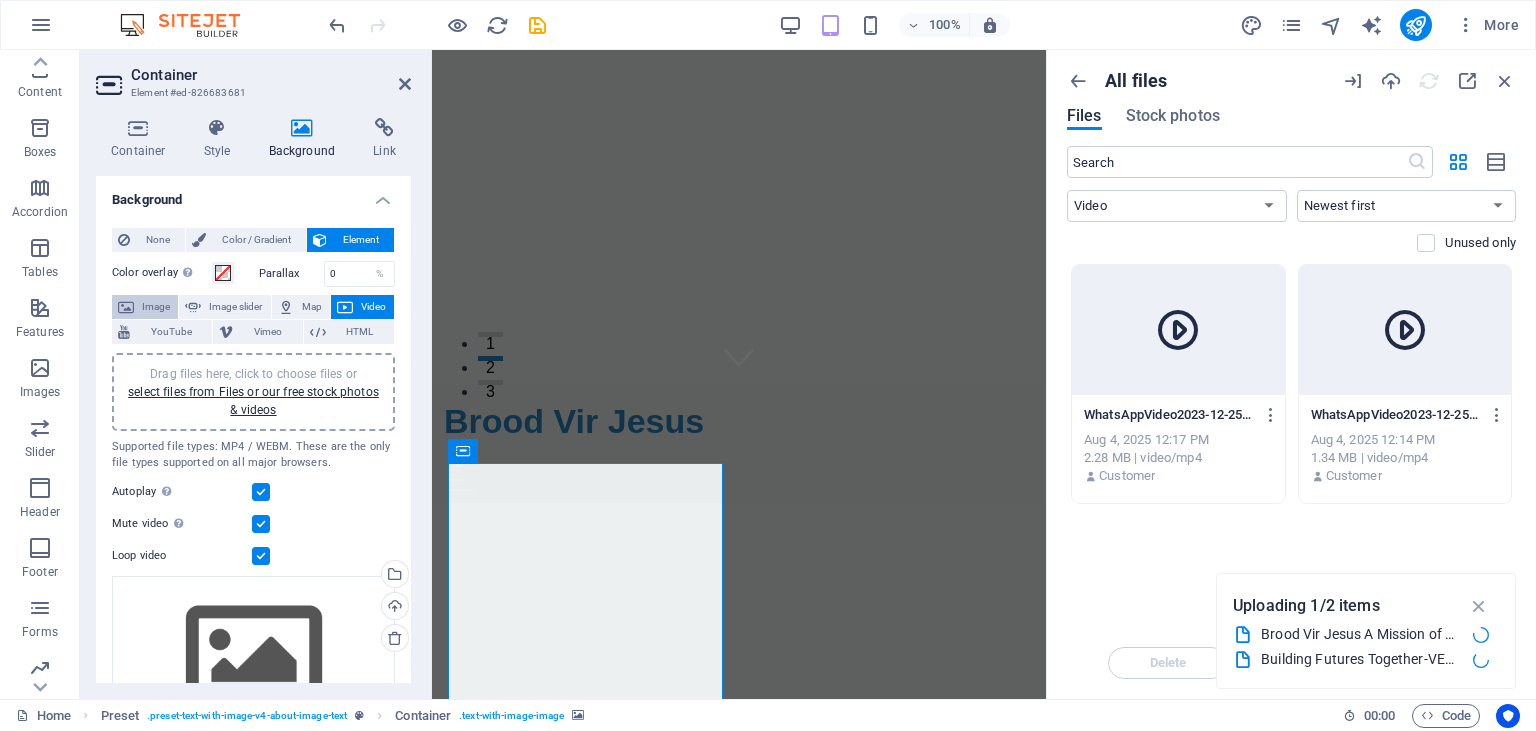 click on "Image" at bounding box center (156, 307) 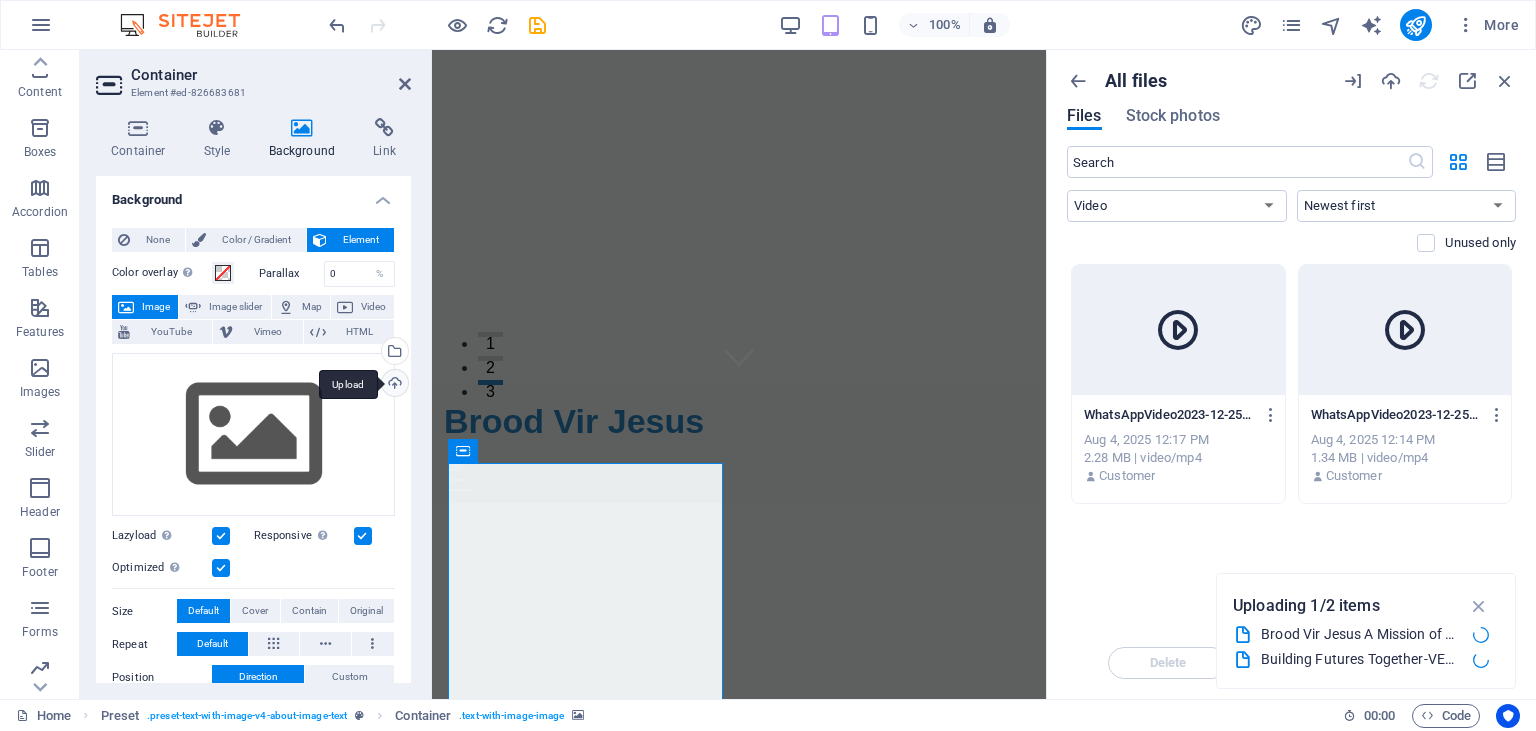 click on "Upload" at bounding box center [393, 385] 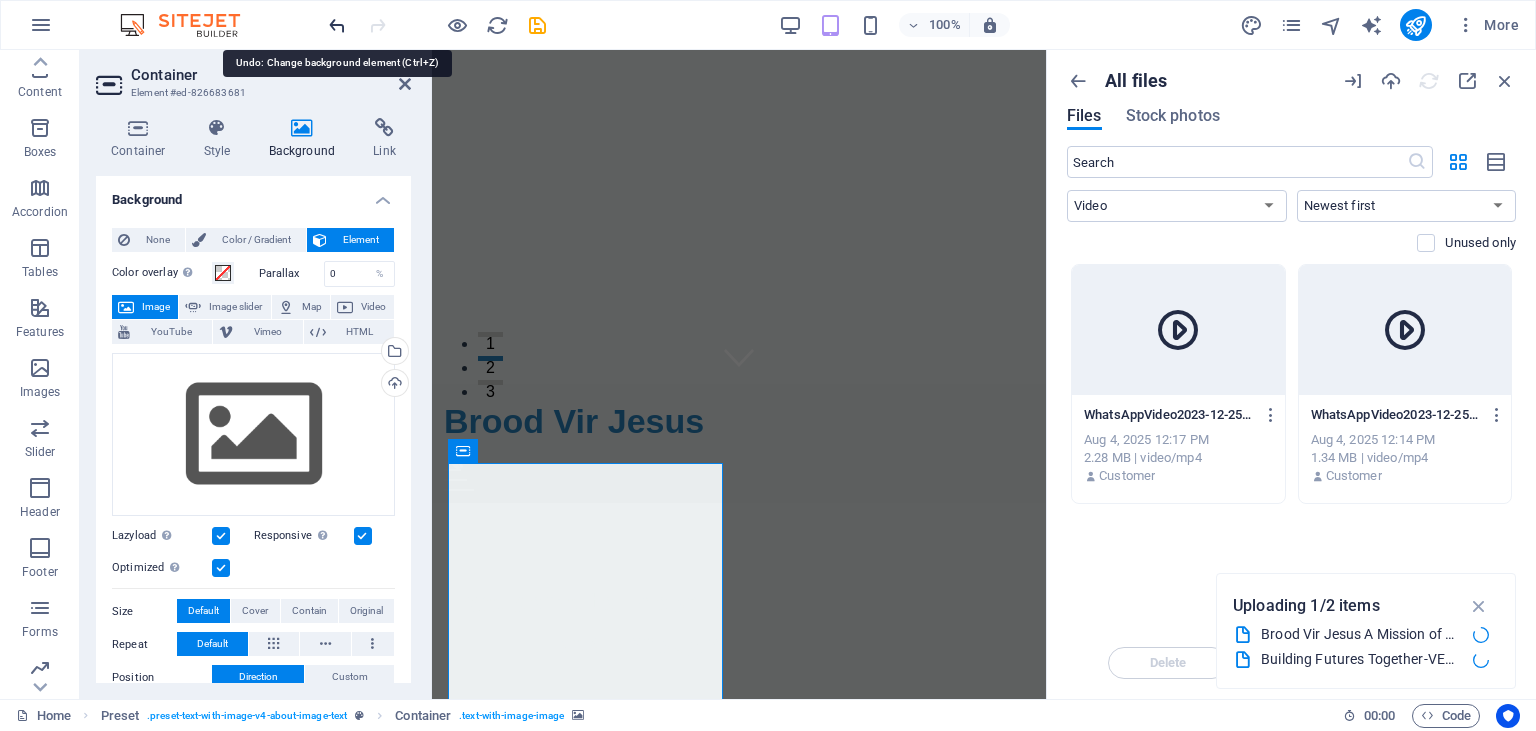 click at bounding box center [337, 25] 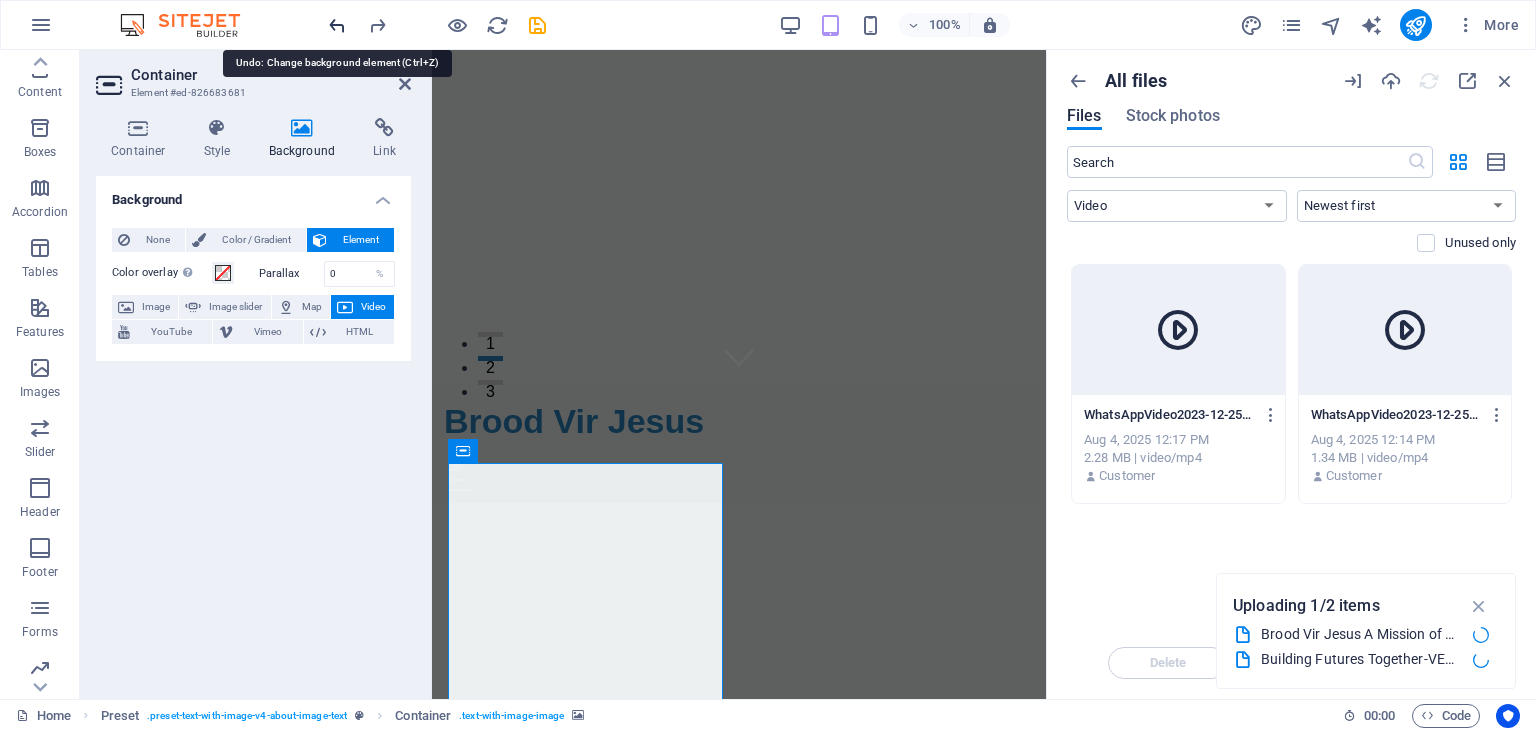 click at bounding box center (337, 25) 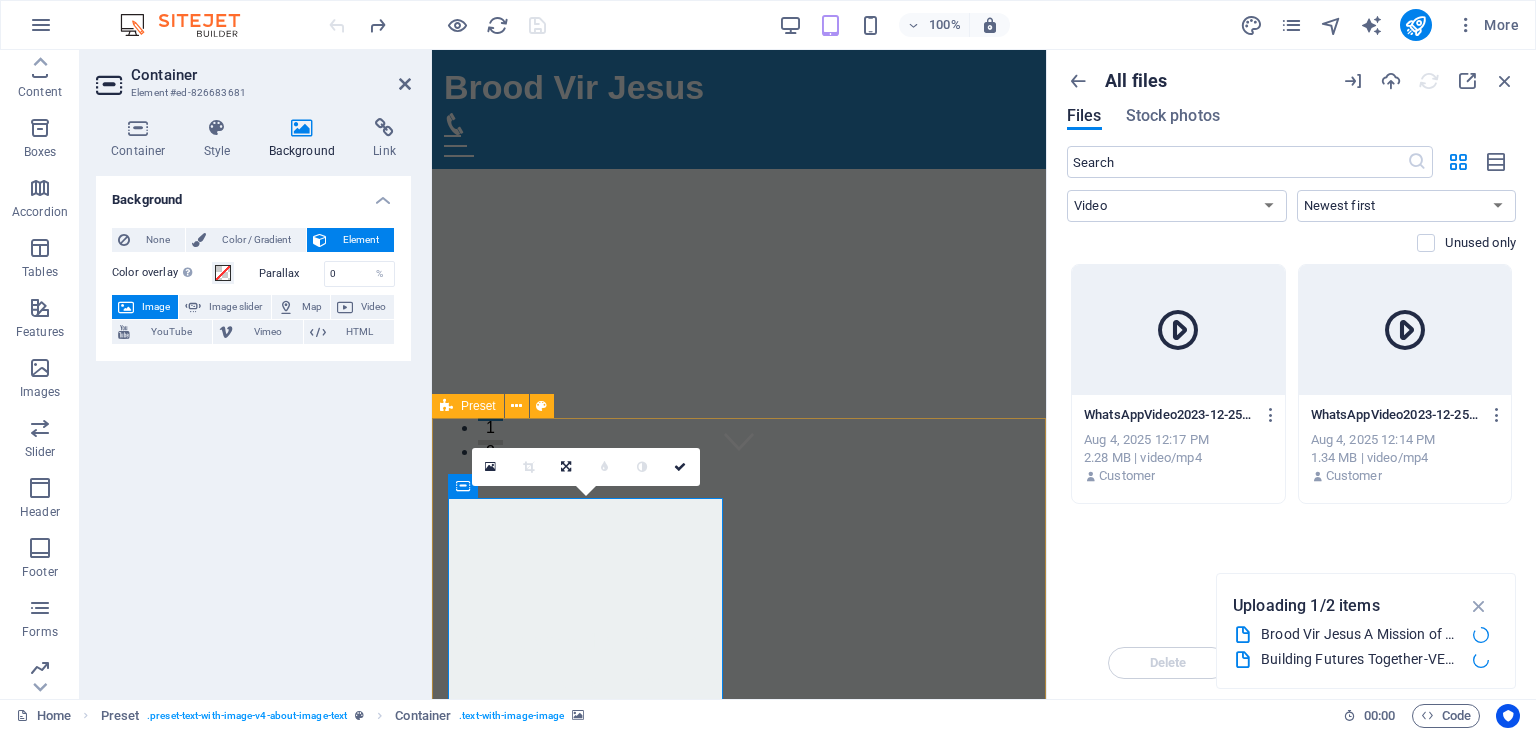 scroll, scrollTop: 211, scrollLeft: 0, axis: vertical 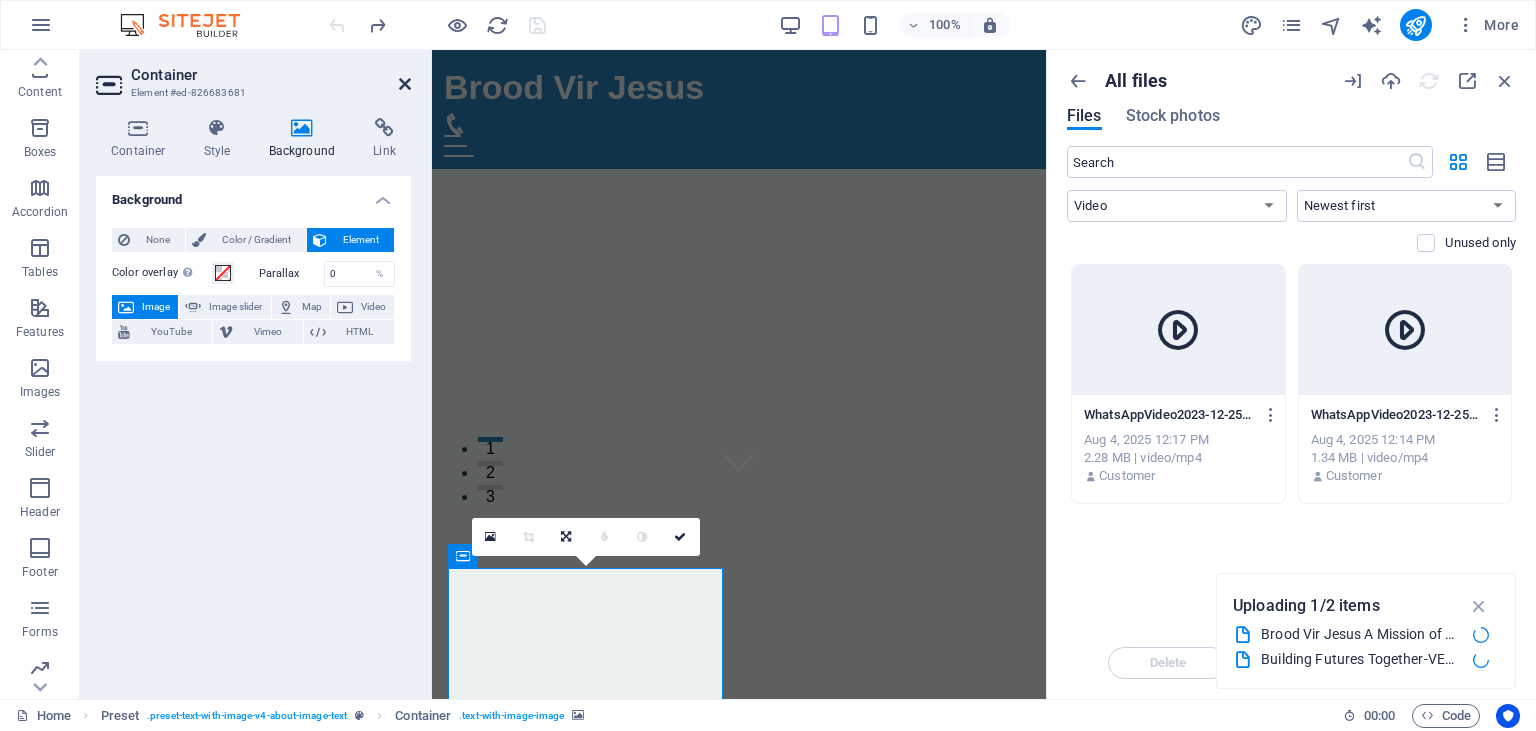 click at bounding box center (405, 84) 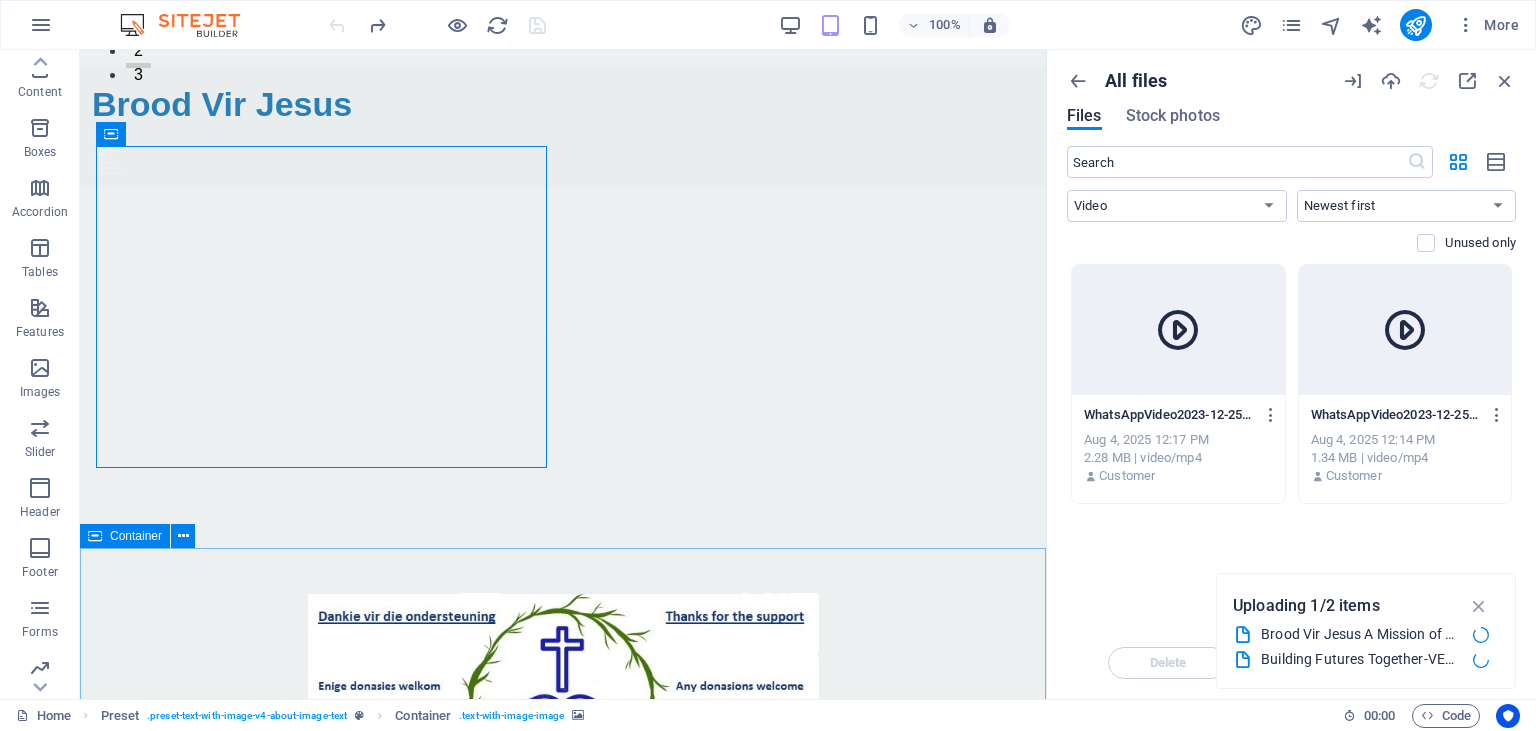 scroll, scrollTop: 739, scrollLeft: 0, axis: vertical 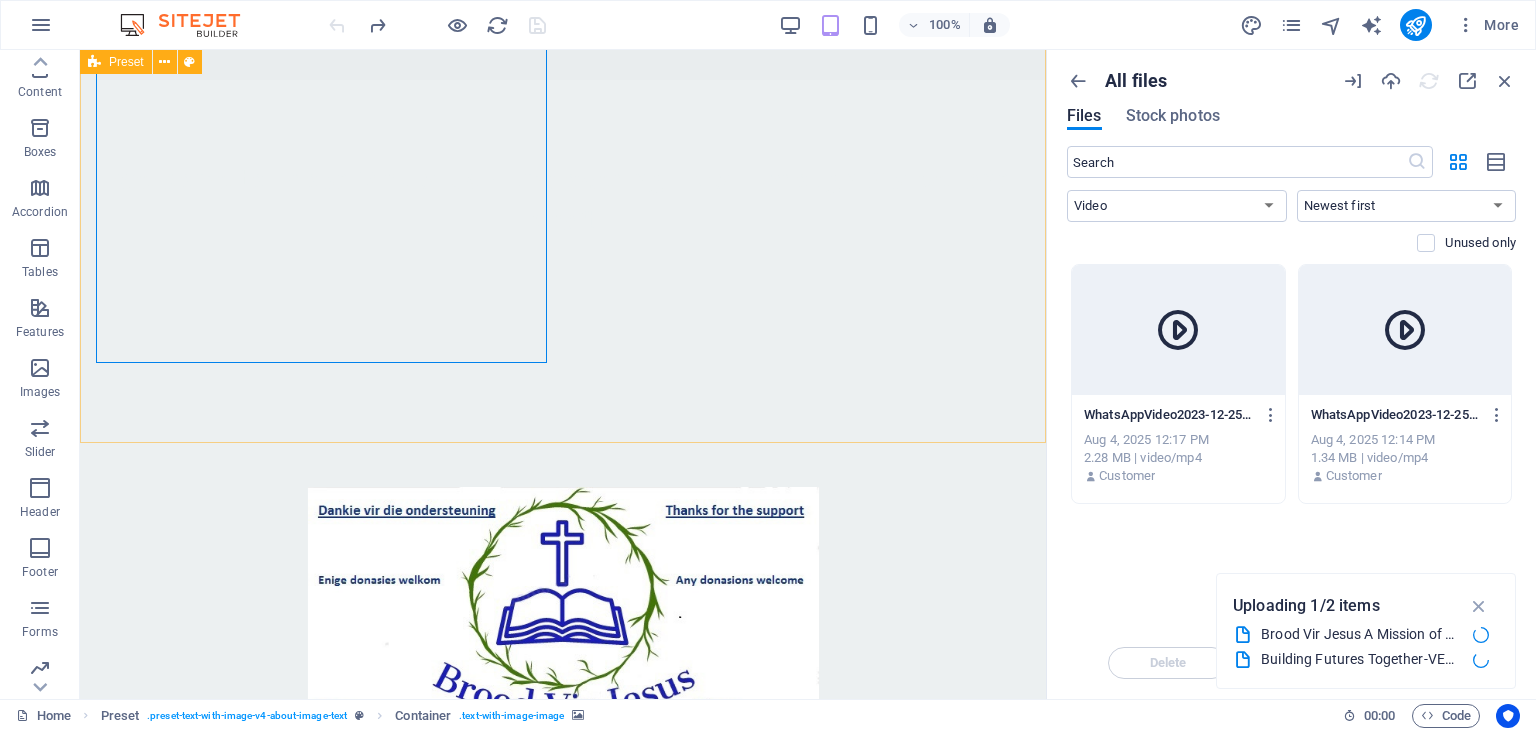 click on "Drop content here or  Add elements  Paste clipboard About Us At Brood Vir Jesus, we are on a mission to empower the homeless by teaching them invaluable woodworking skills. Our community project not only fosters self-sufficiency but also promotes dignity, purpose, and support. With your help, we can make a significant difference in their lives. Learn More" at bounding box center (563, 852) 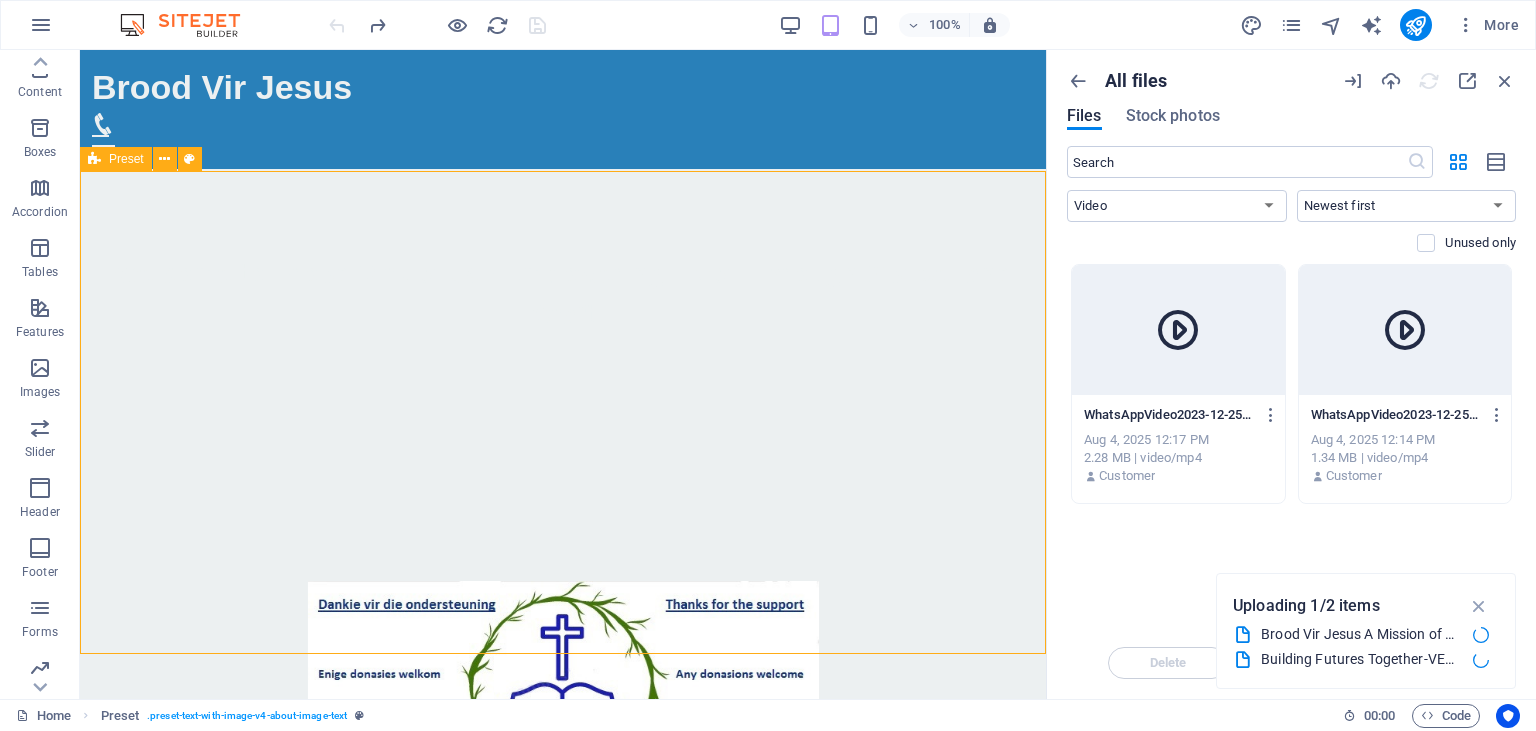 scroll, scrollTop: 633, scrollLeft: 0, axis: vertical 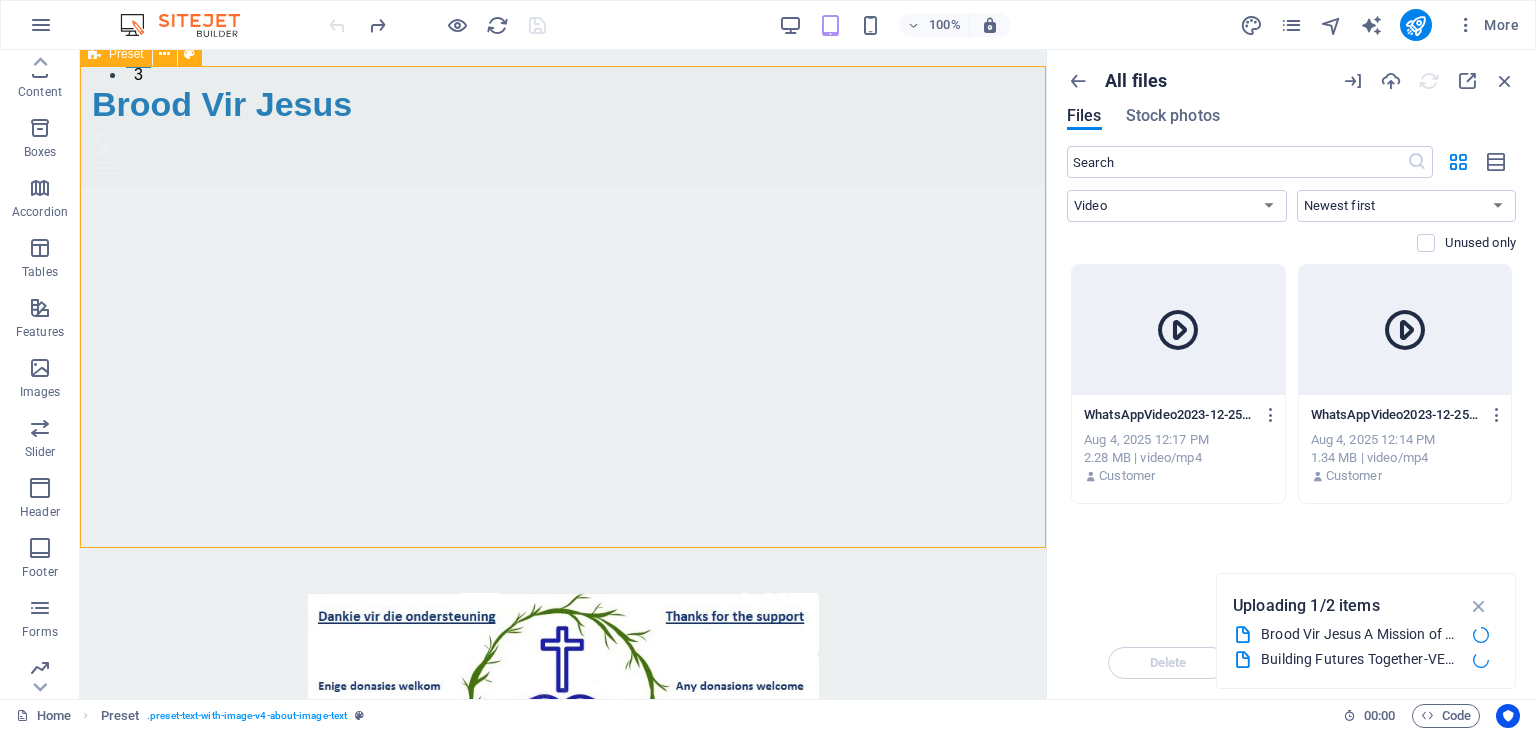 click on "Drop content here or  Add elements  Paste clipboard About Us At Brood Vir Jesus, we are on a mission to empower the homeless by teaching them invaluable woodworking skills. Our community project not only fosters self-sufficiency but also promotes dignity, purpose, and support. With your help, we can make a significant difference in their lives. Learn More" at bounding box center (563, 958) 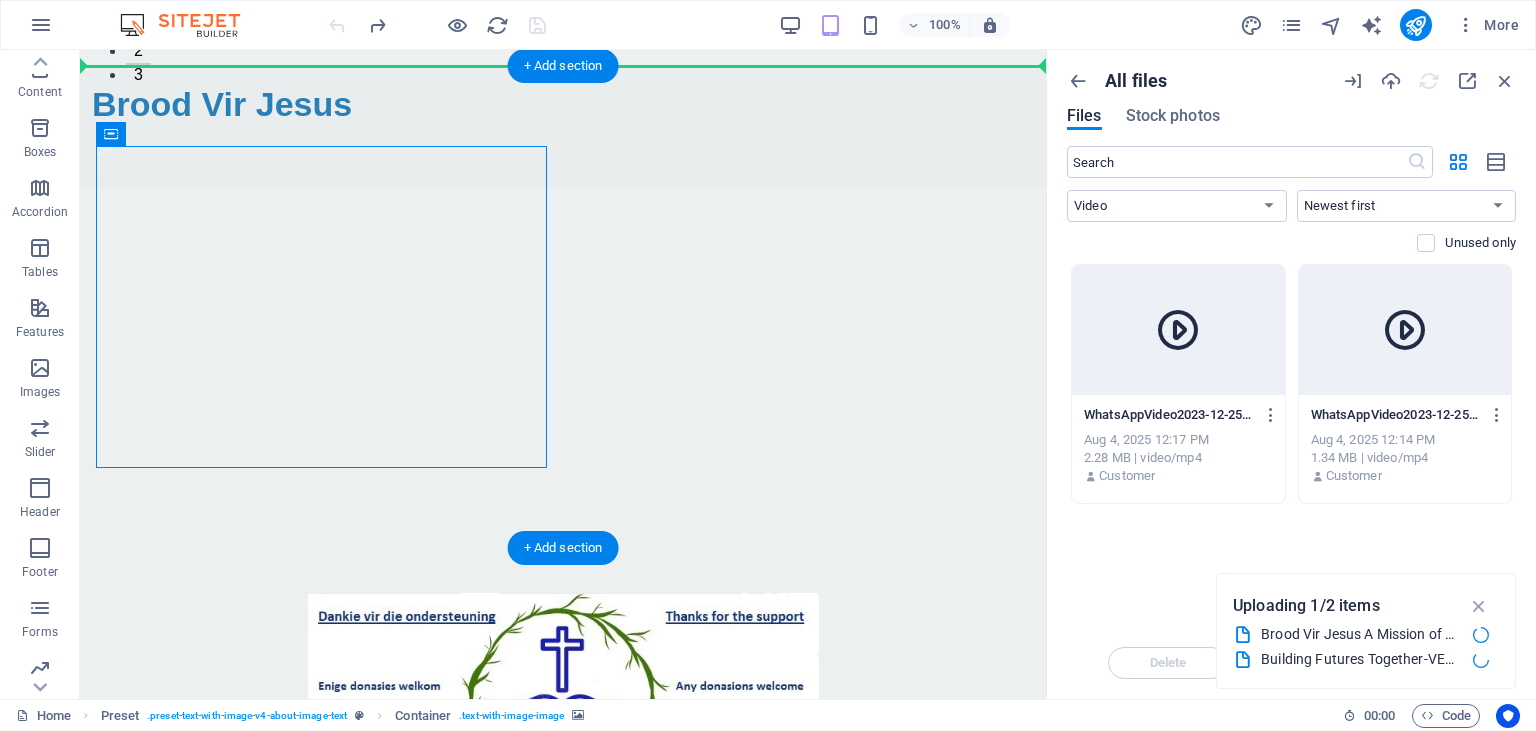 drag, startPoint x: 442, startPoint y: 131, endPoint x: 494, endPoint y: 86, distance: 68.76772 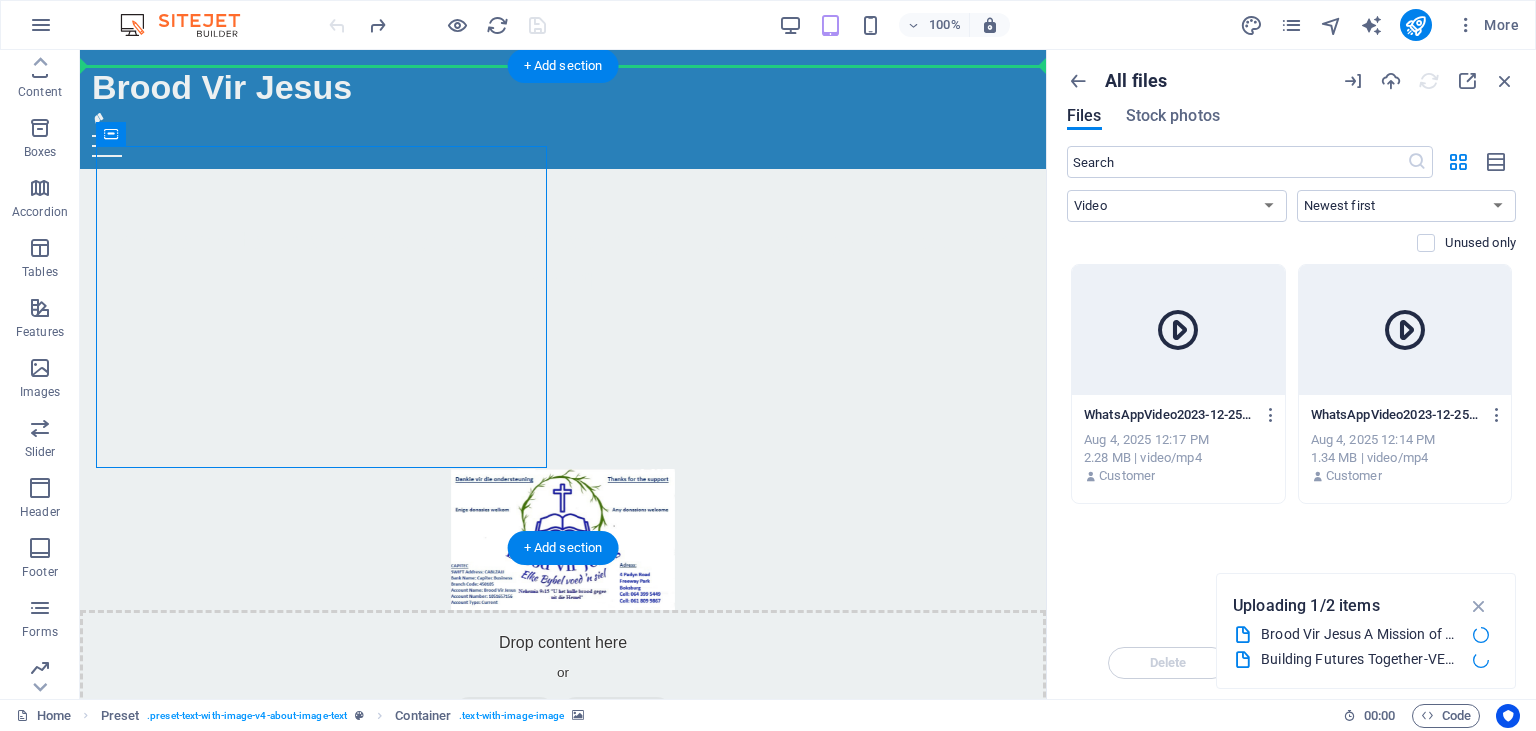 scroll, scrollTop: 624, scrollLeft: 0, axis: vertical 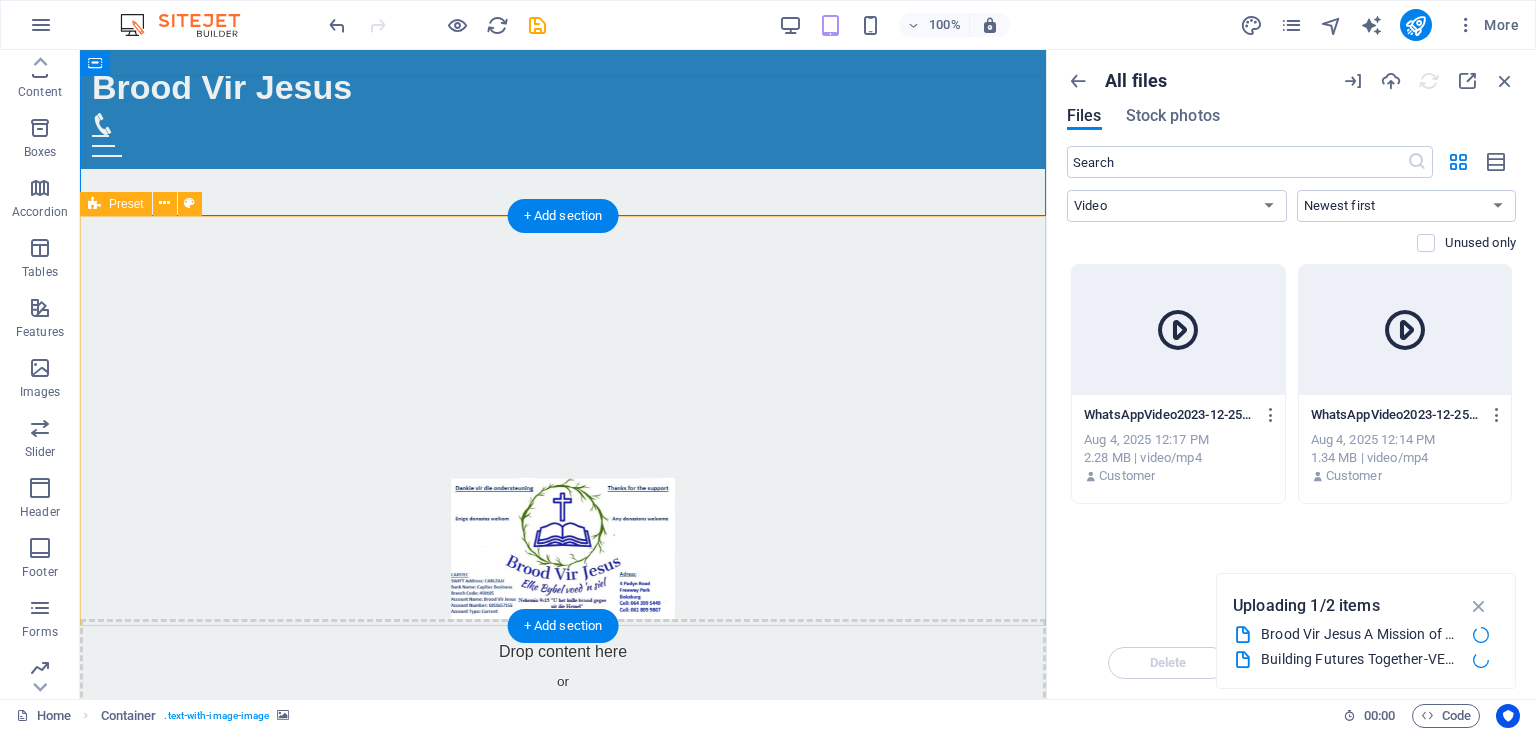 click on "About Us At Brood Vir Jesus, we are on a mission to empower the homeless by teaching them invaluable woodworking skills. Our community project not only fosters self-sufficiency but also promotes dignity, purpose, and support. With your help, we can make a significant difference in their lives. Learn More" at bounding box center (563, 966) 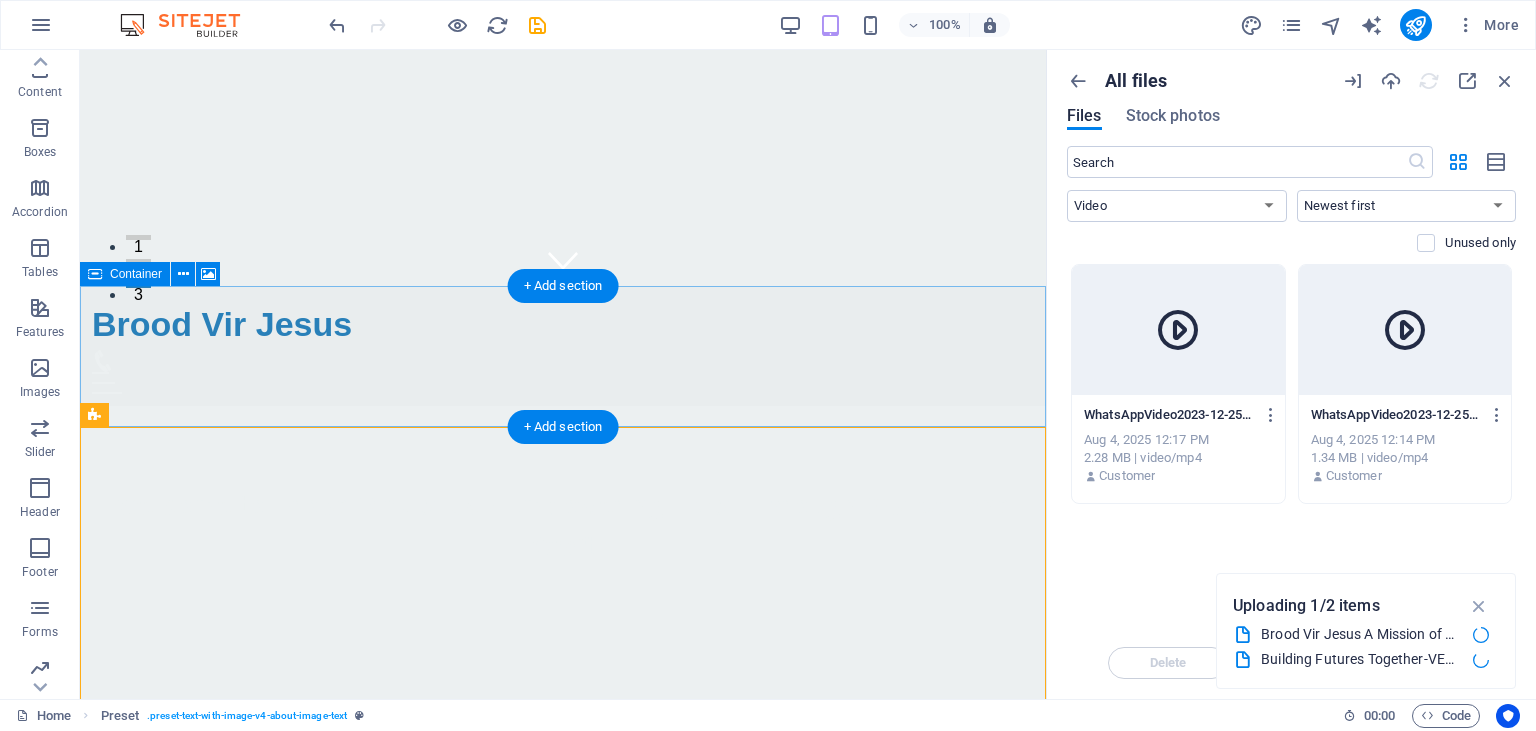 scroll, scrollTop: 624, scrollLeft: 0, axis: vertical 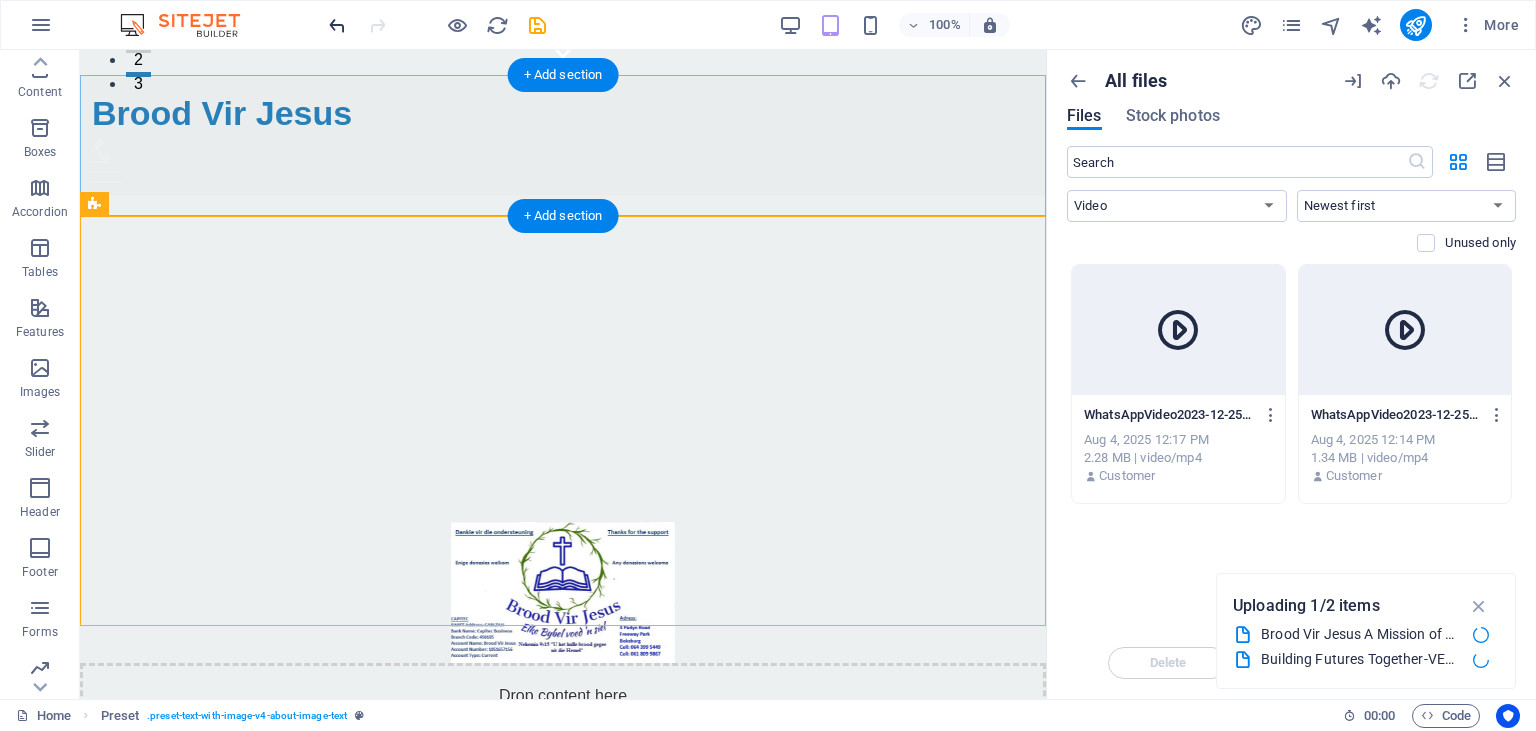 drag, startPoint x: 564, startPoint y: 83, endPoint x: 335, endPoint y: 27, distance: 235.74774 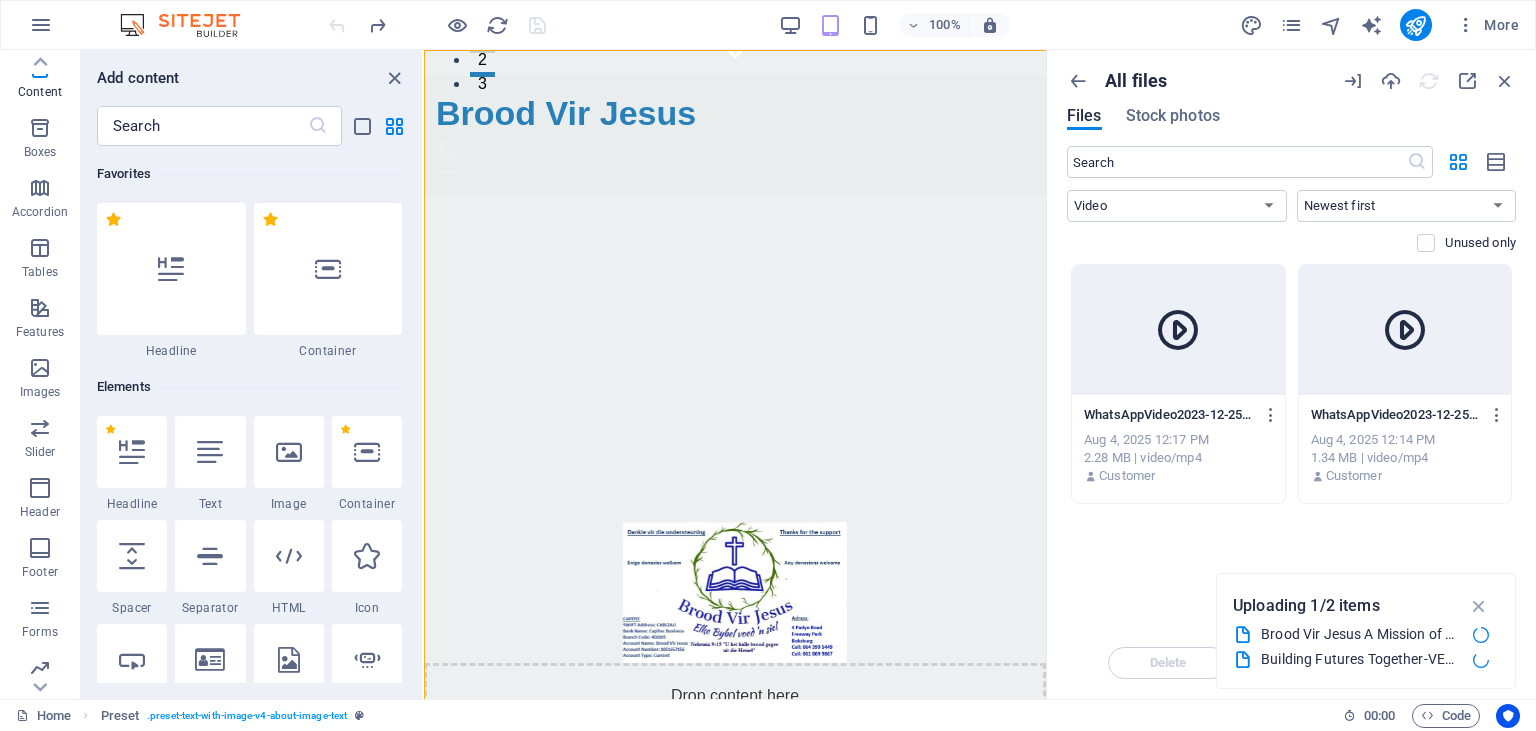 scroll, scrollTop: 182, scrollLeft: 0, axis: vertical 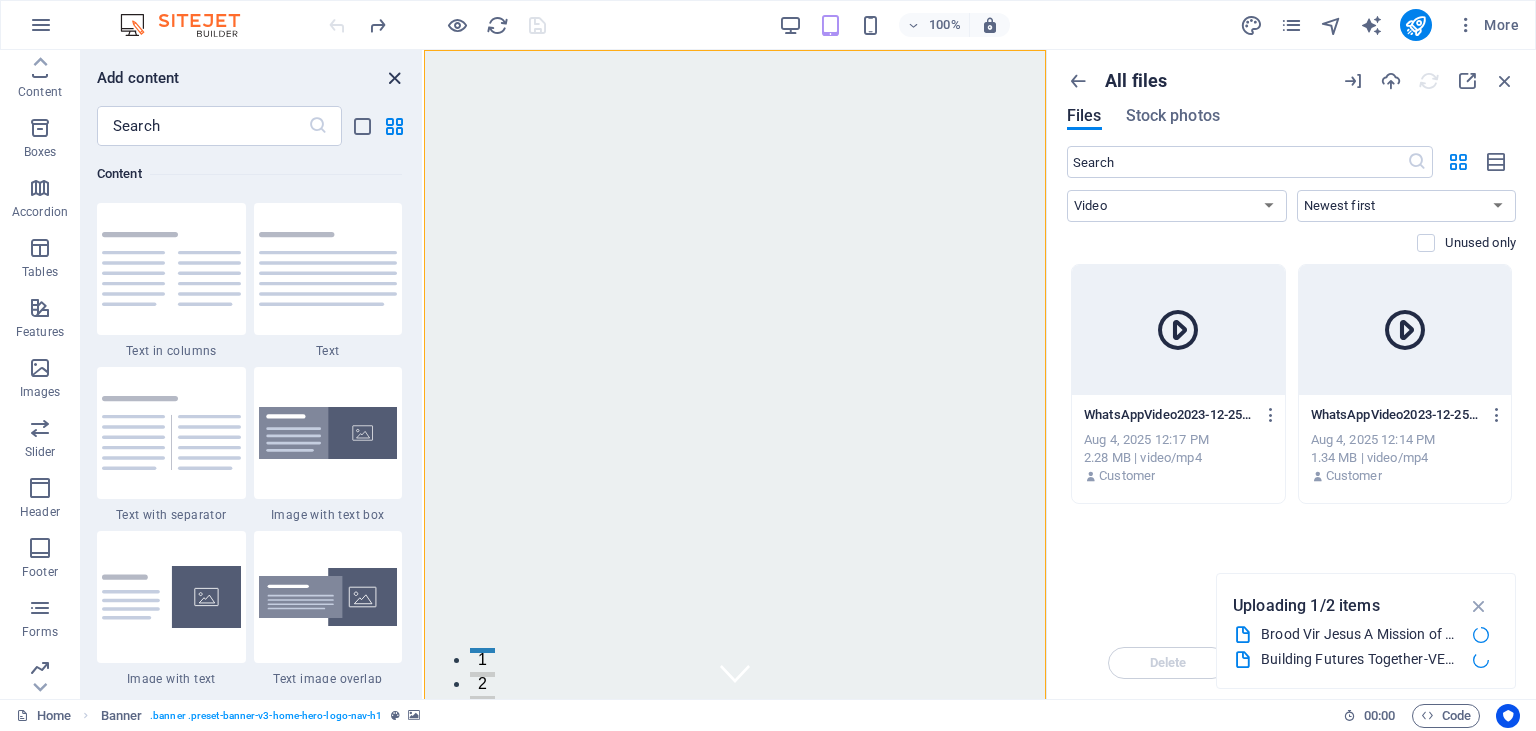 click at bounding box center [394, 78] 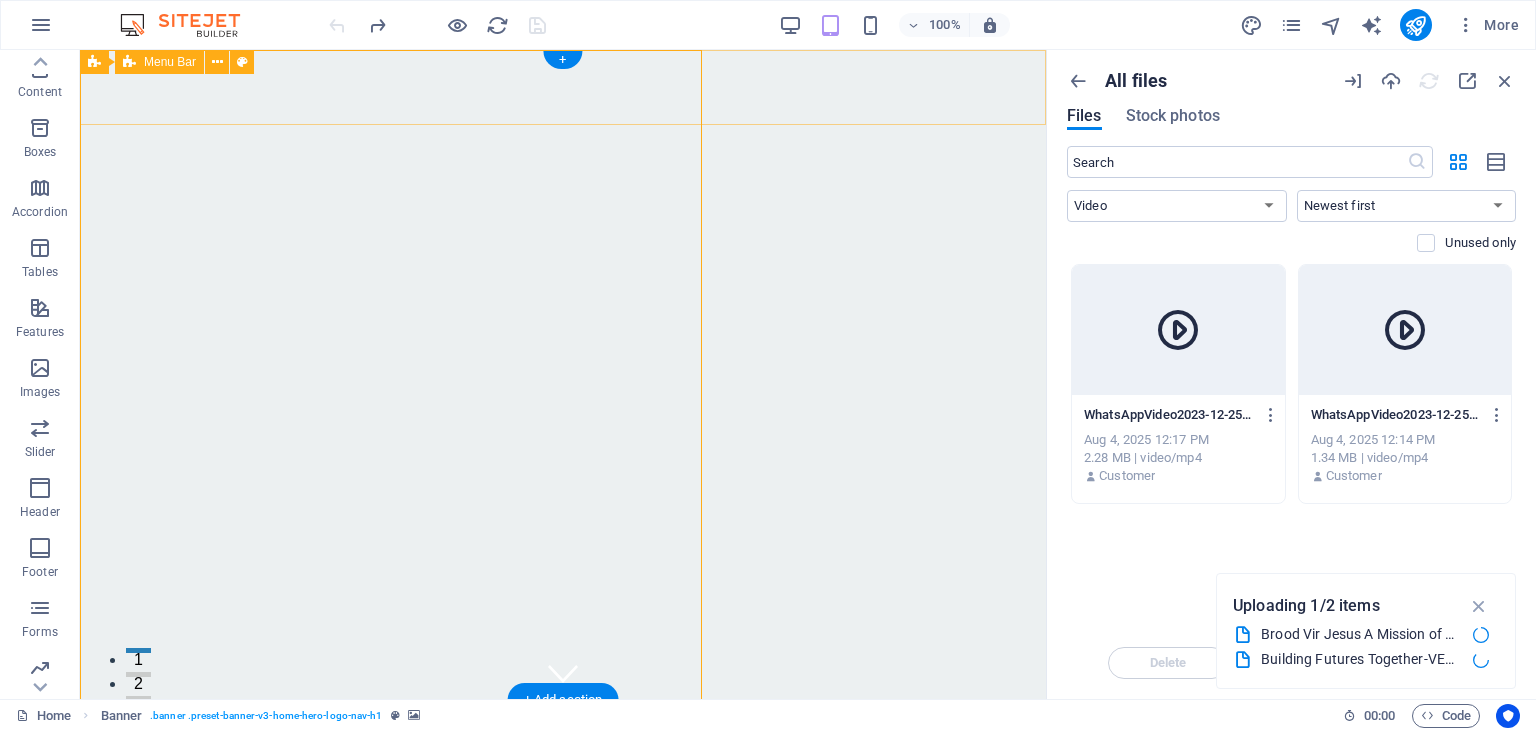 scroll, scrollTop: 182, scrollLeft: 0, axis: vertical 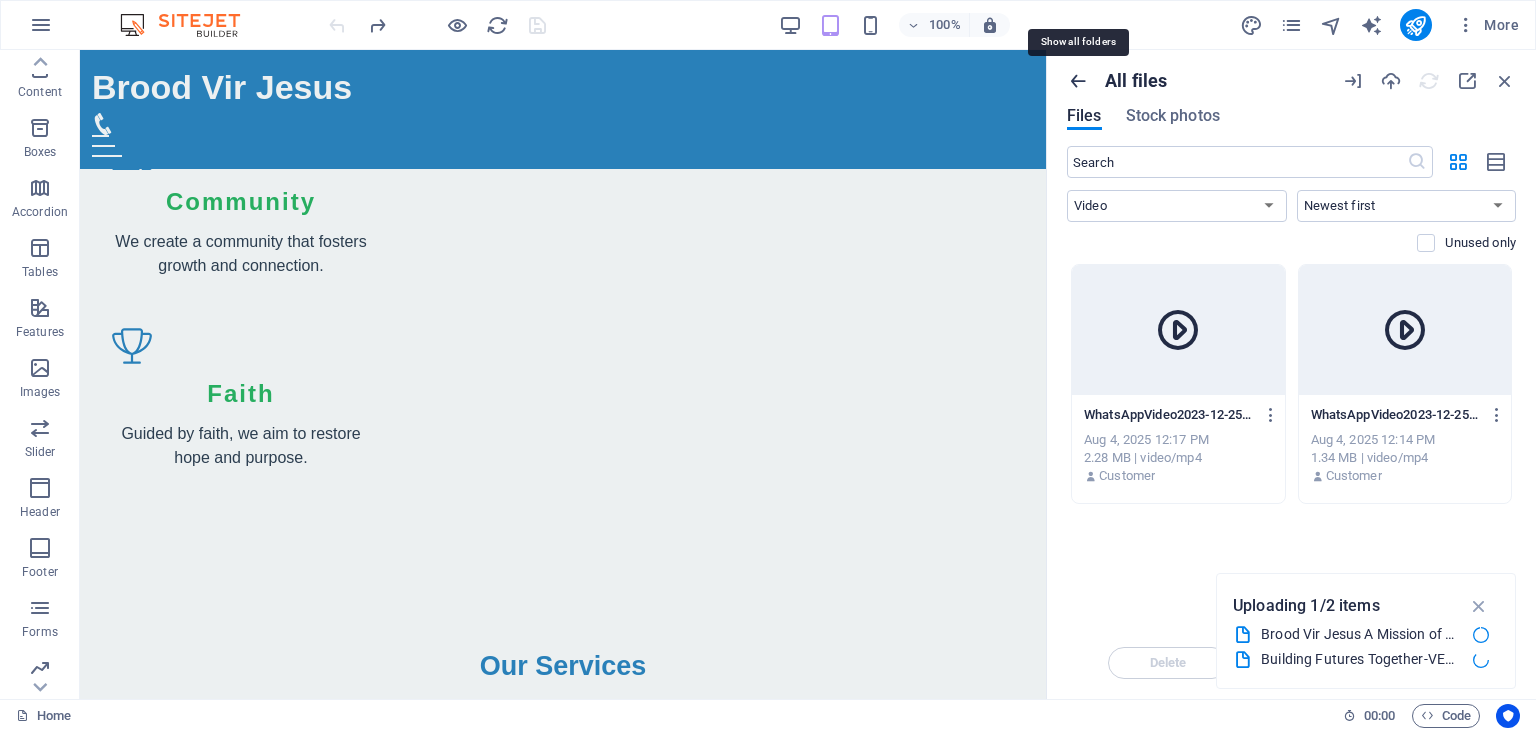 click at bounding box center [1078, 81] 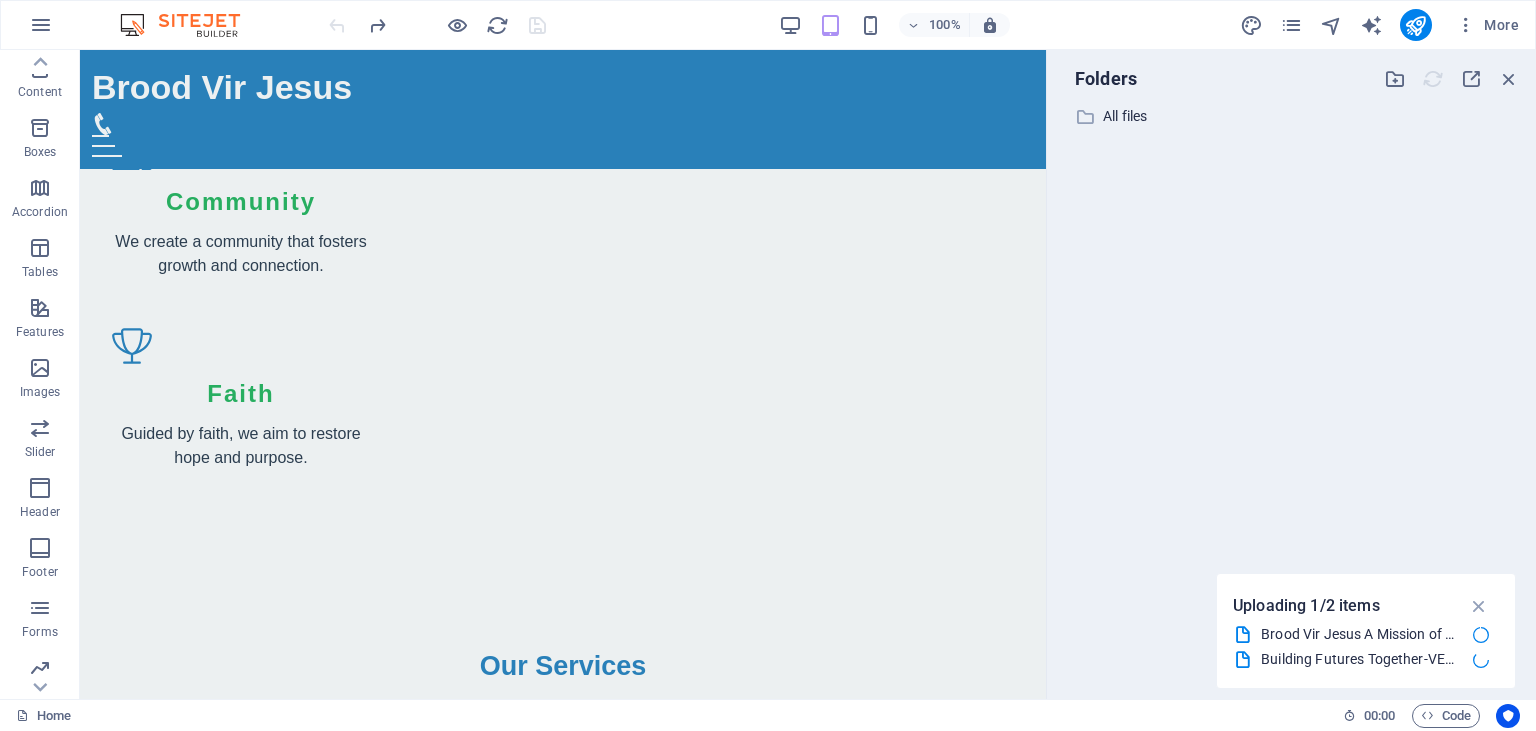 click on "Folders" at bounding box center (1100, 79) 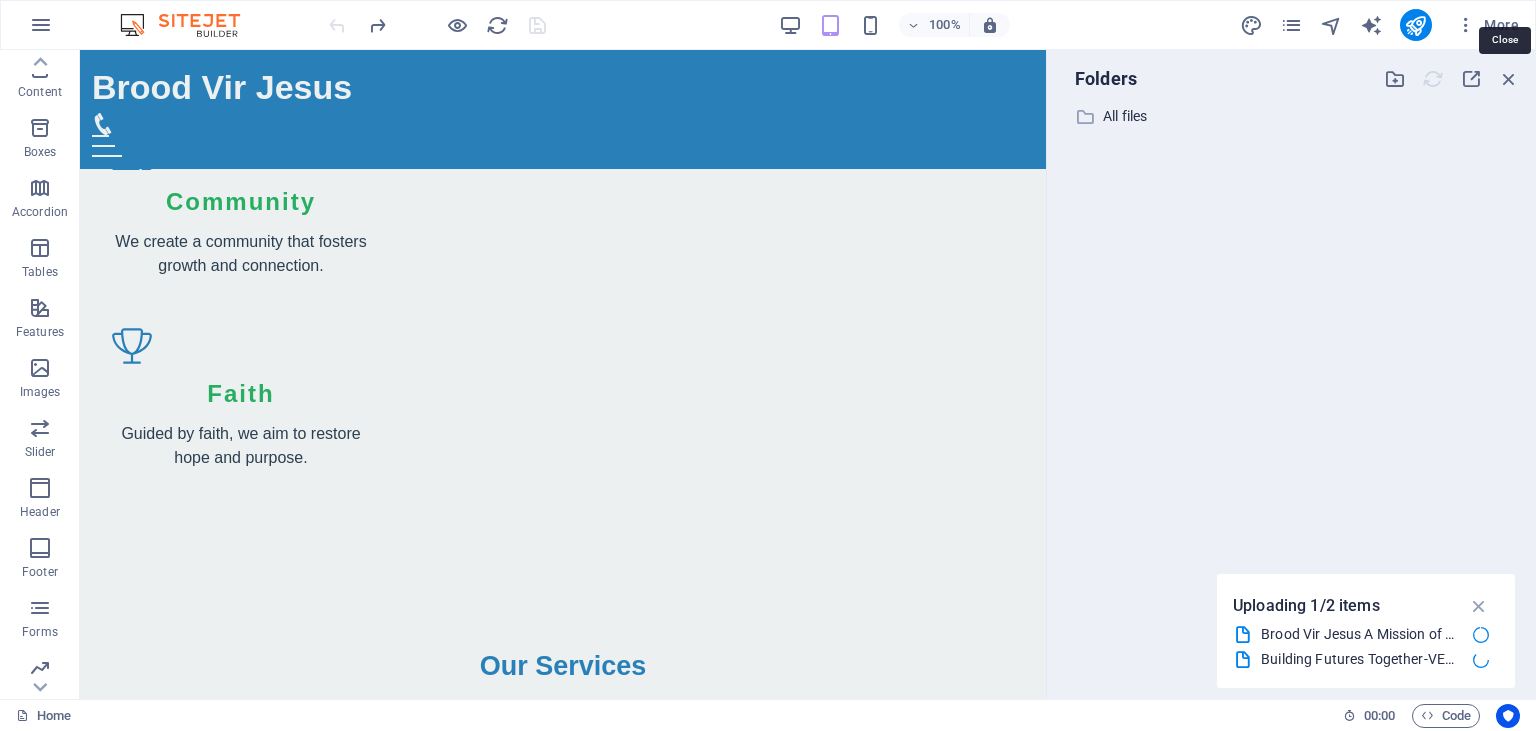 drag, startPoint x: 1514, startPoint y: 77, endPoint x: 1506, endPoint y: 90, distance: 15.264338 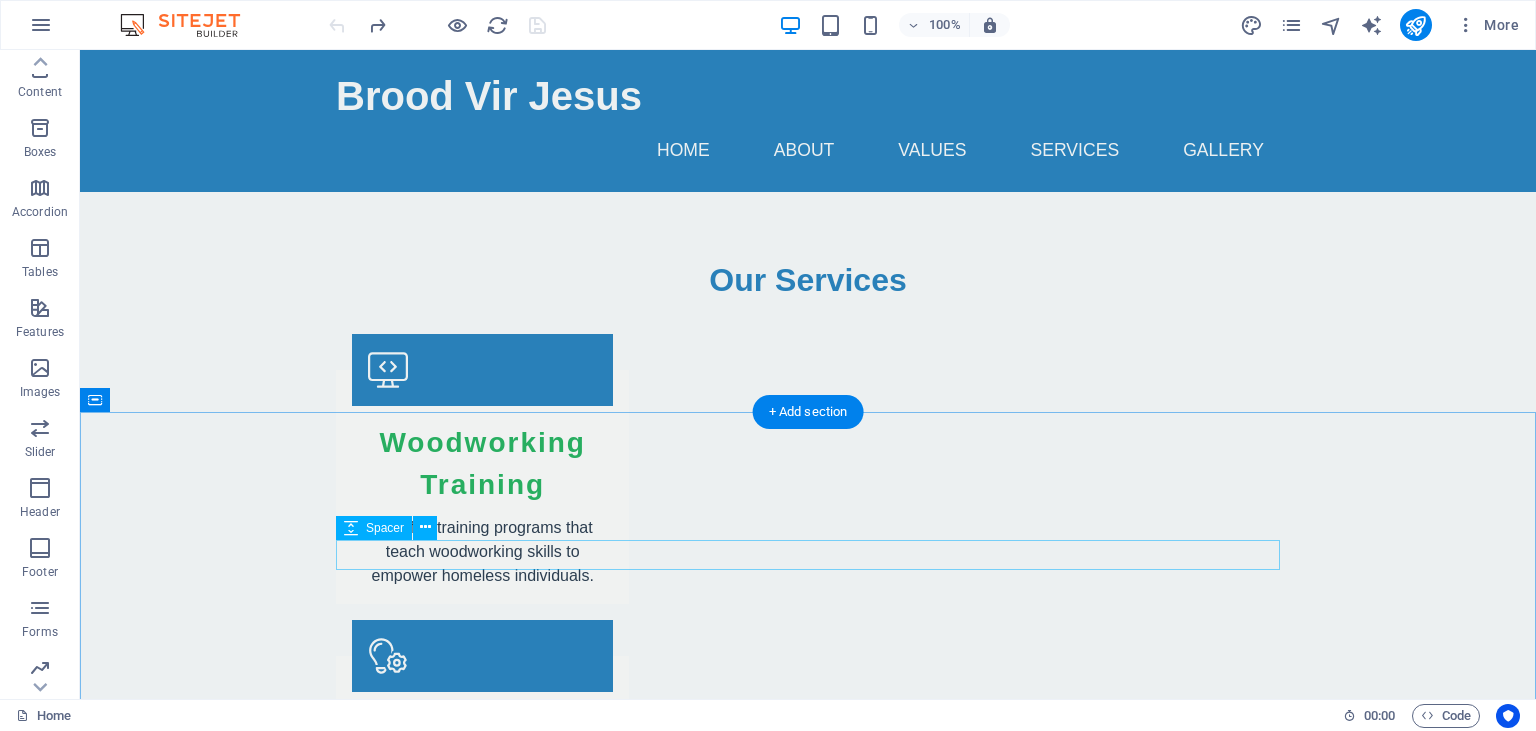 scroll, scrollTop: 2680, scrollLeft: 0, axis: vertical 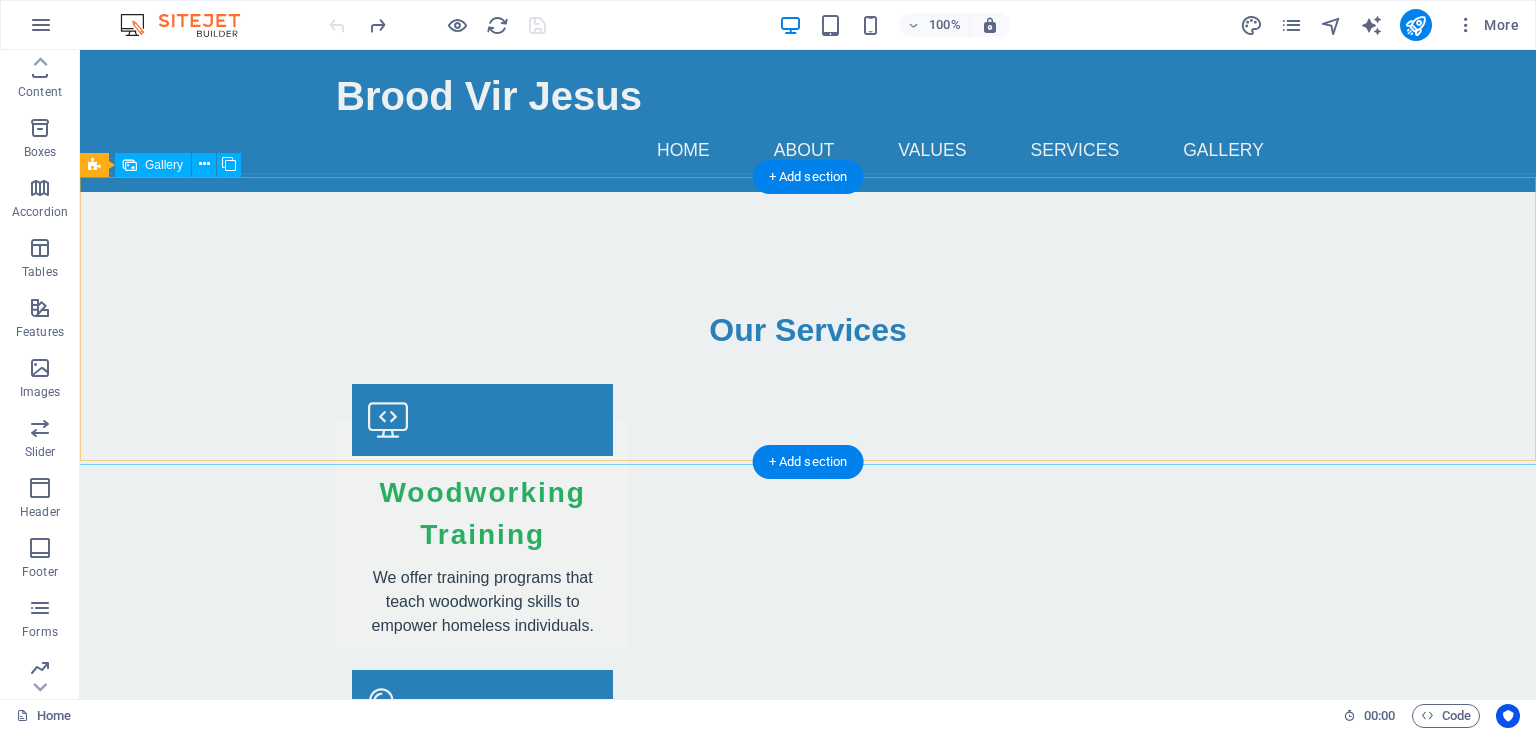 drag, startPoint x: 714, startPoint y: 218, endPoint x: 707, endPoint y: 231, distance: 14.764823 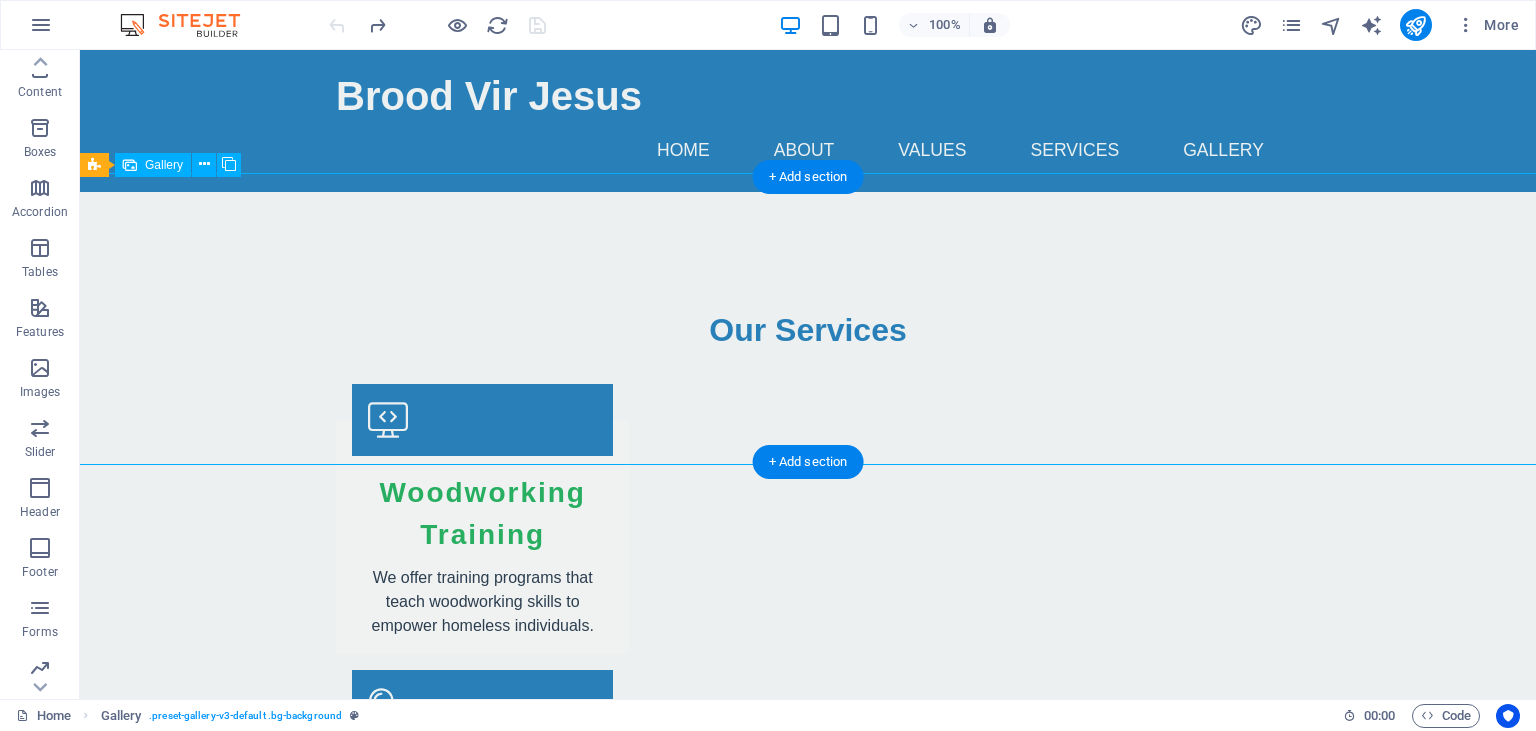 click at bounding box center (808, 2800) 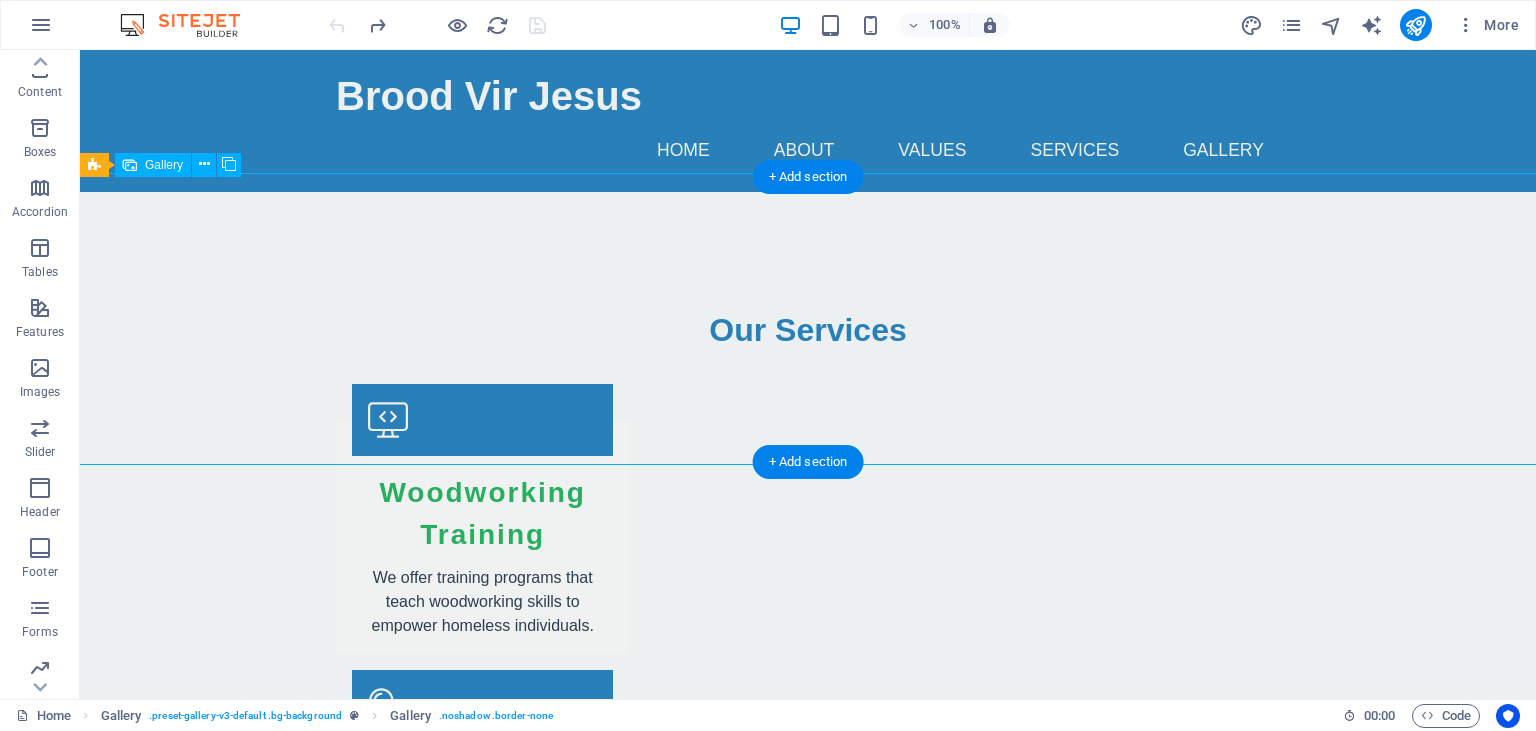 click at bounding box center [808, 2800] 